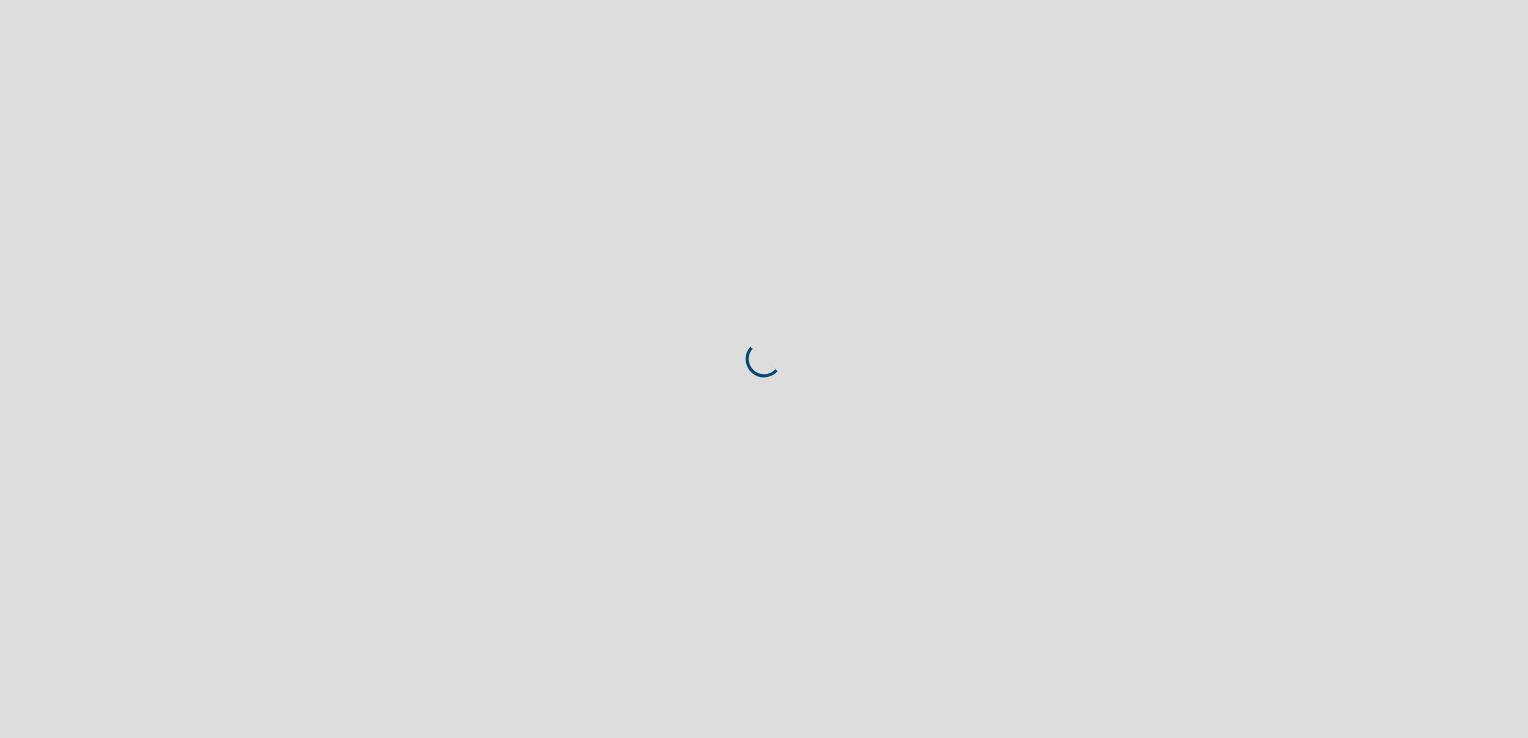 scroll, scrollTop: 0, scrollLeft: 0, axis: both 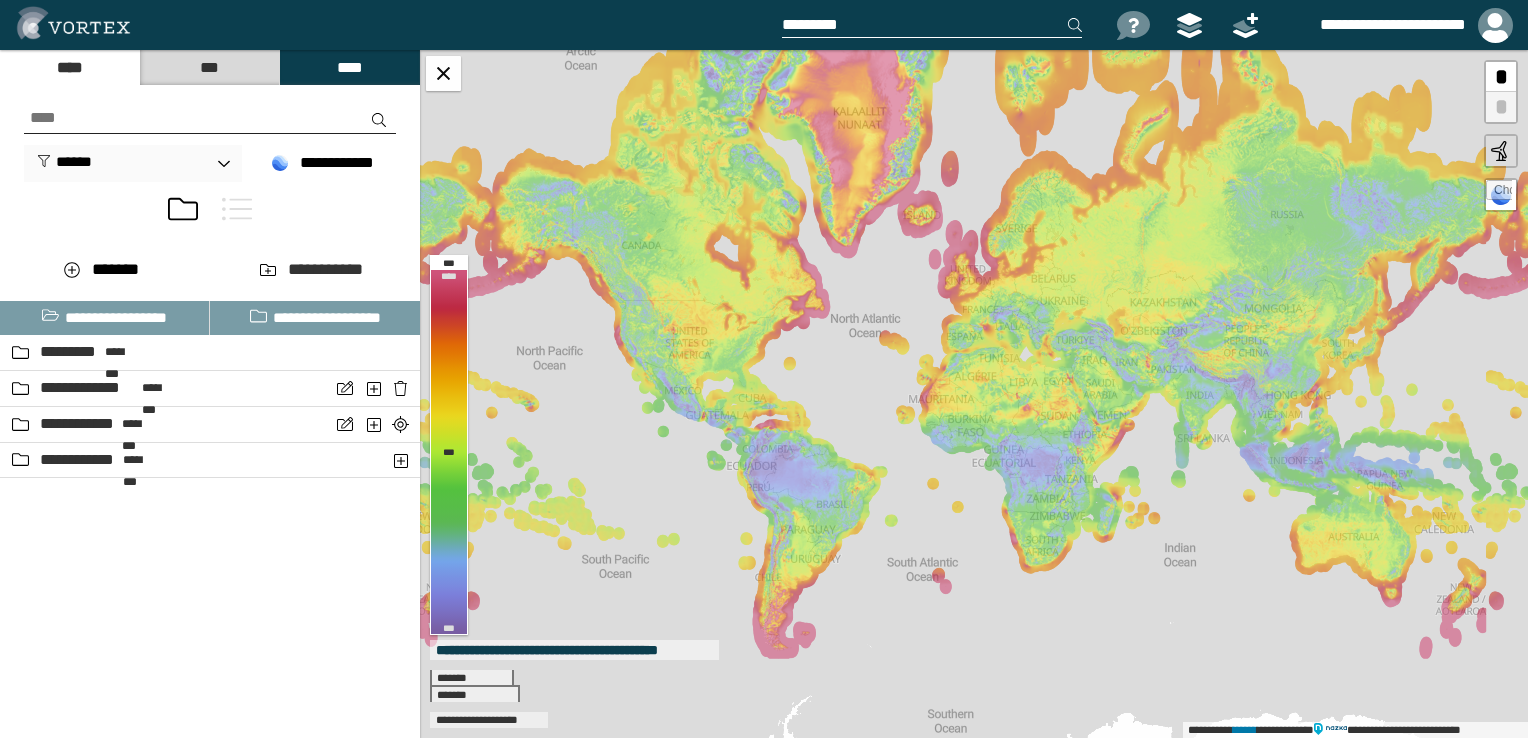 click on "***" at bounding box center [209, 67] 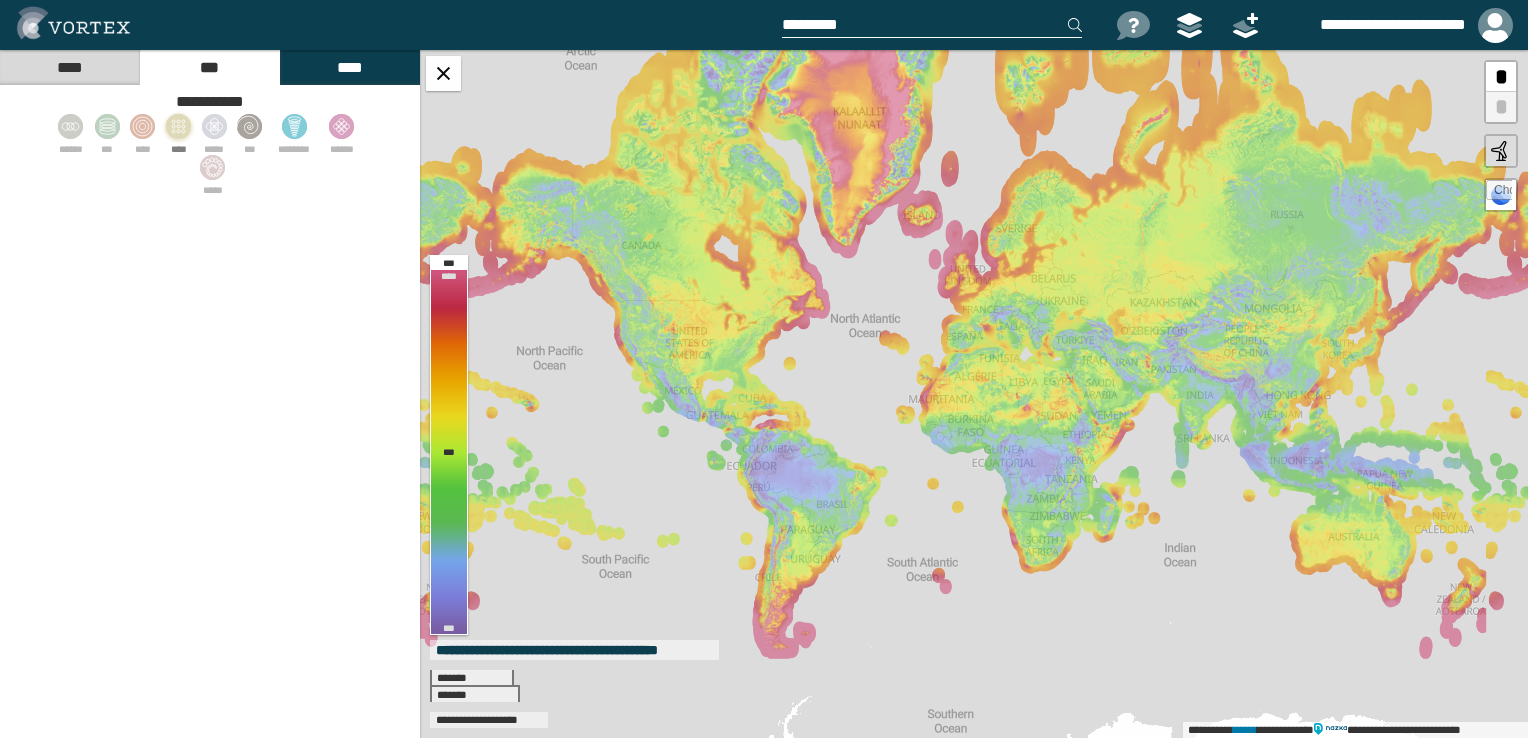 click 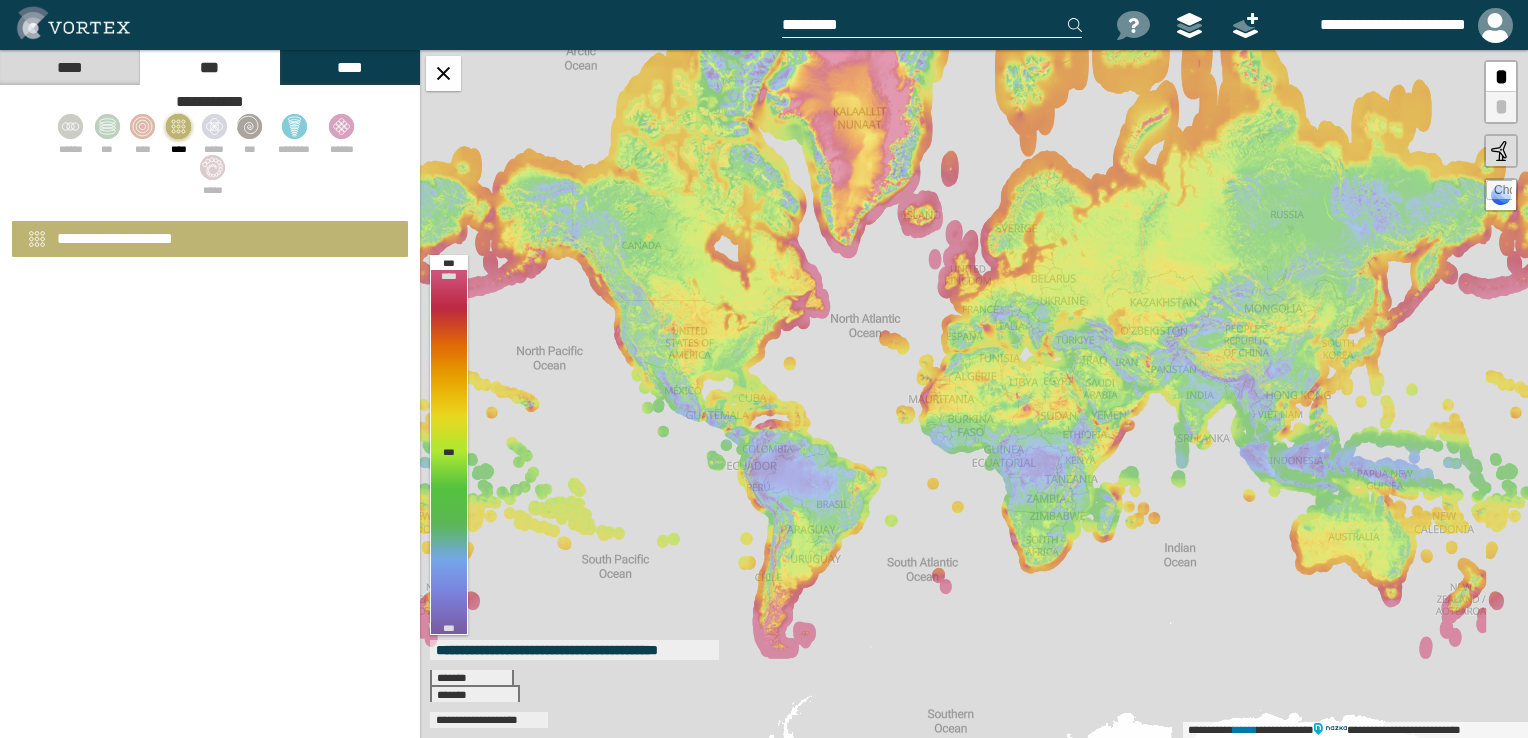 select on "*" 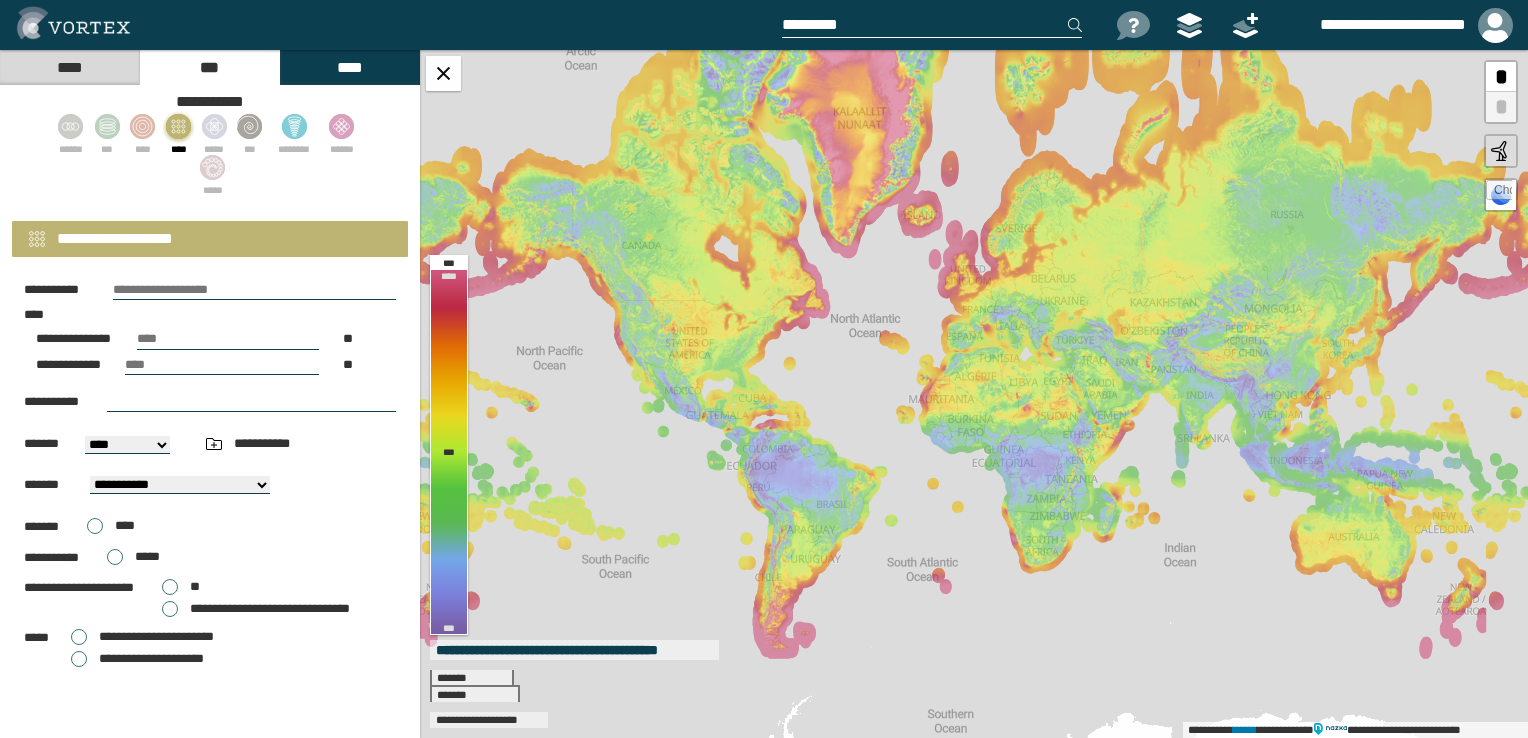 click on "**********" at bounding box center (210, 466) 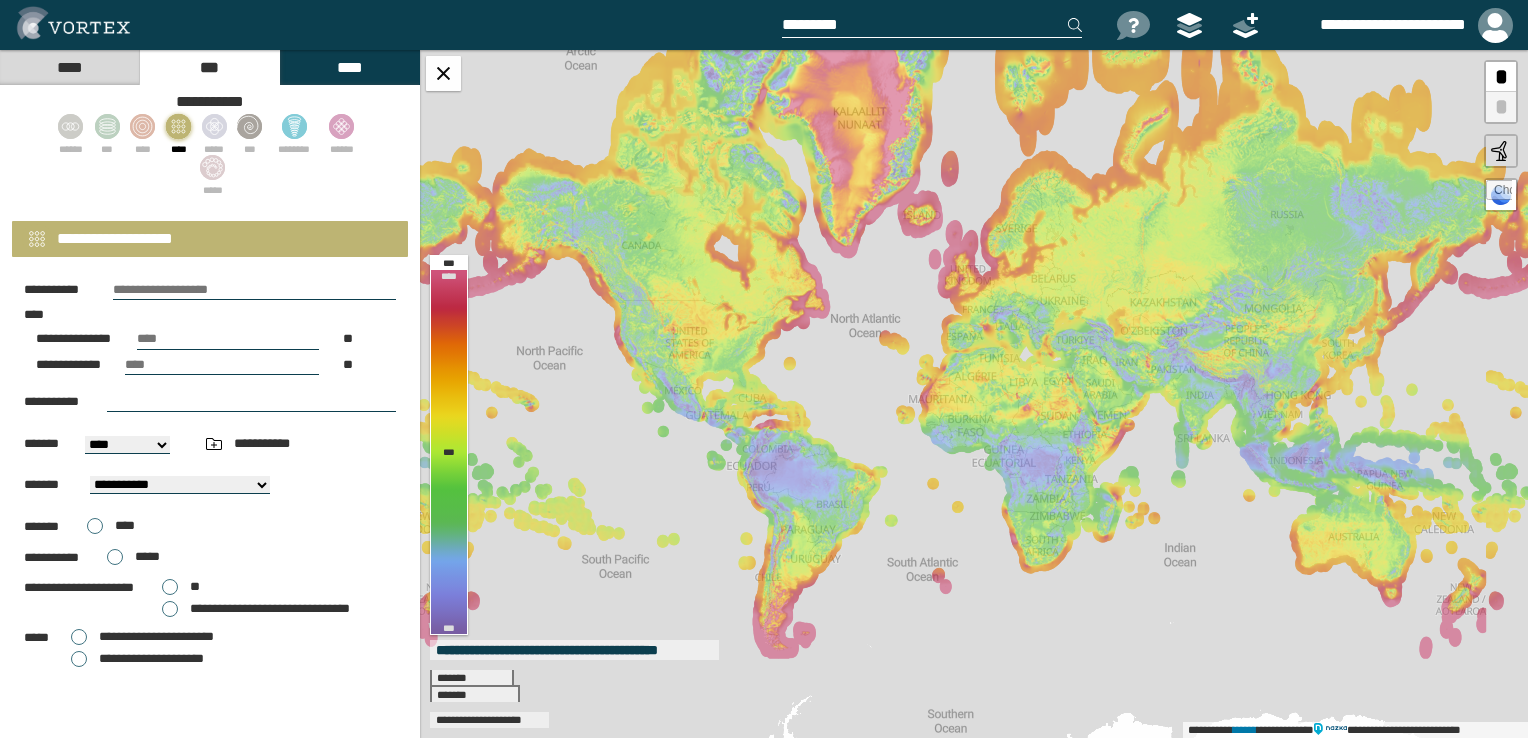 drag, startPoint x: 193, startPoint y: 329, endPoint x: 127, endPoint y: 329, distance: 66 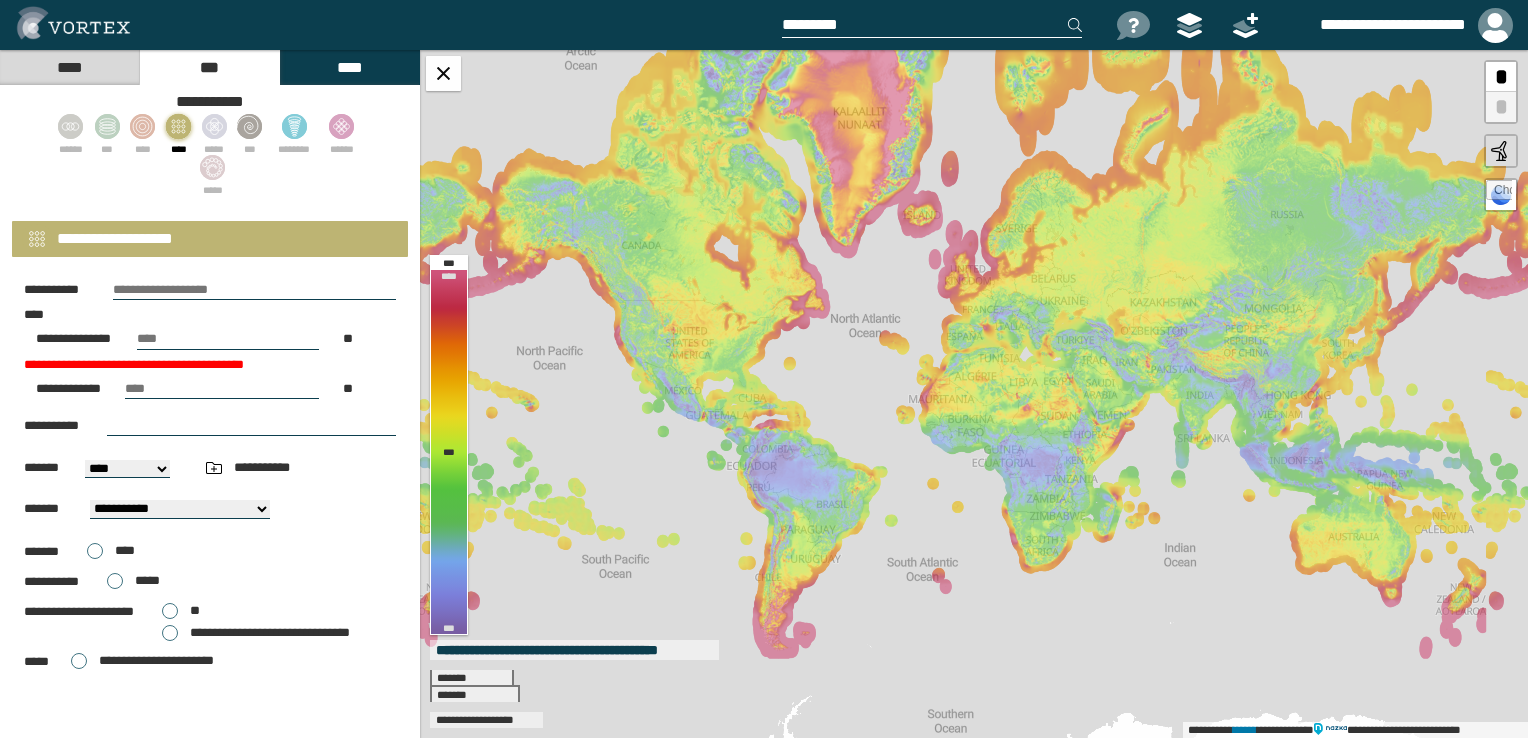 drag, startPoint x: 246, startPoint y: 269, endPoint x: 220, endPoint y: 285, distance: 30.528675 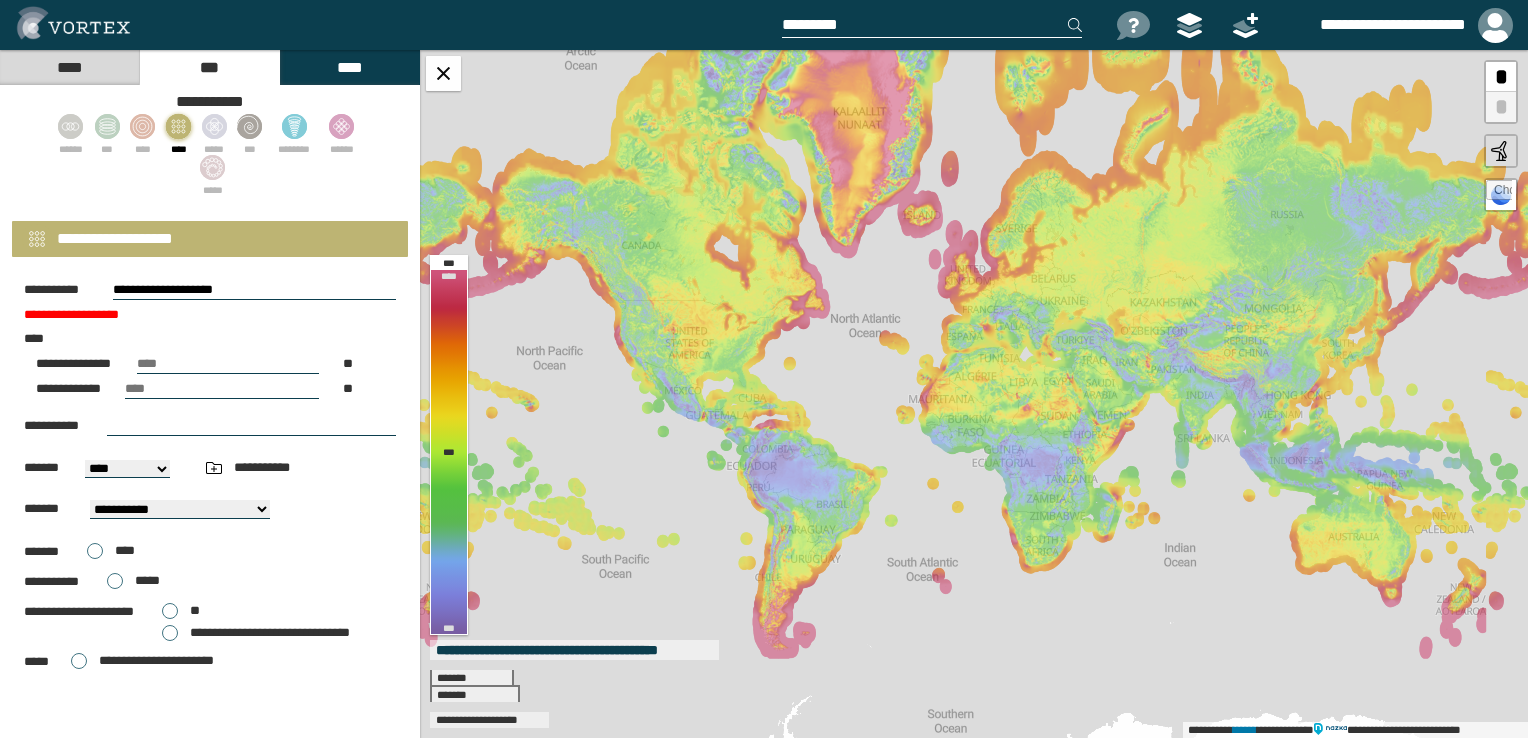 click on "**********" at bounding box center (210, 364) 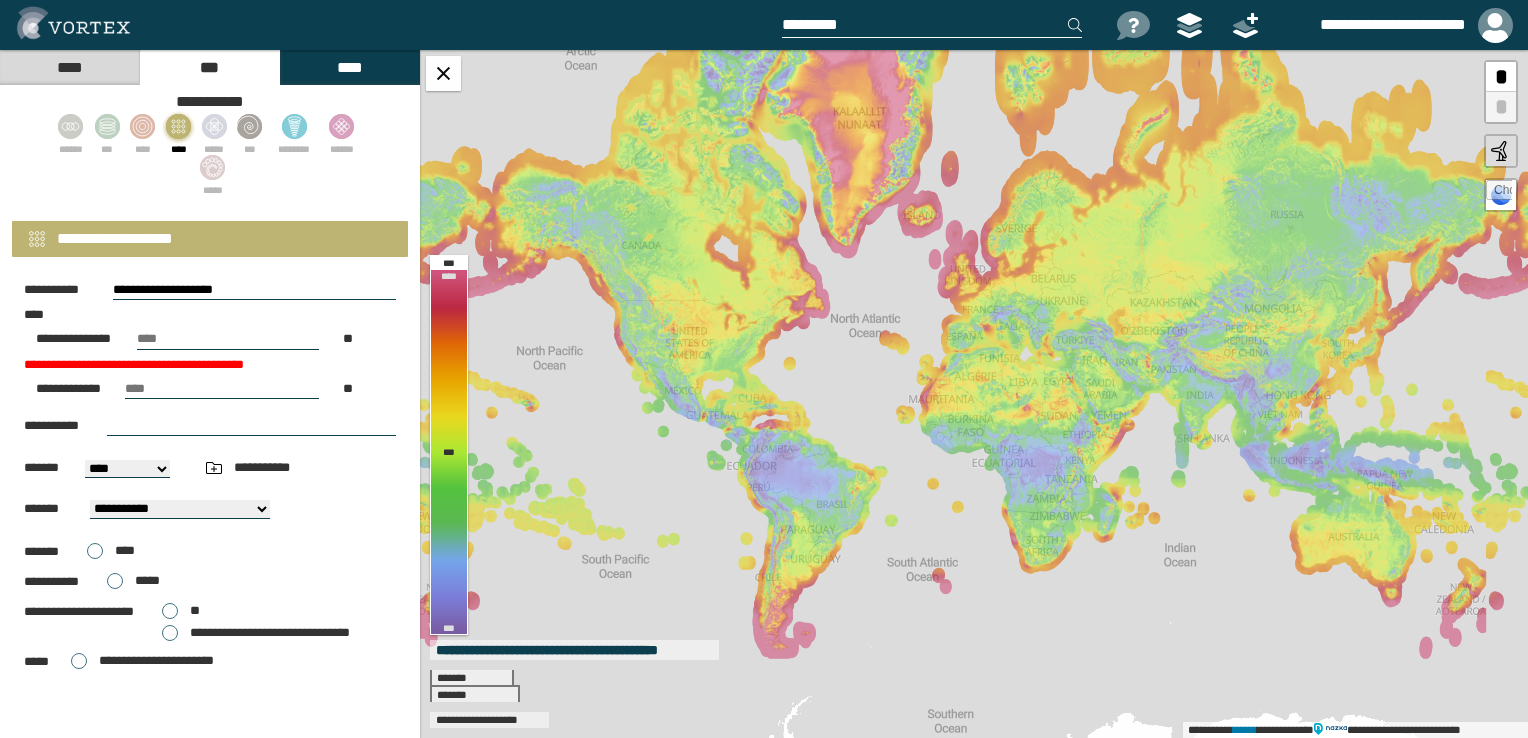 click on "**********" at bounding box center (254, 290) 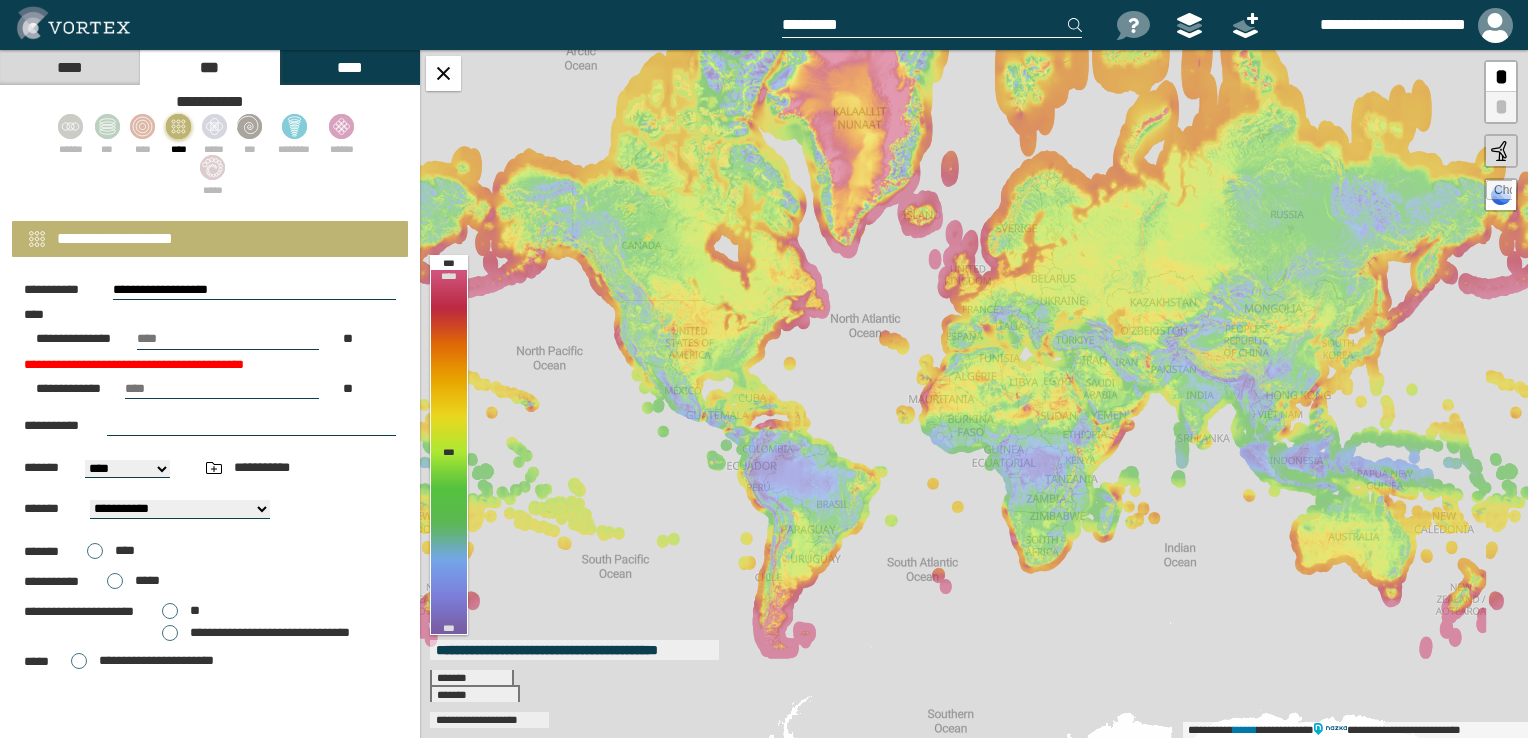 click on "**********" at bounding box center [254, 290] 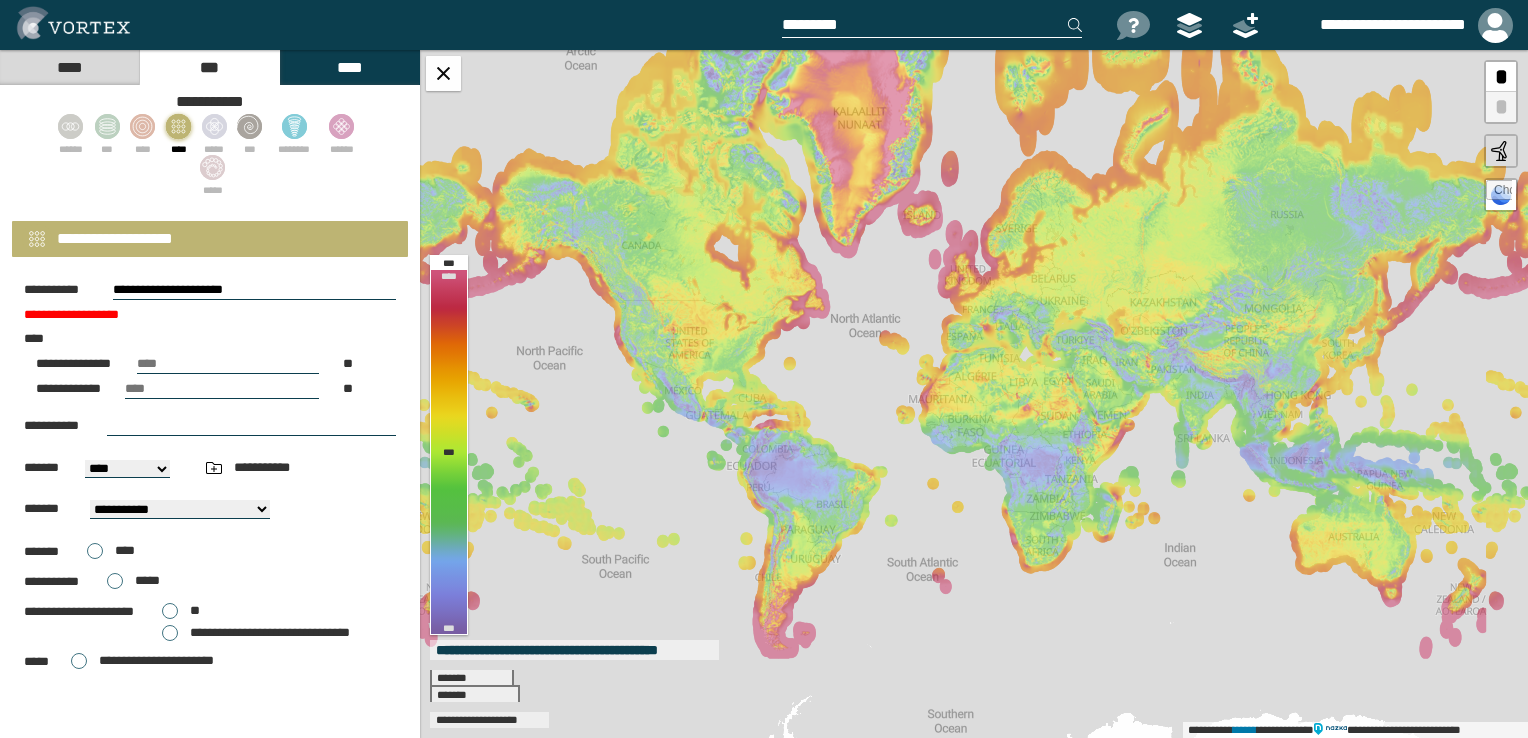click on "**********" at bounding box center [210, 364] 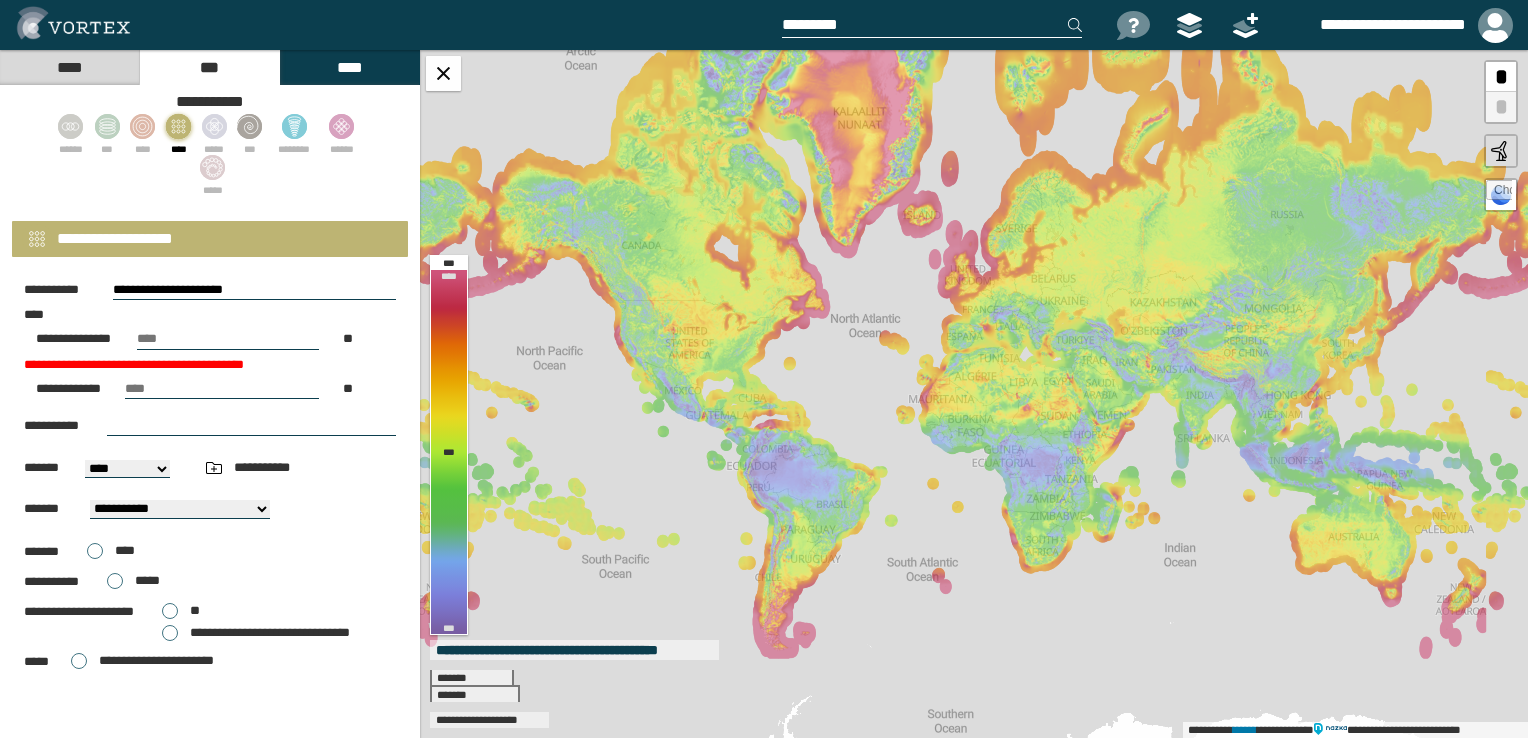 click on "**********" at bounding box center [254, 290] 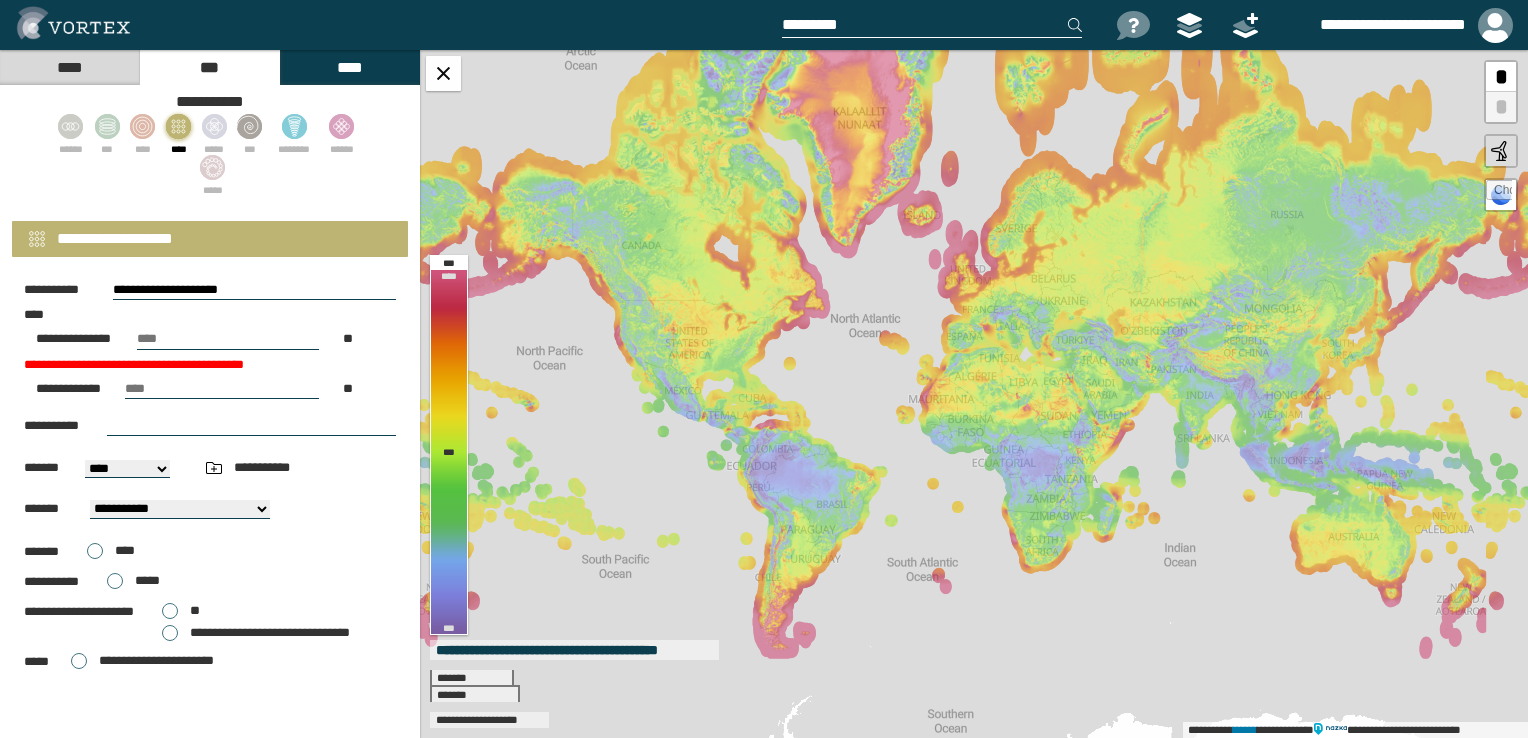 drag, startPoint x: 179, startPoint y: 286, endPoint x: 166, endPoint y: 341, distance: 56.515484 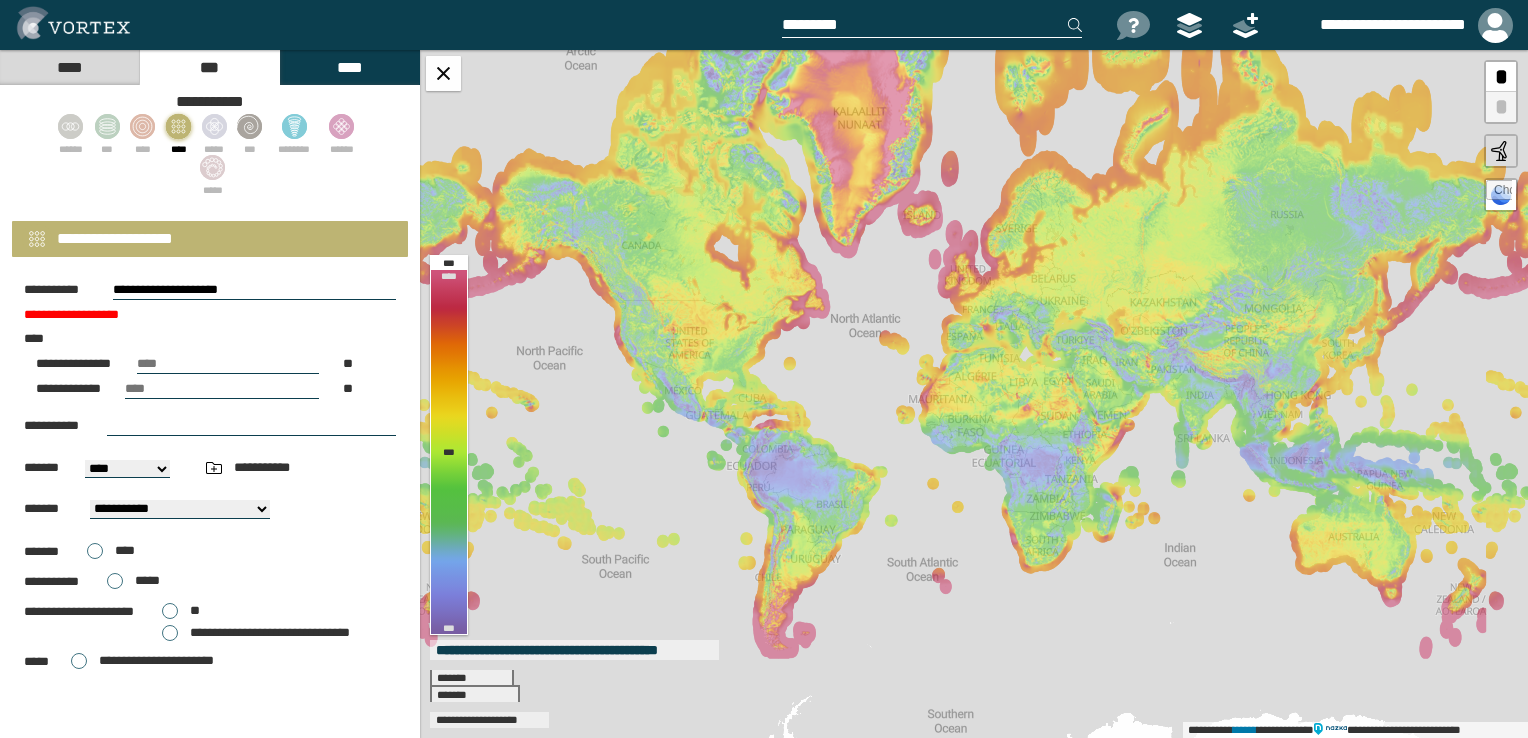 click on "**********" at bounding box center (210, 364) 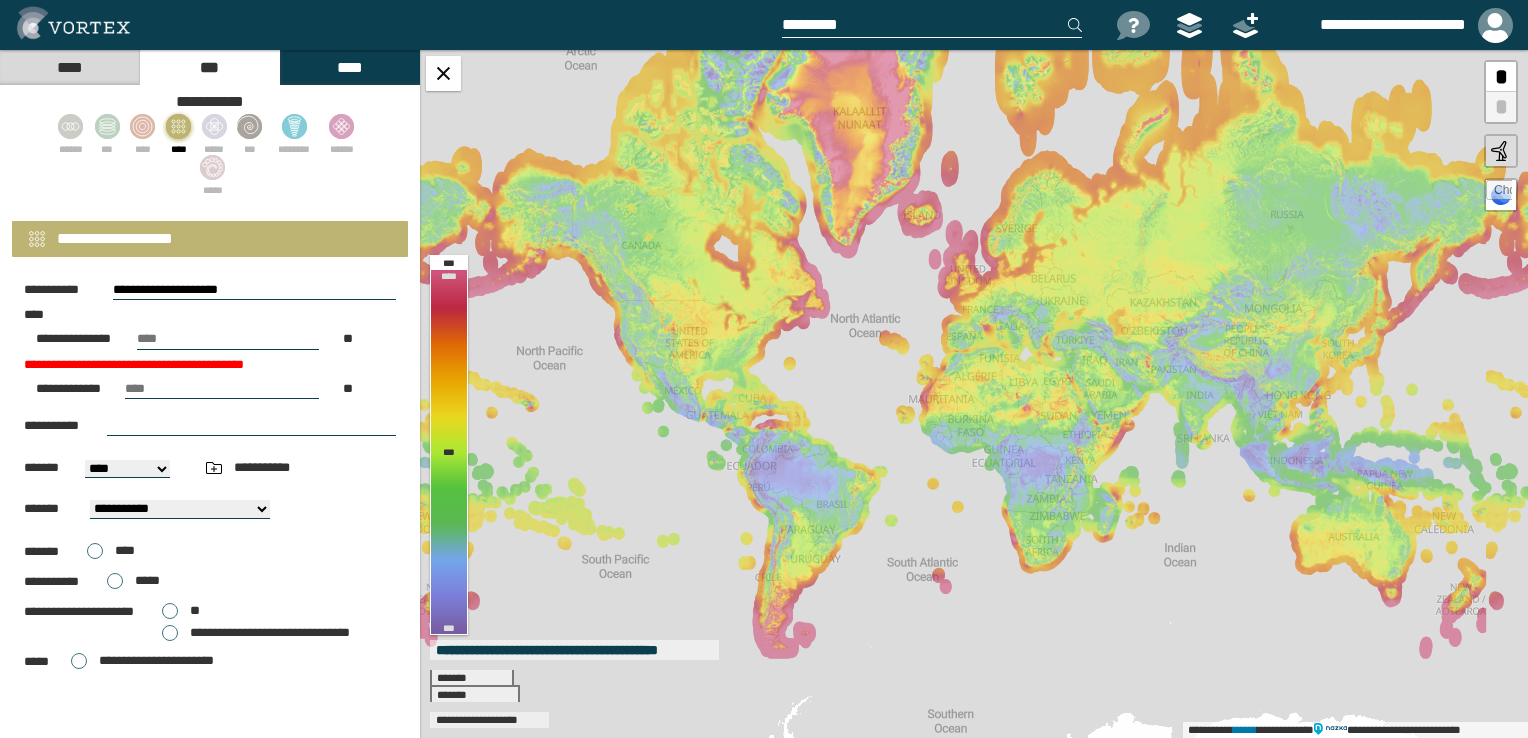 click on "**********" at bounding box center (254, 290) 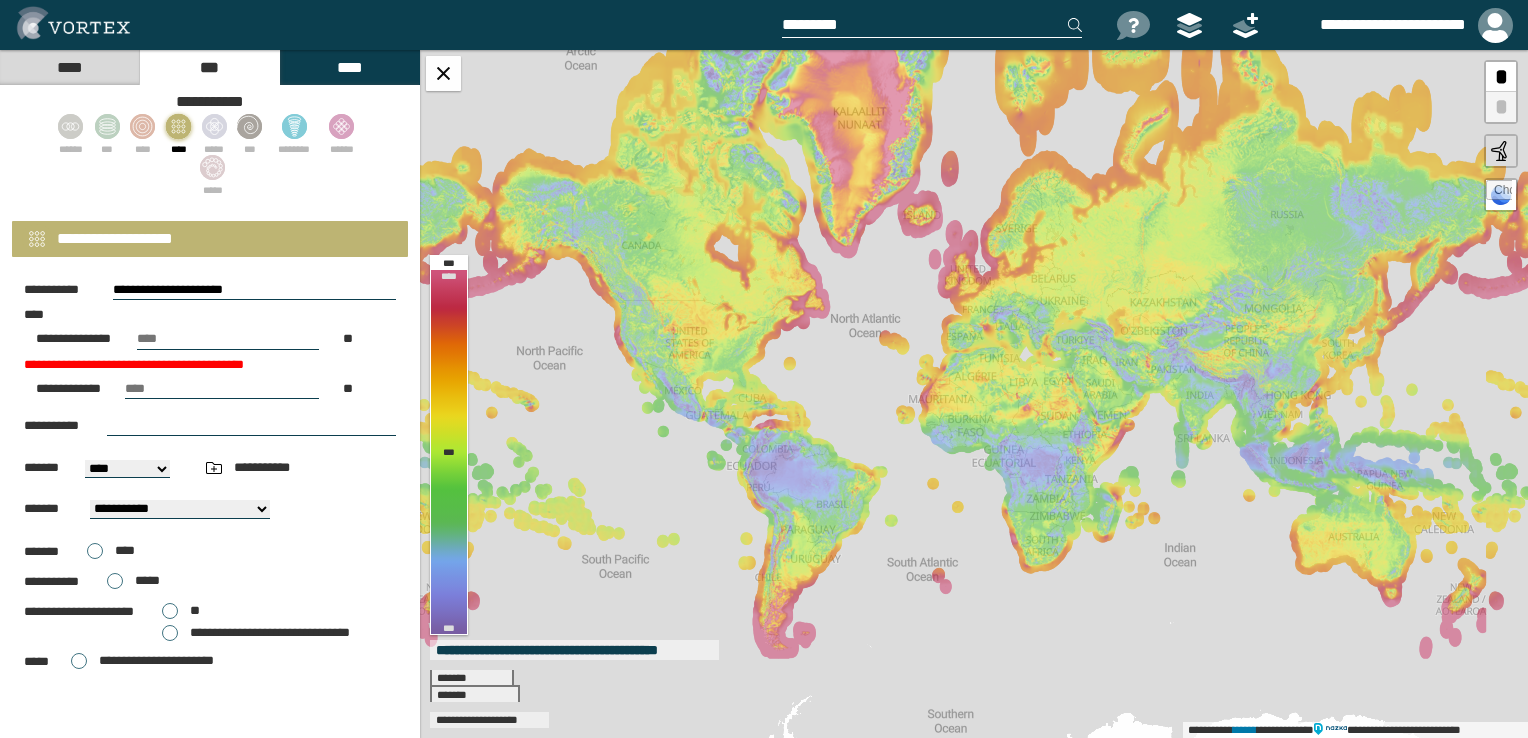click on "**********" at bounding box center (210, 352) 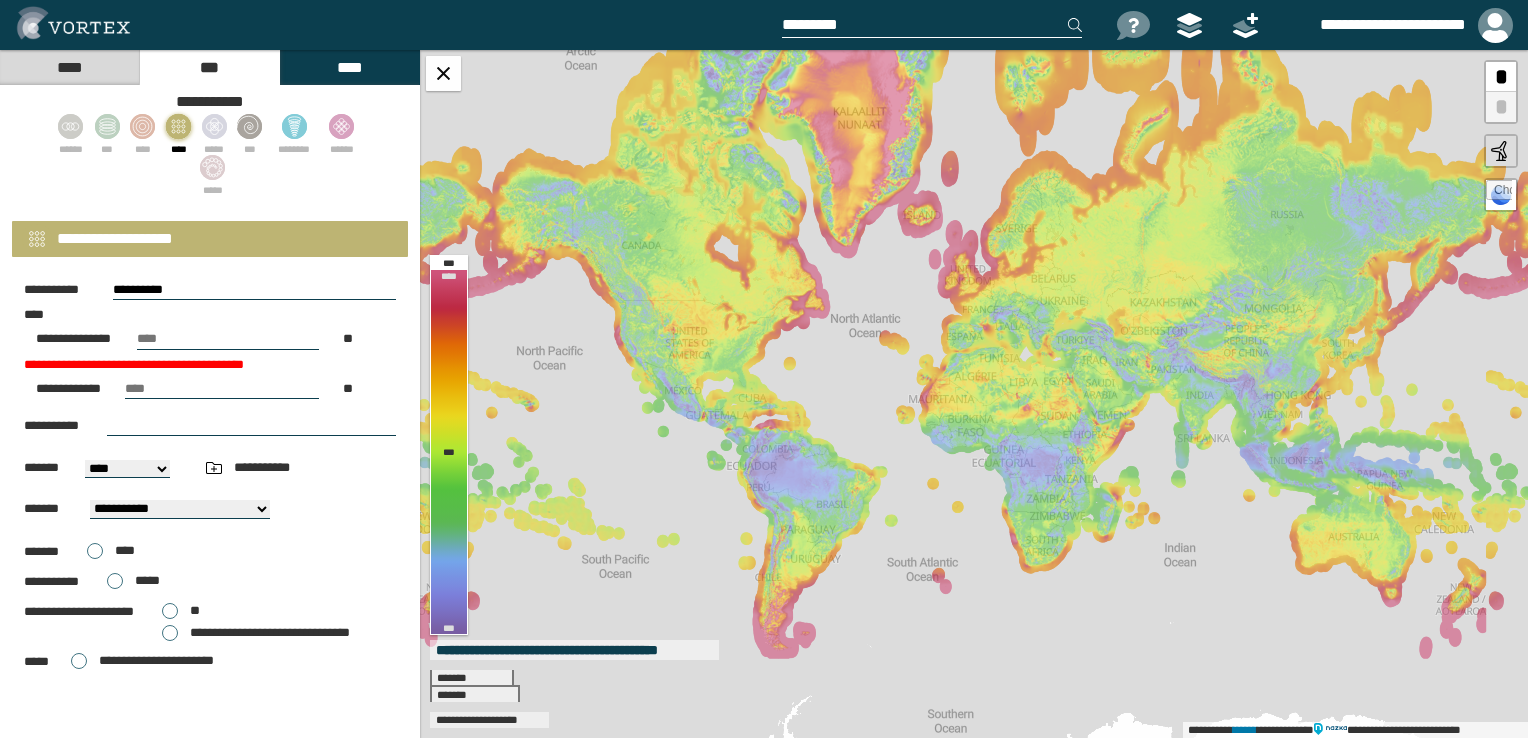 click on "**********" at bounding box center [254, 290] 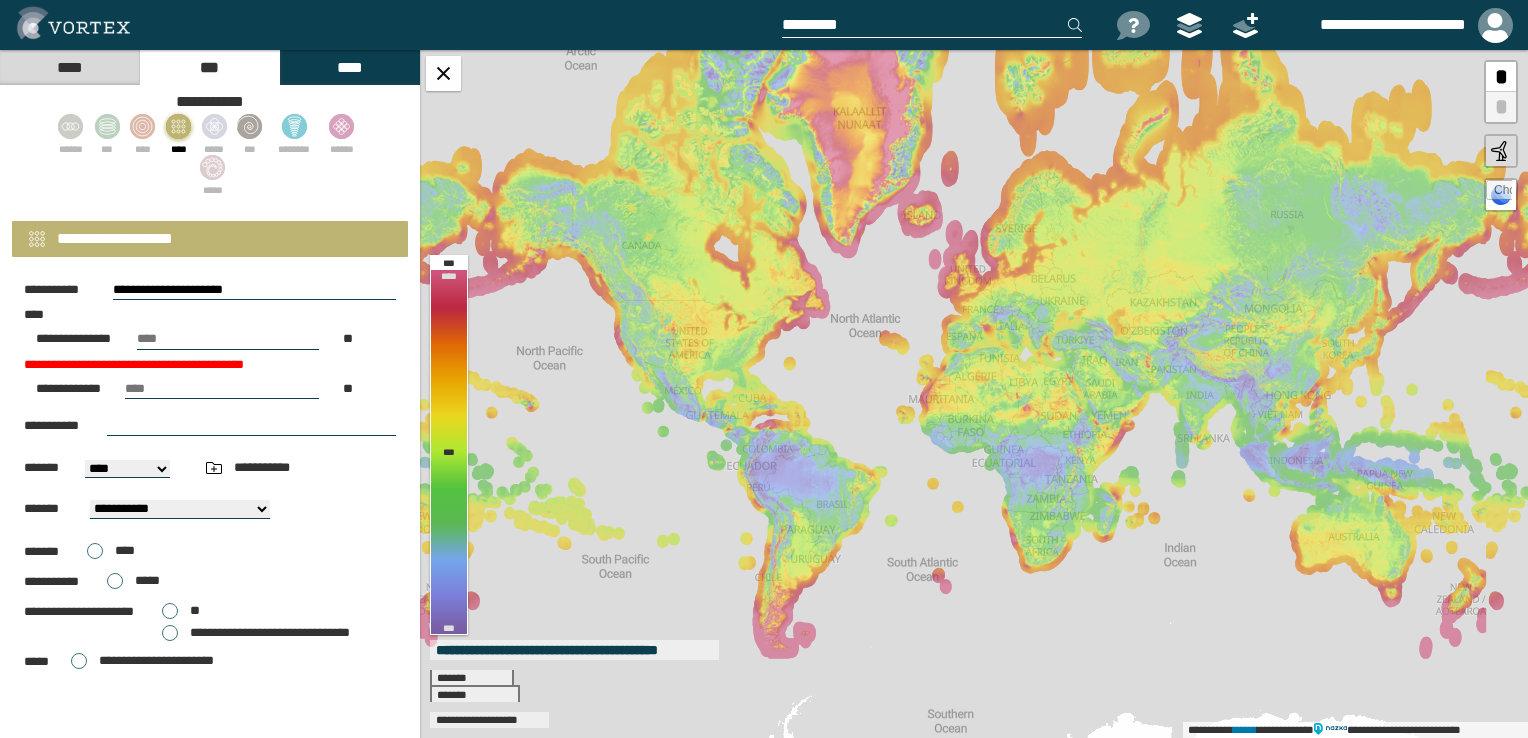 type on "**********" 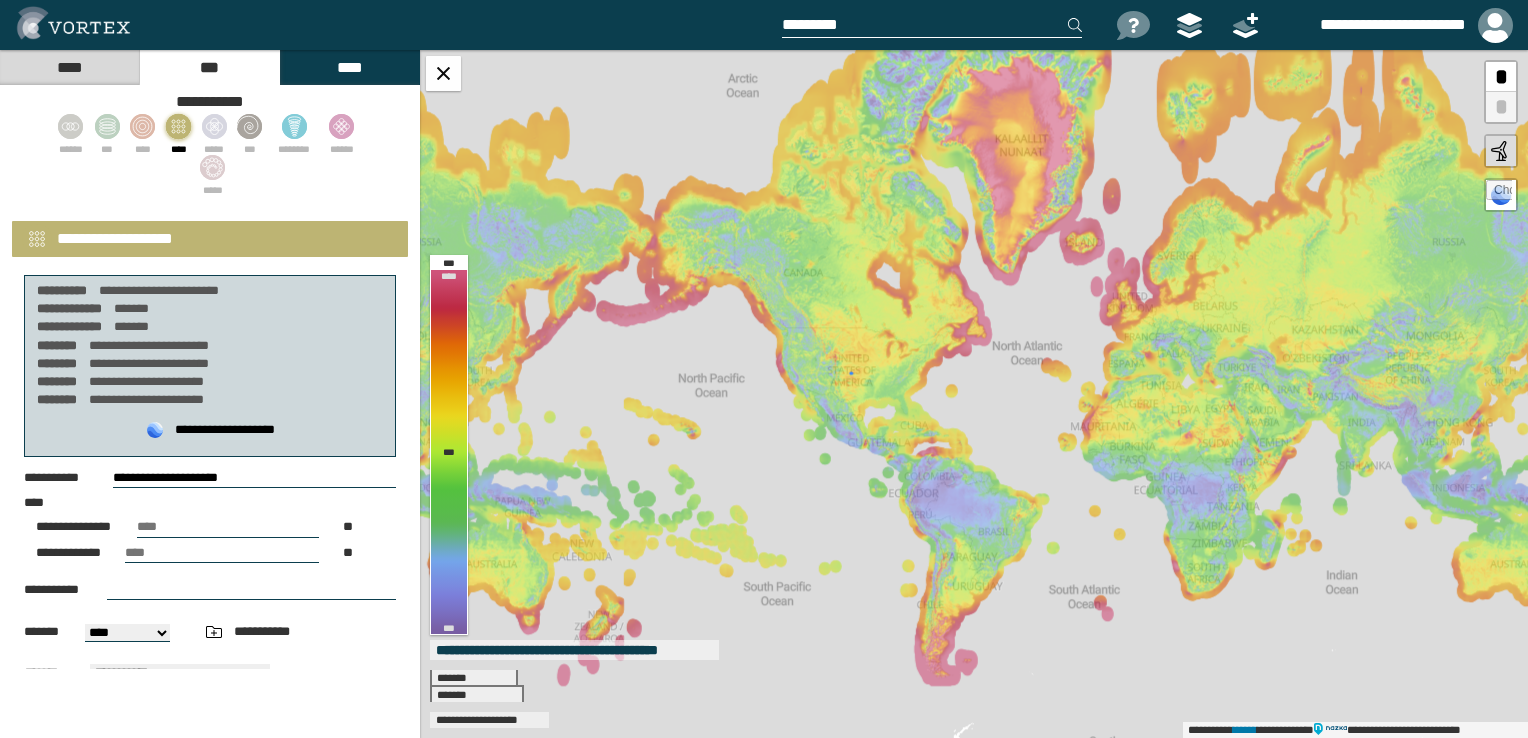 click on "**********" at bounding box center (210, 608) 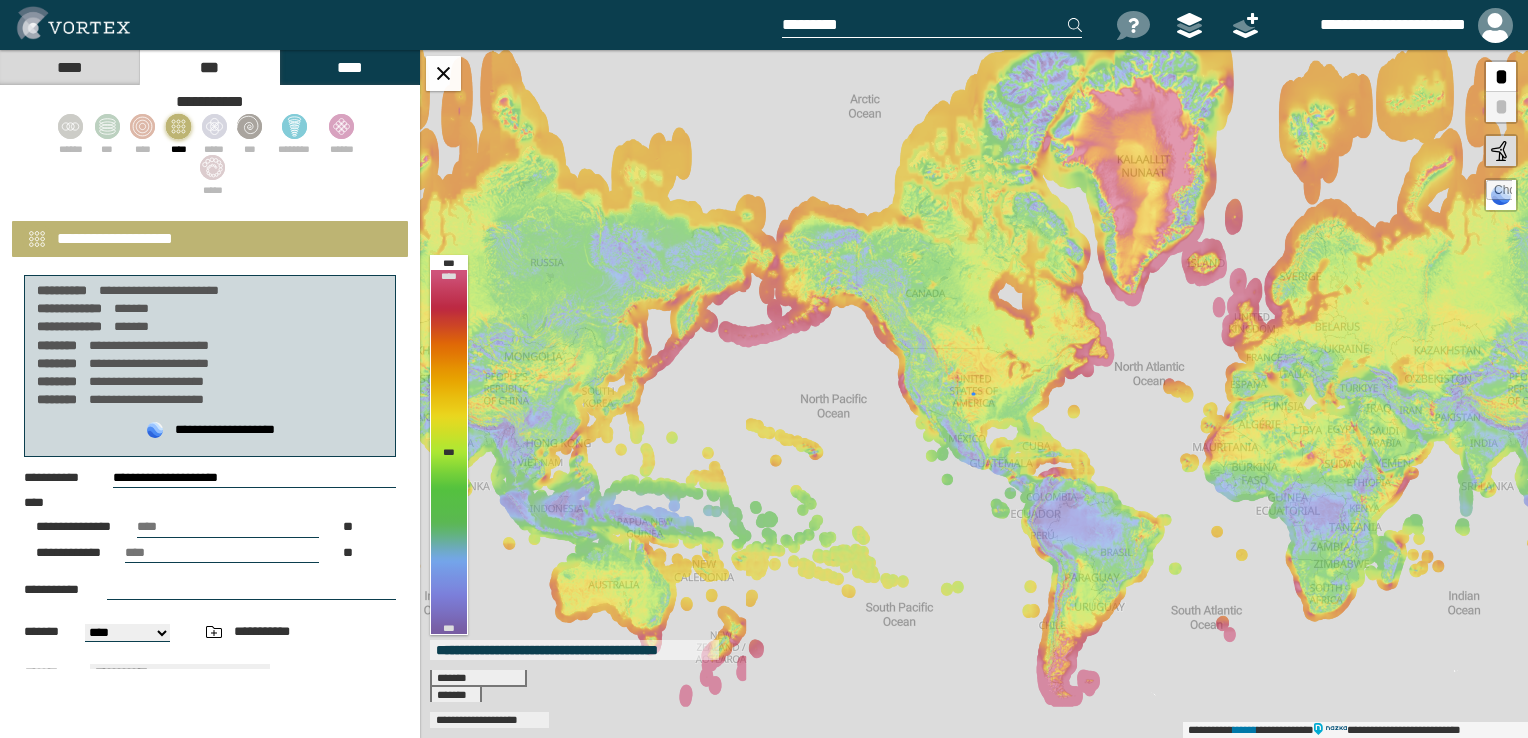 select on "**" 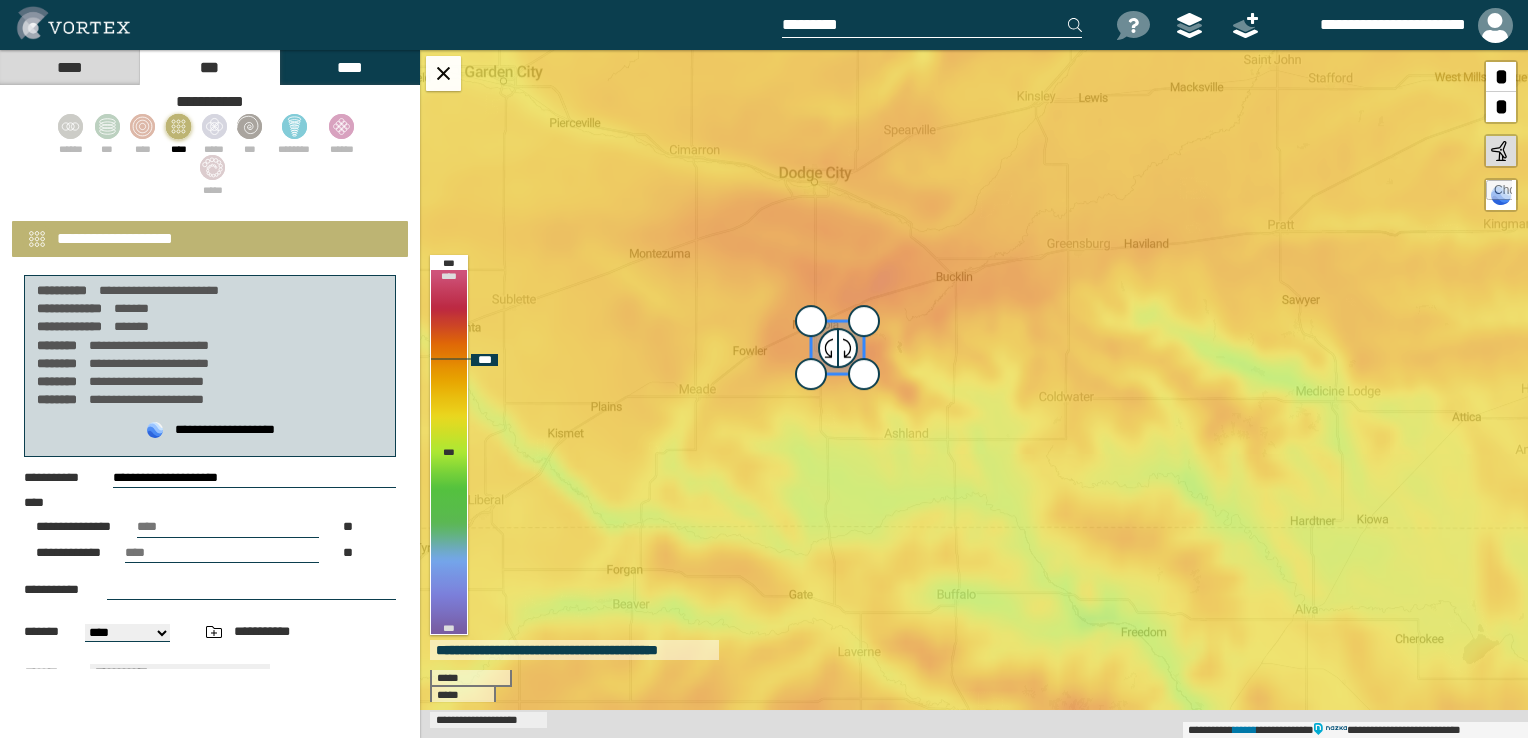 drag, startPoint x: 677, startPoint y: 550, endPoint x: 915, endPoint y: 334, distance: 321.40317 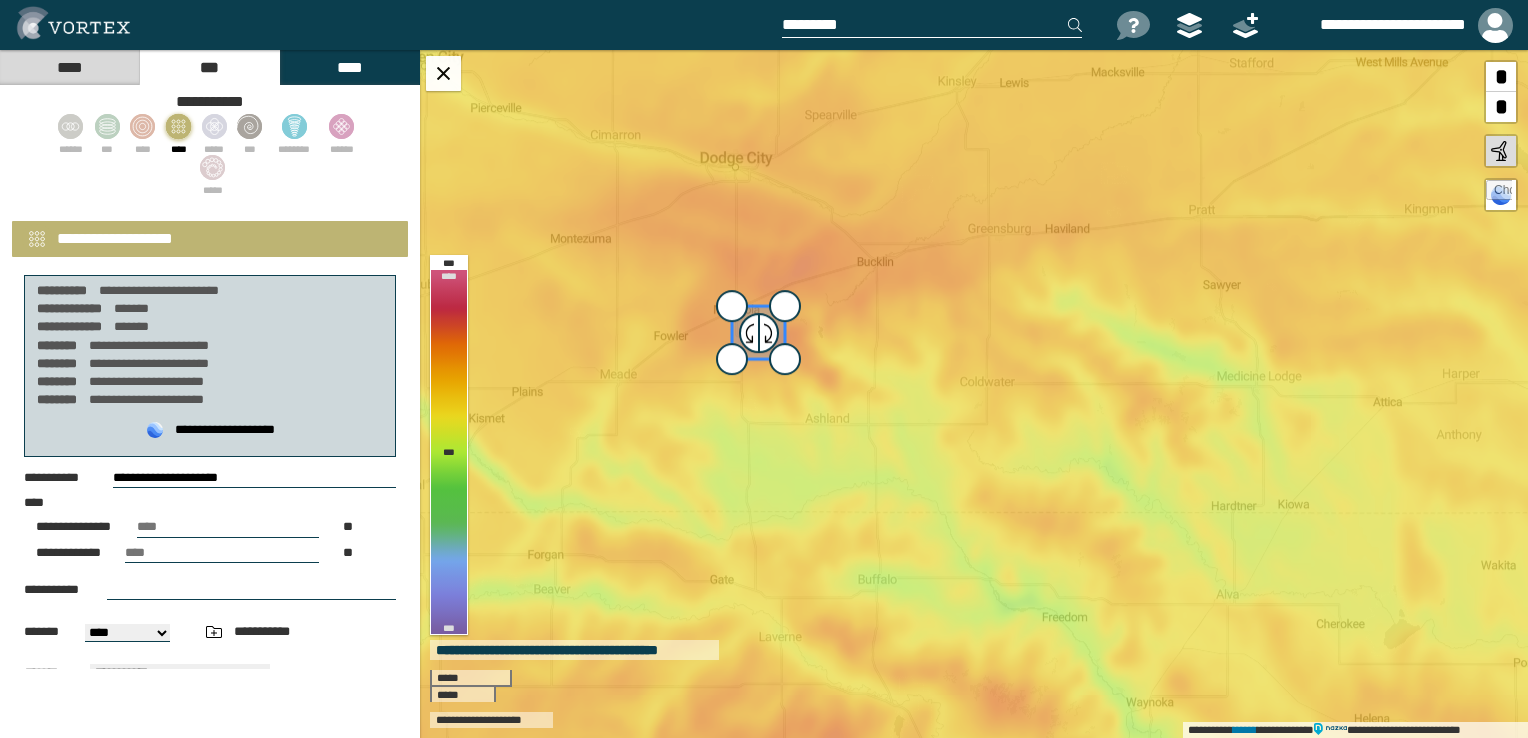 drag, startPoint x: 180, startPoint y: 527, endPoint x: 52, endPoint y: 524, distance: 128.03516 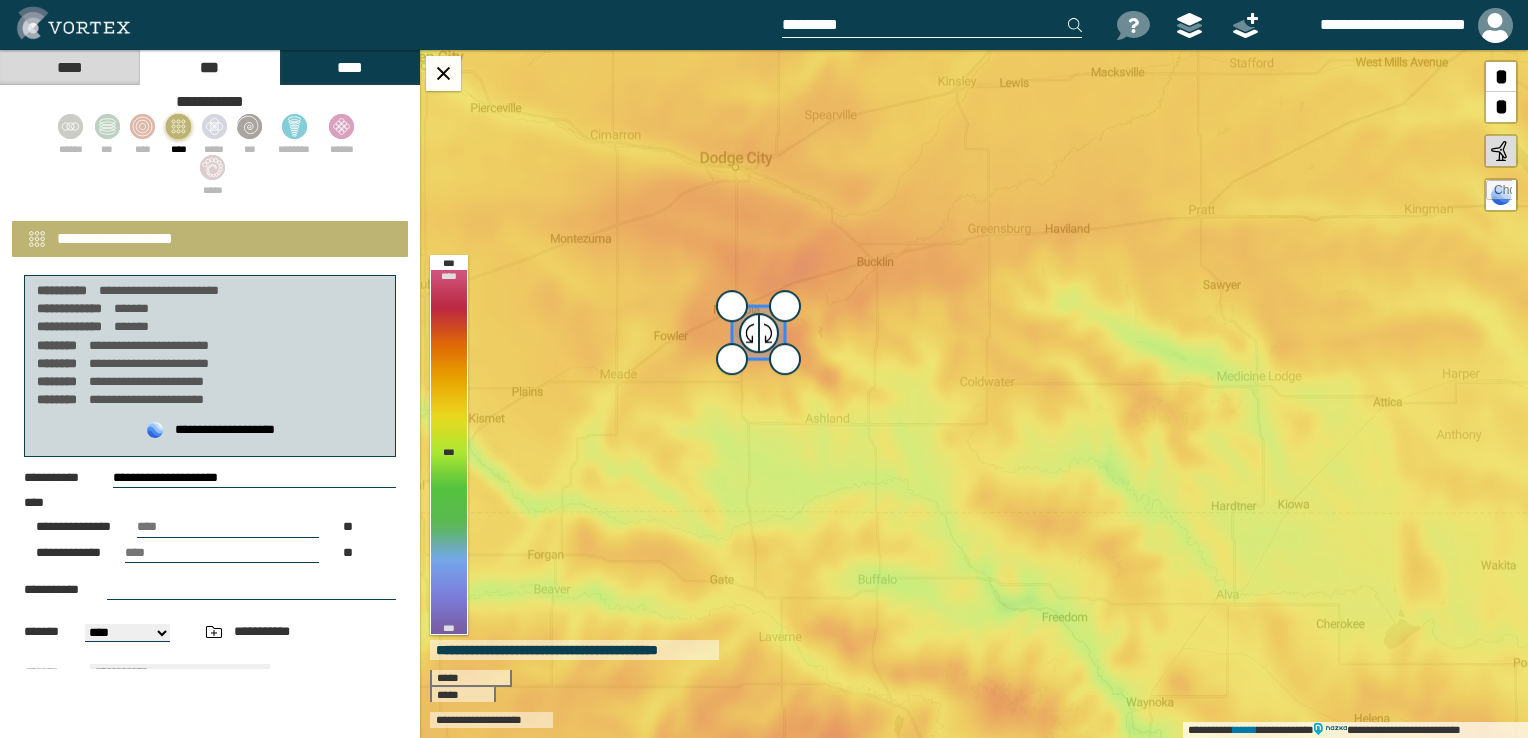 type on "**" 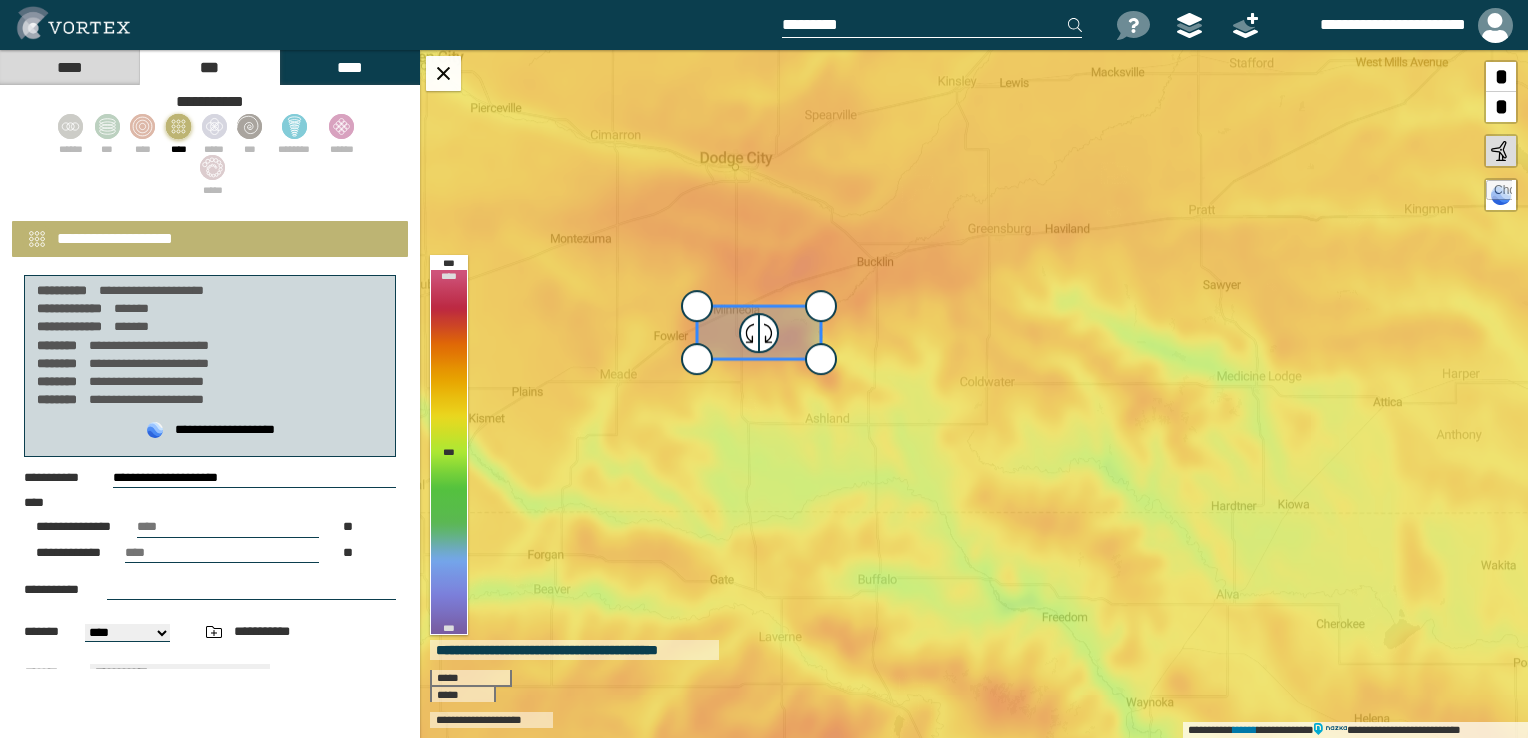 drag, startPoint x: 184, startPoint y: 543, endPoint x: 25, endPoint y: 566, distance: 160.6549 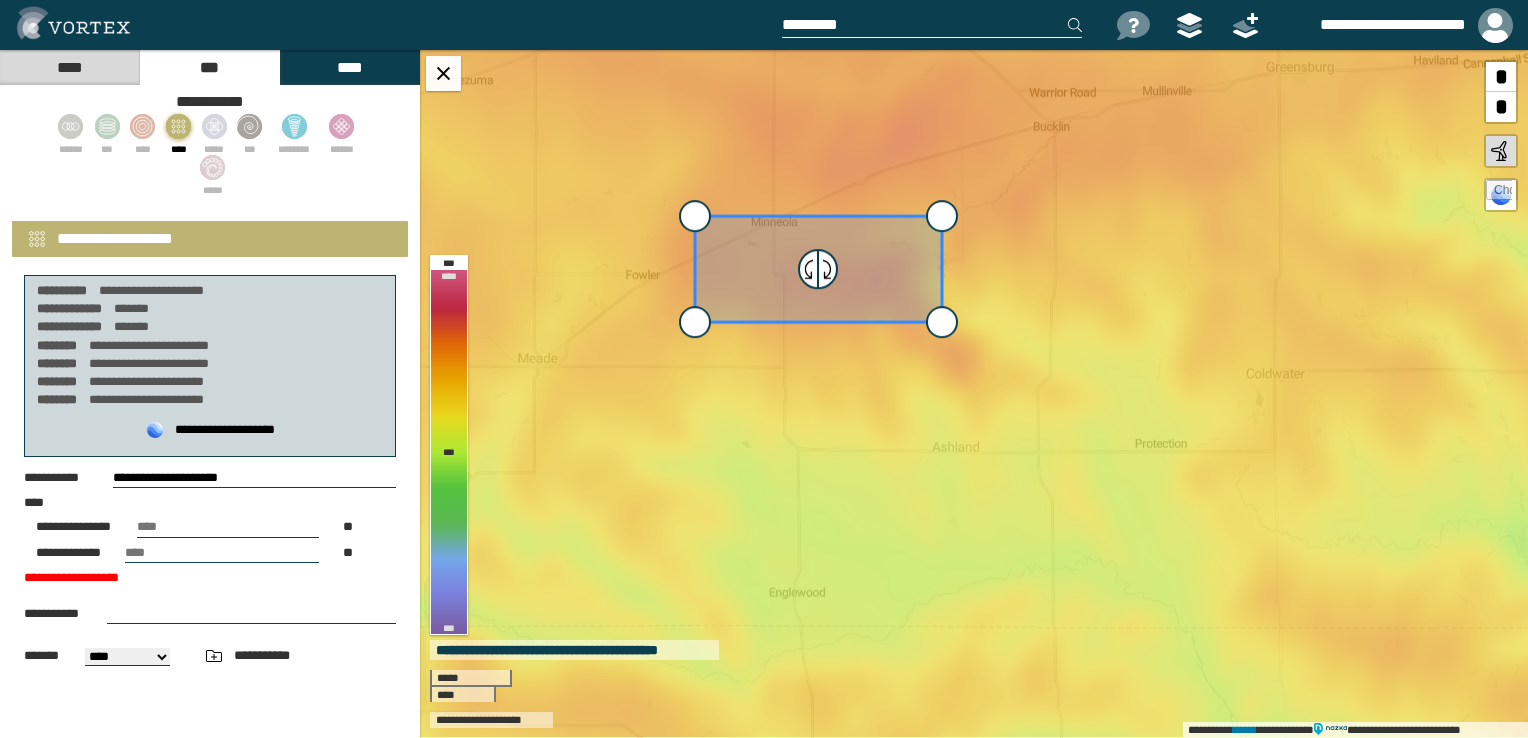 click on "**********" at bounding box center (210, 620) 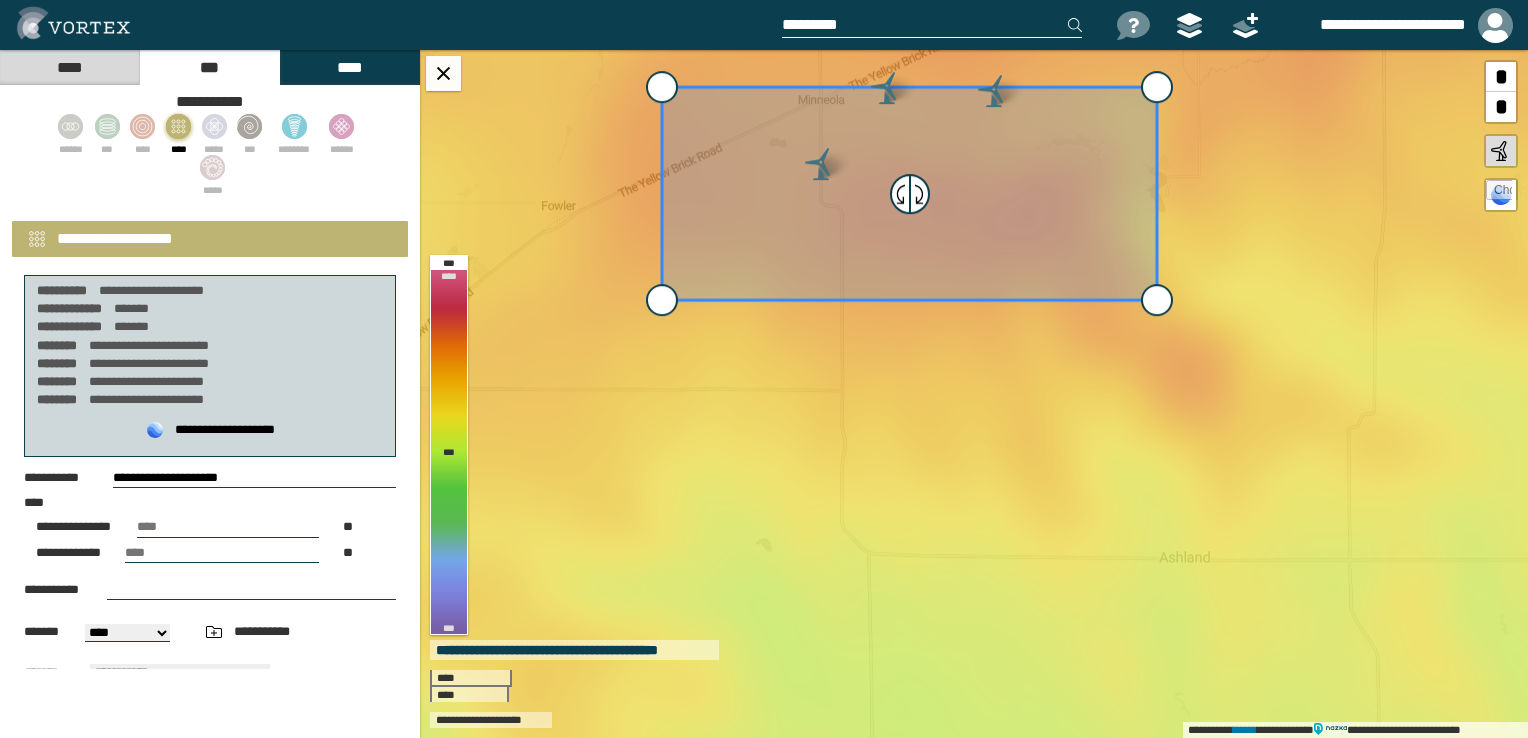 drag, startPoint x: 223, startPoint y: 552, endPoint x: 0, endPoint y: 569, distance: 223.64705 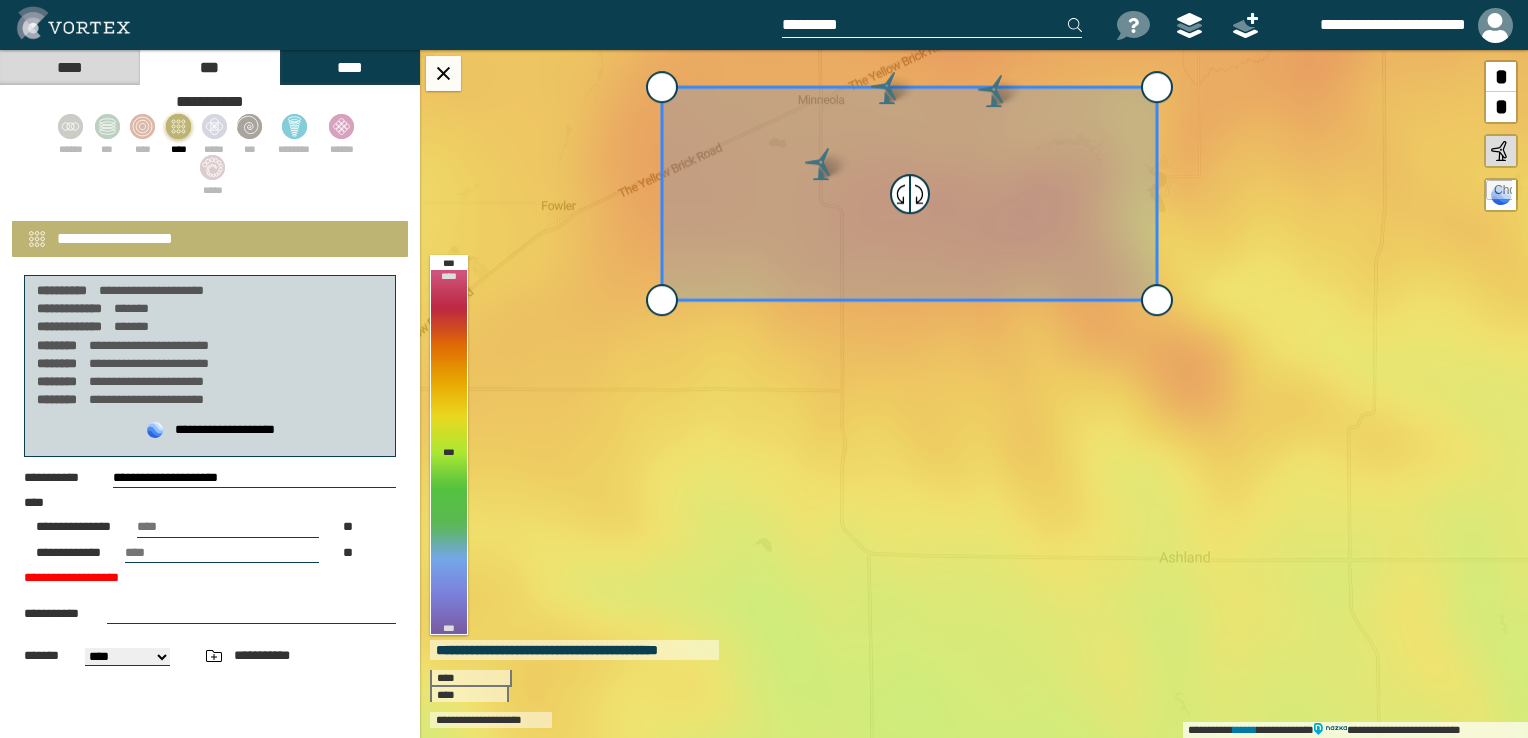 click on "**********" at bounding box center [210, 620] 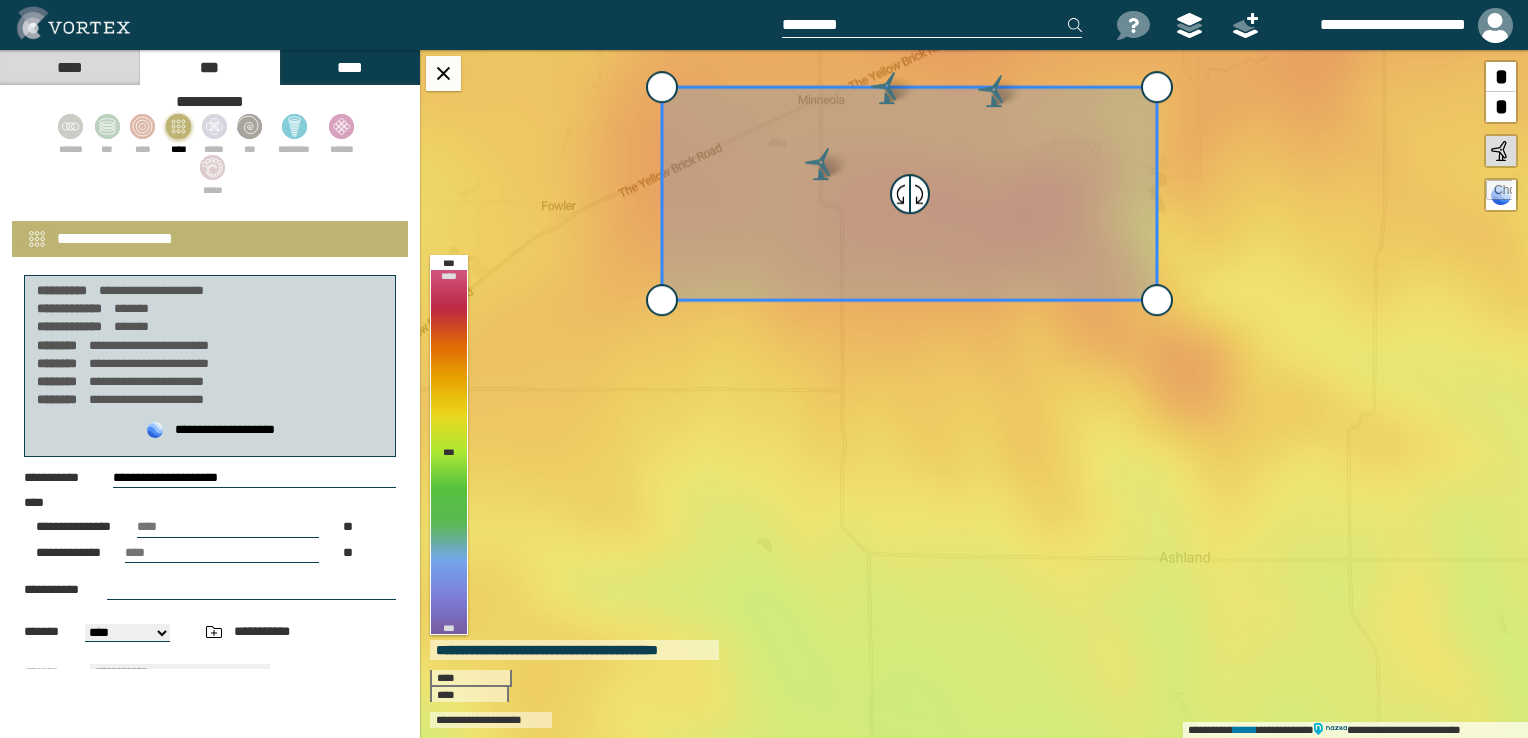 drag, startPoint x: 141, startPoint y: 542, endPoint x: 82, endPoint y: 552, distance: 59.841457 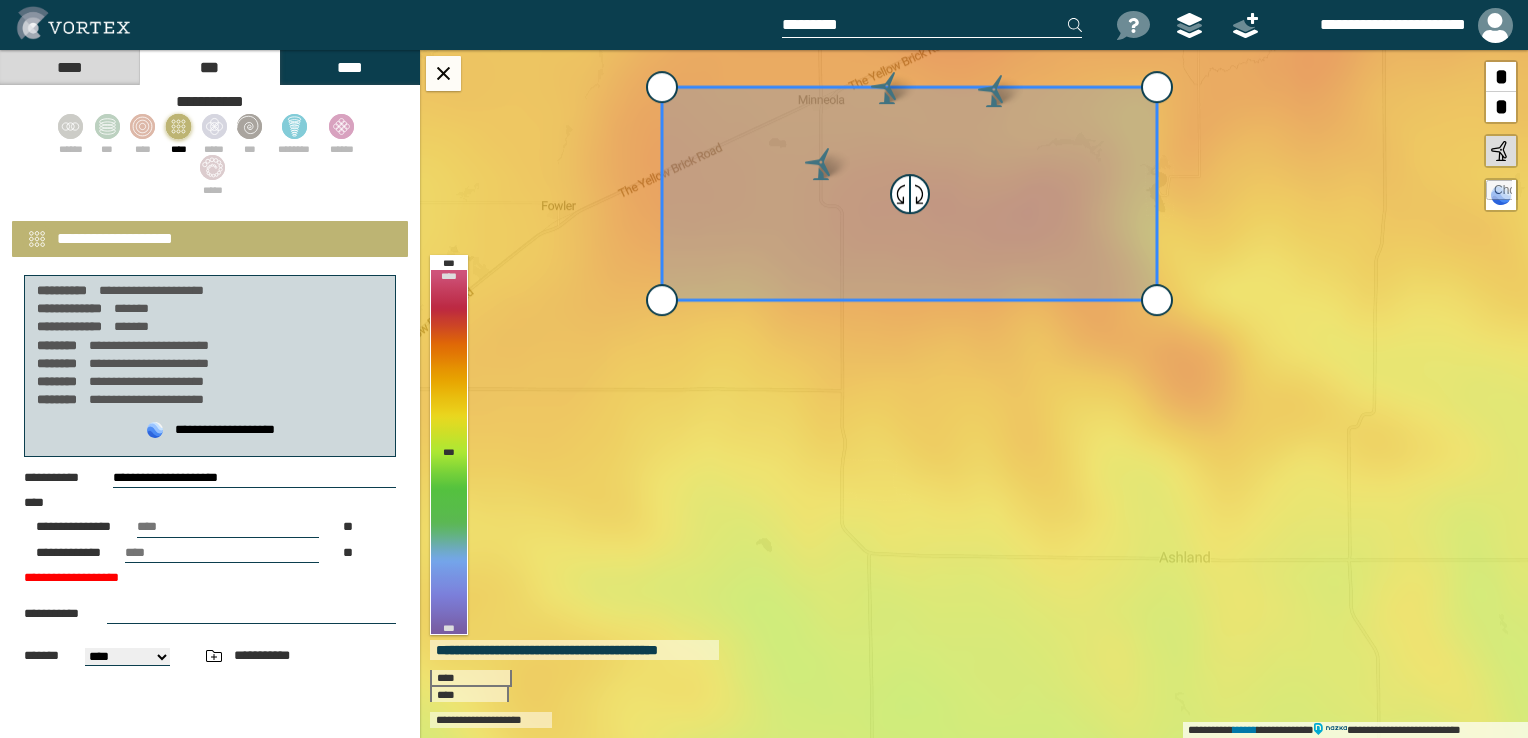 click on "**********" at bounding box center (210, 620) 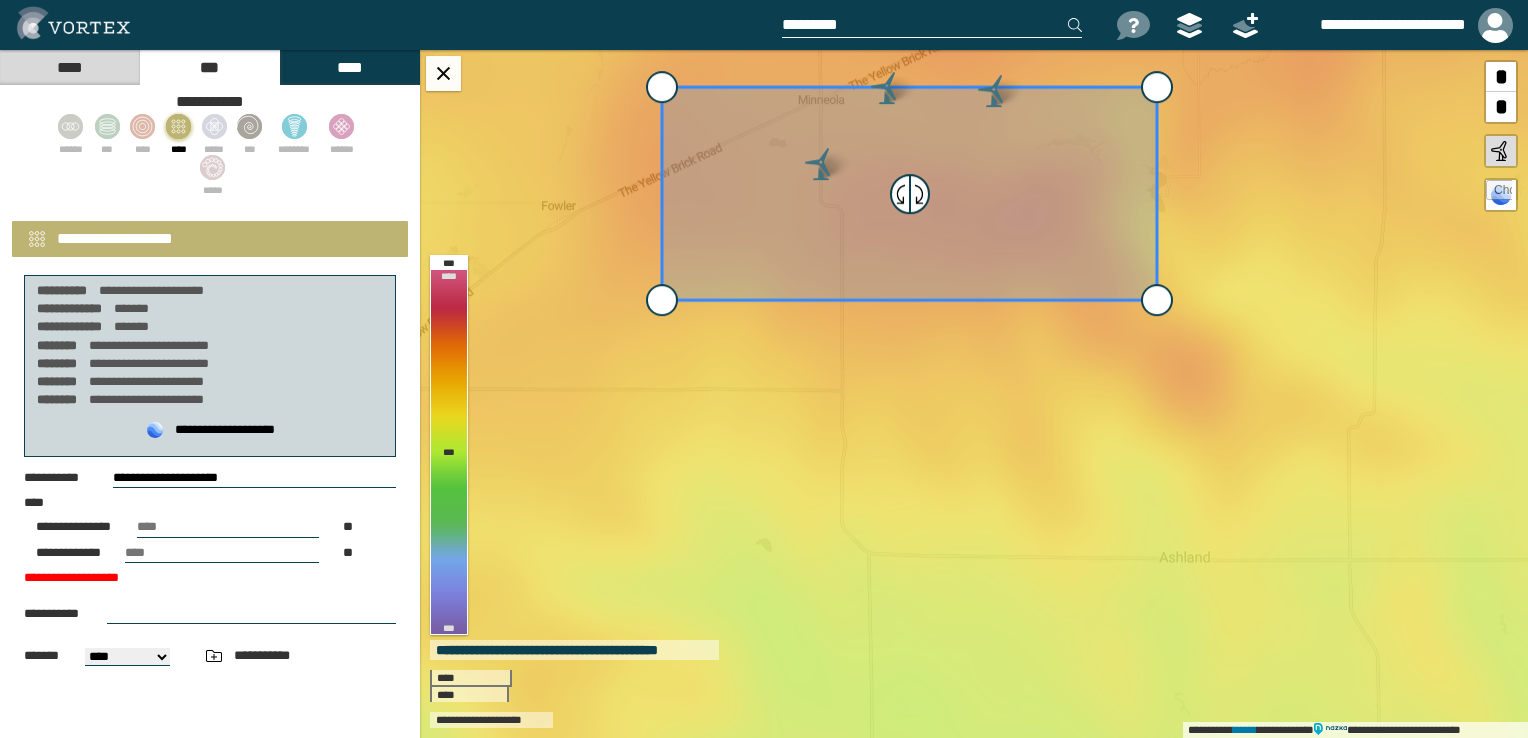 click on "**" at bounding box center (222, 553) 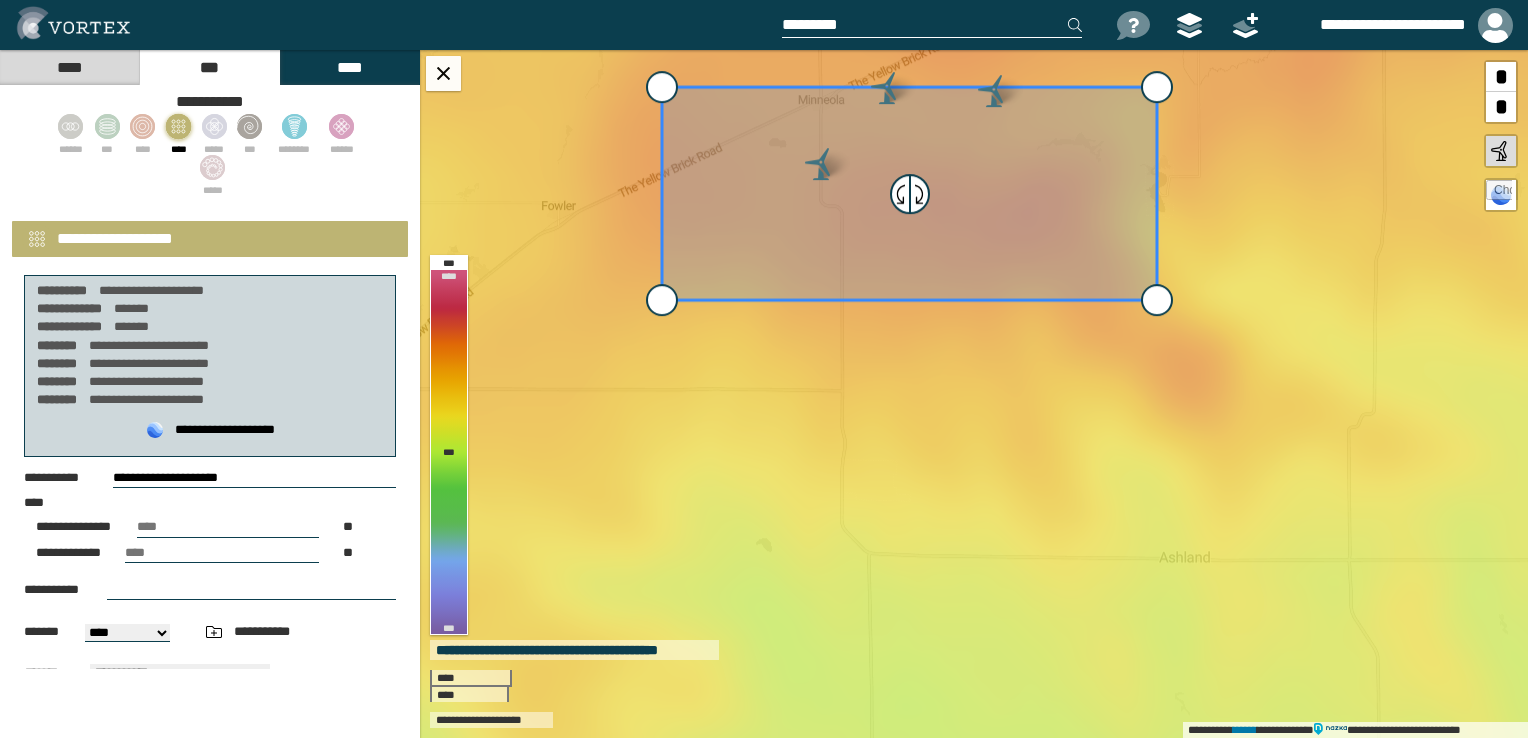 type on "**" 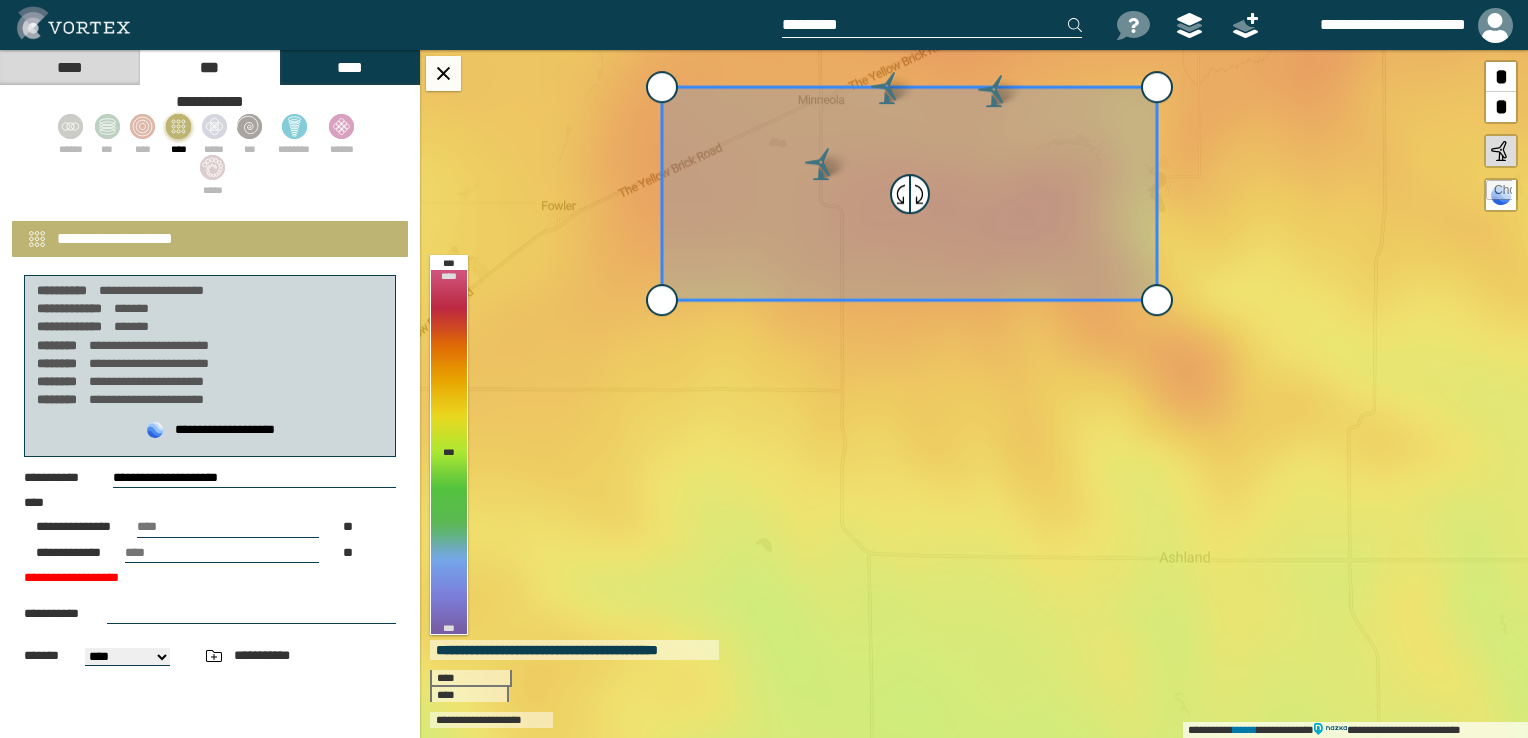 drag, startPoint x: 172, startPoint y: 523, endPoint x: 119, endPoint y: 529, distance: 53.338543 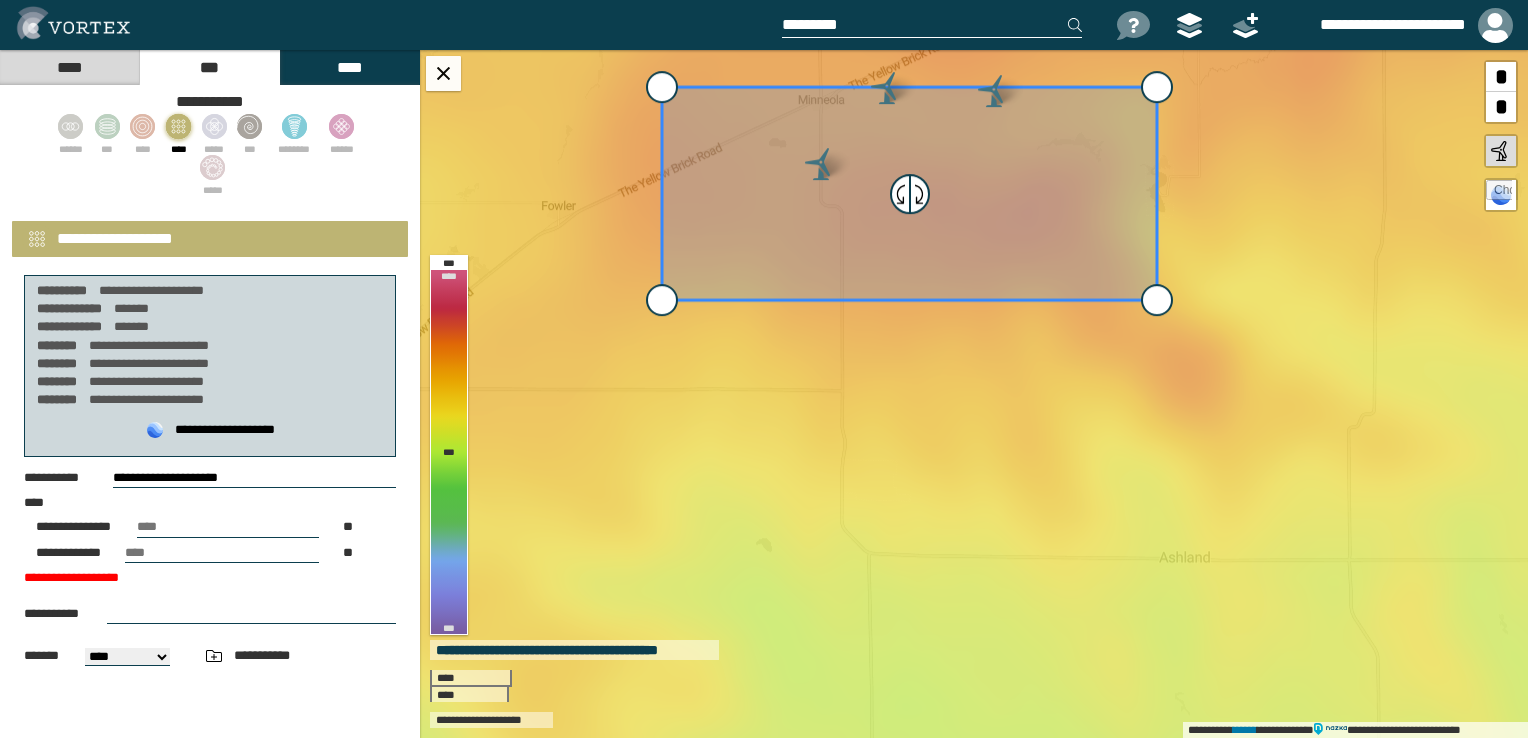 type on "**" 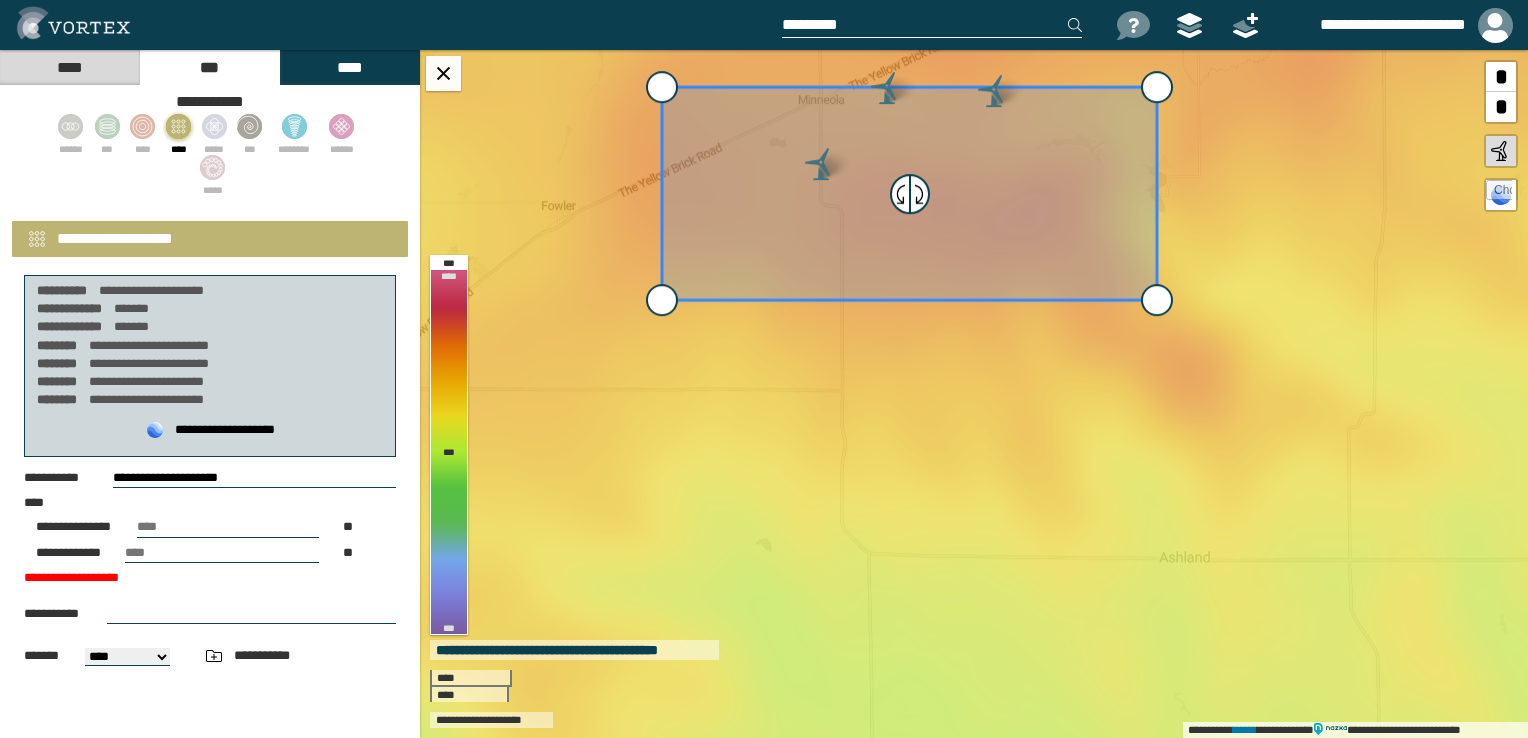 click on "**********" at bounding box center [210, 782] 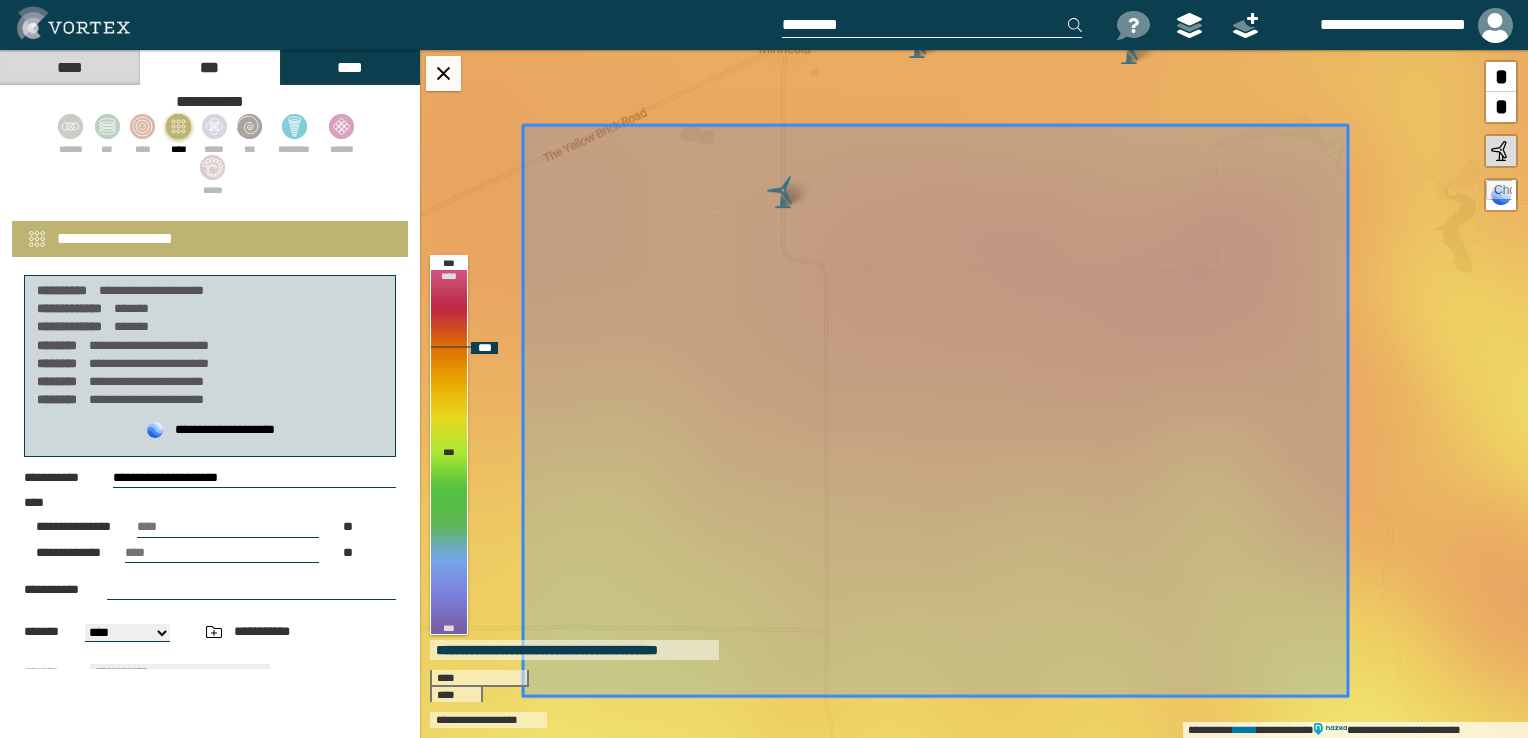 drag, startPoint x: 888, startPoint y: 203, endPoint x: 864, endPoint y: 343, distance: 142.04225 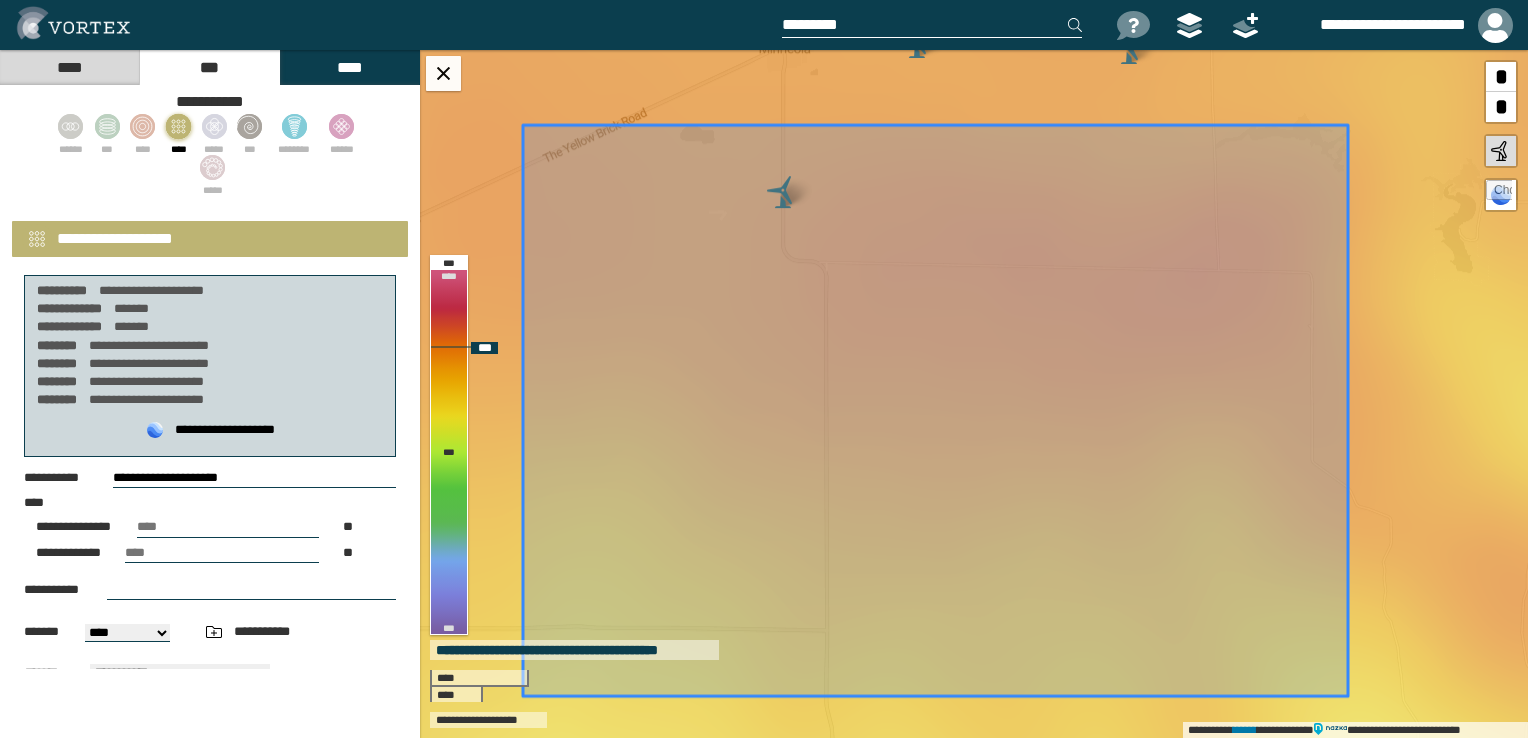 click 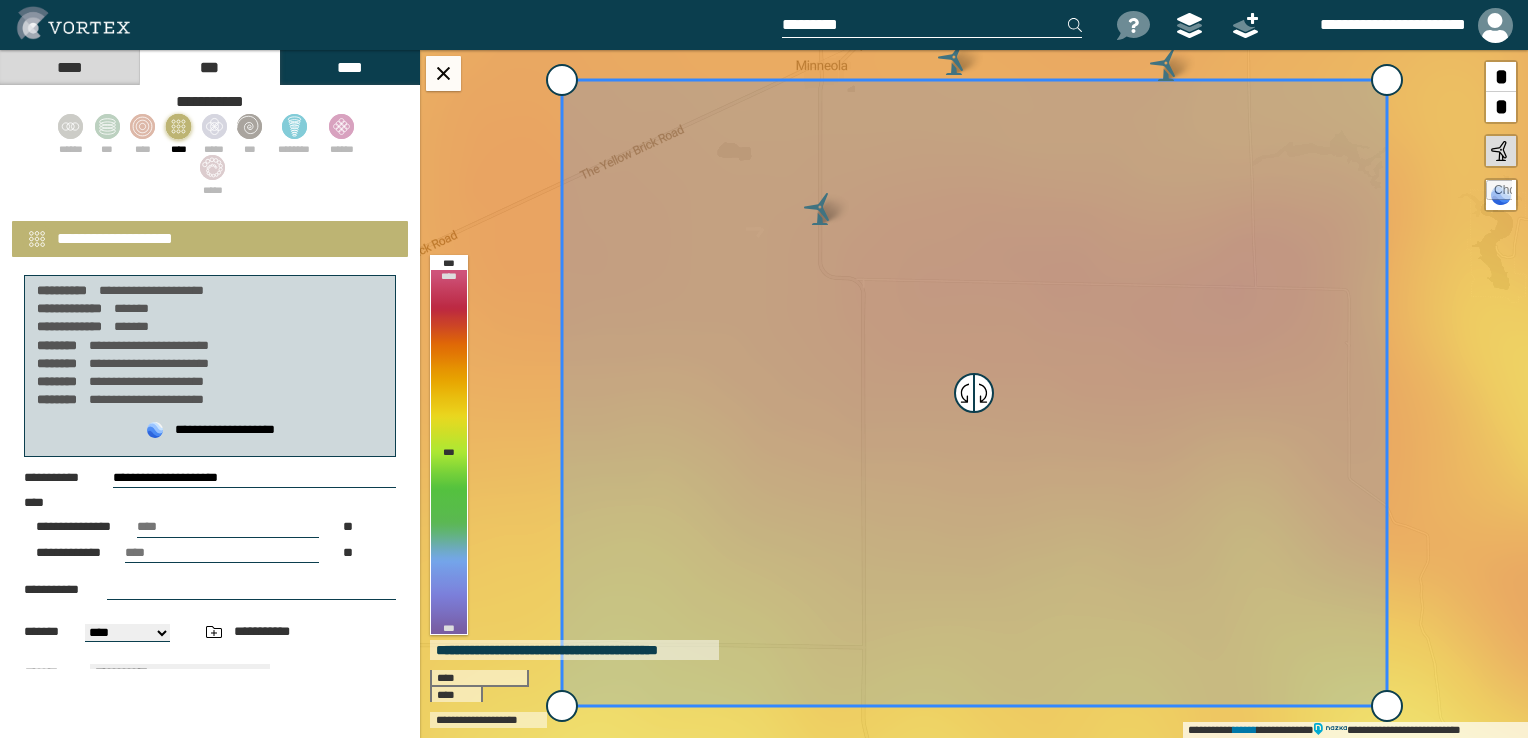 click on "**" at bounding box center (228, 527) 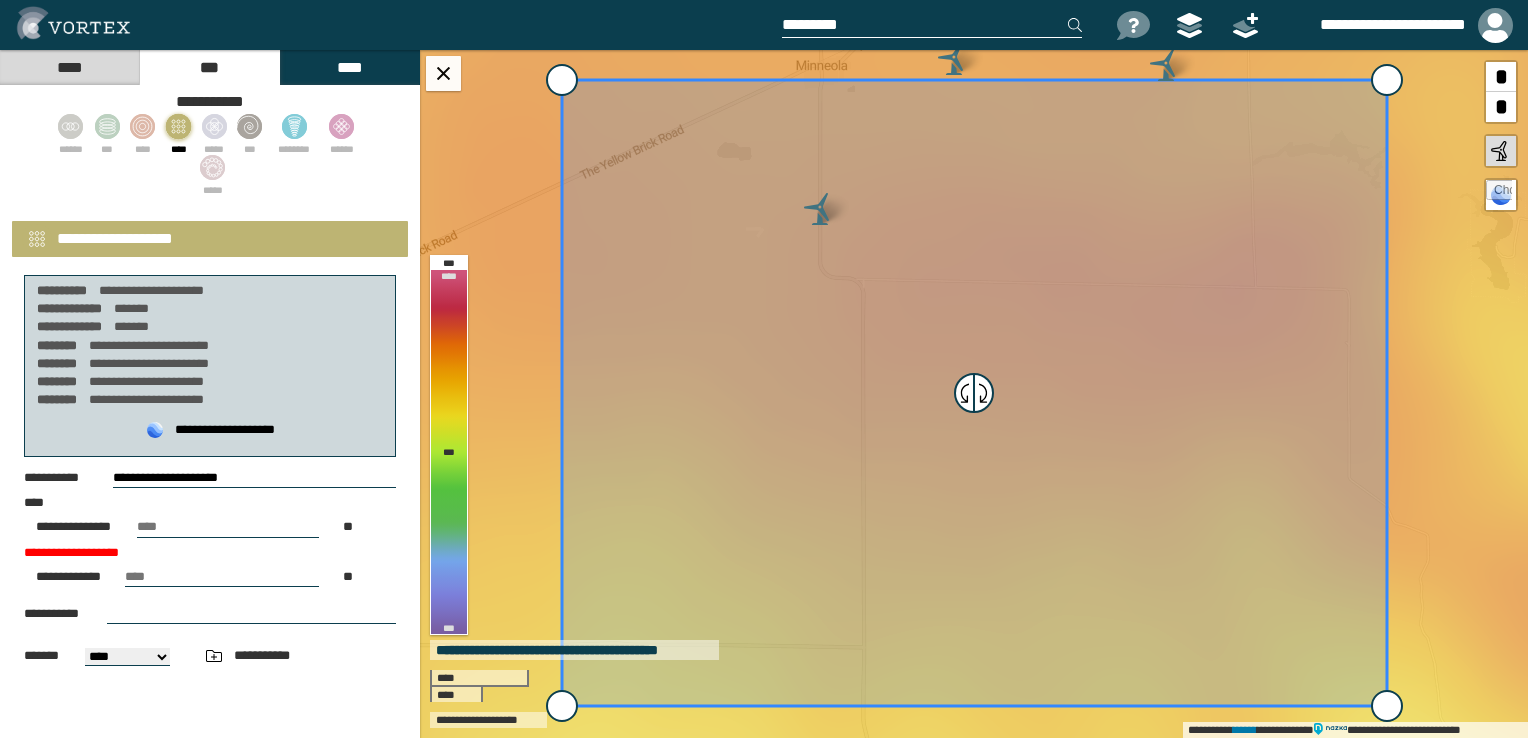 click on "**********" at bounding box center [210, 620] 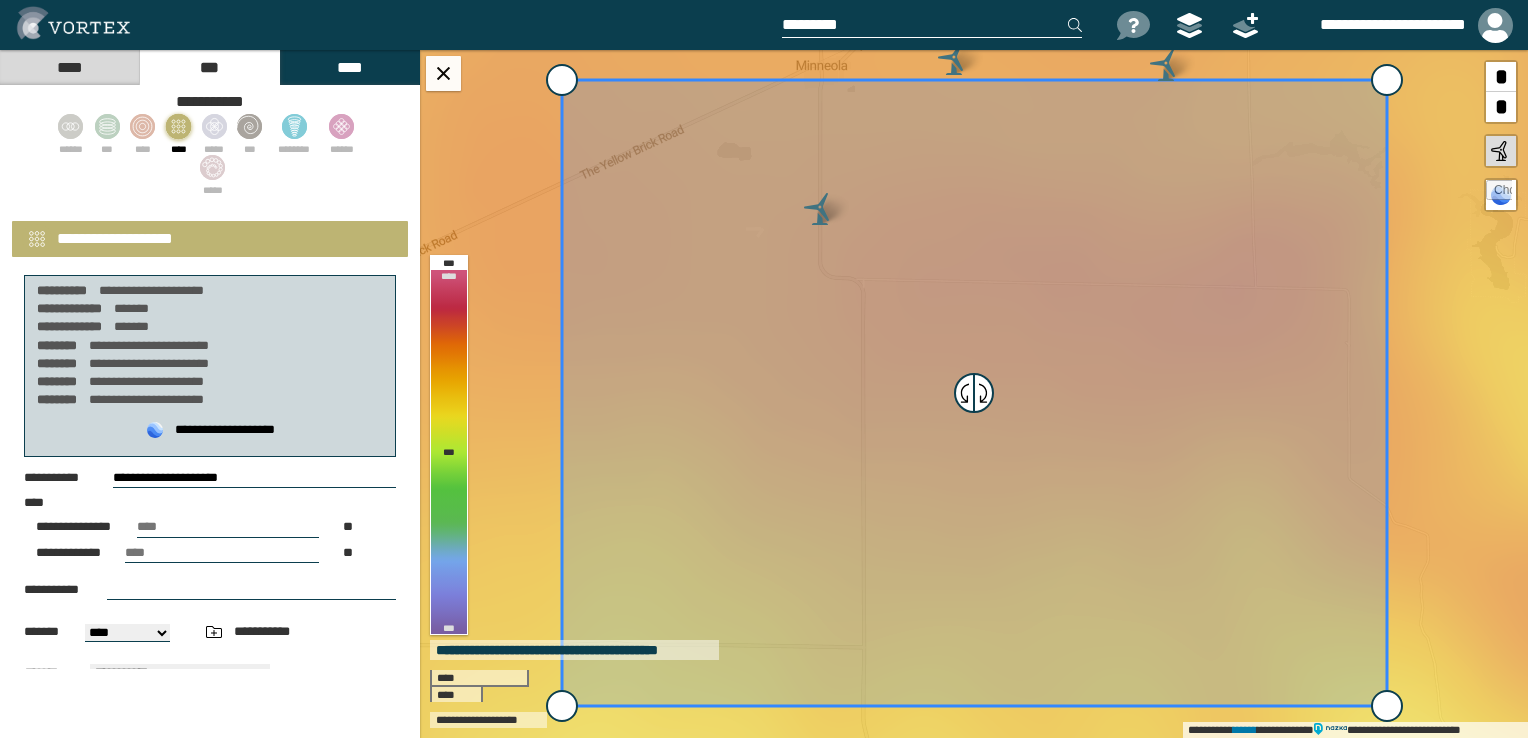 click on "**********" at bounding box center (210, 528) 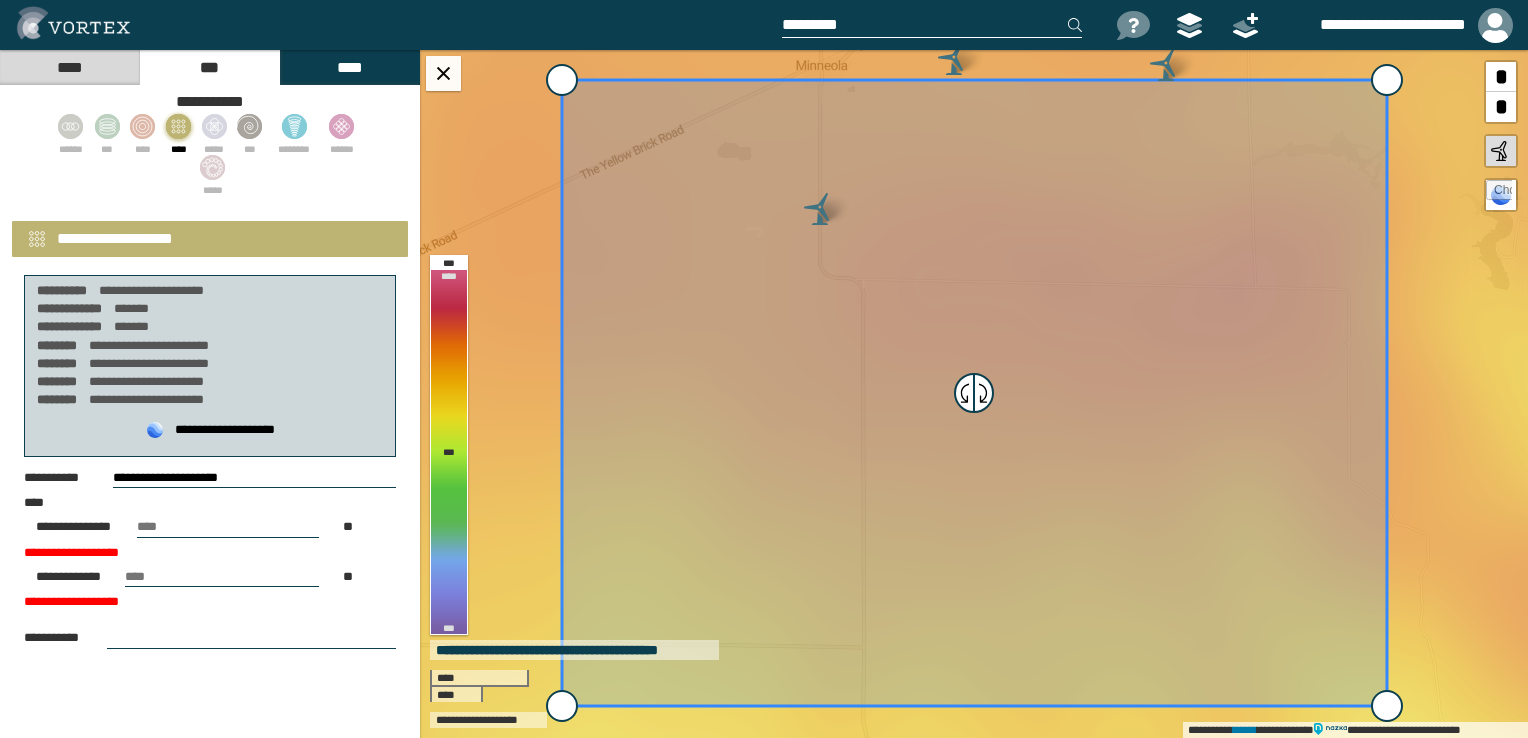 click on "**********" at bounding box center (210, 633) 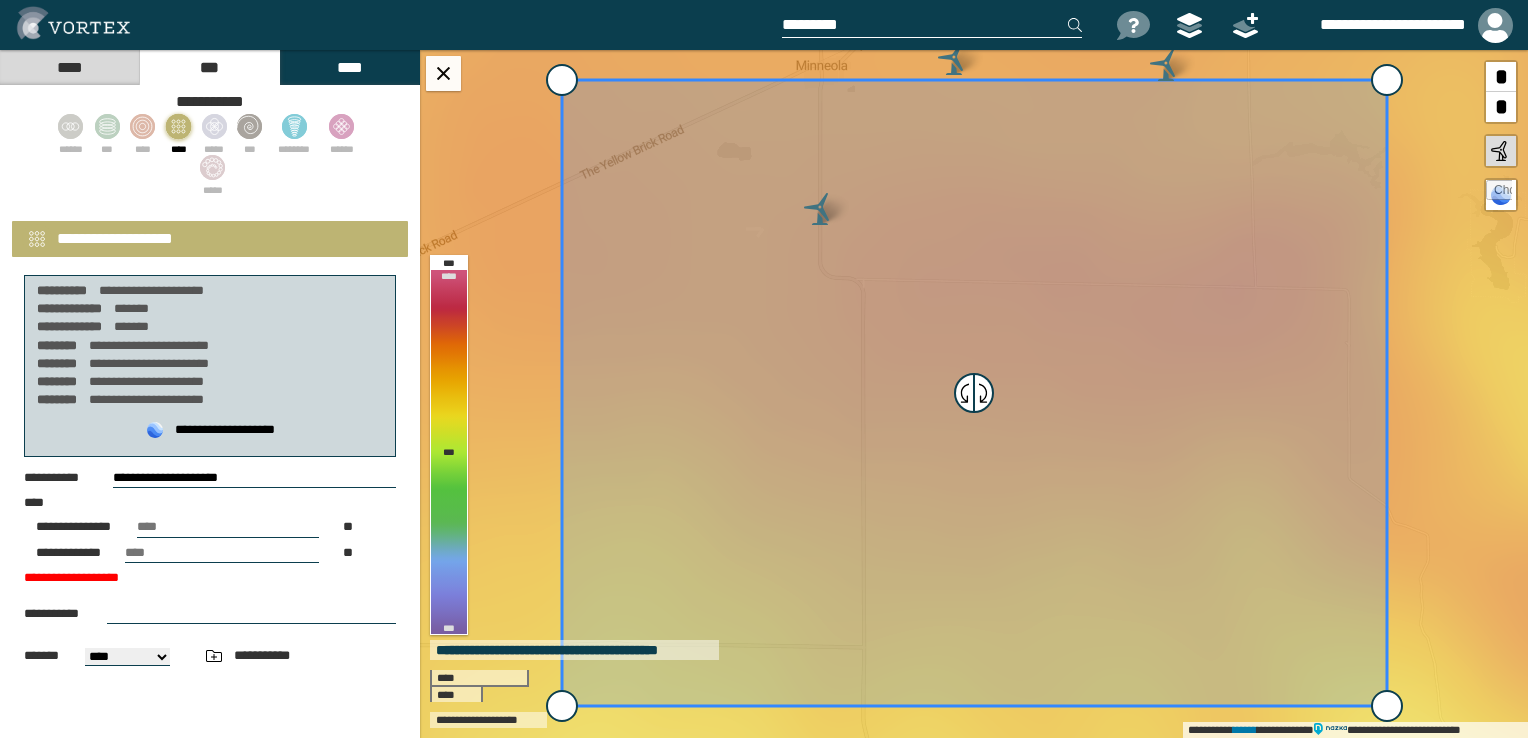 click on "**" at bounding box center (228, 527) 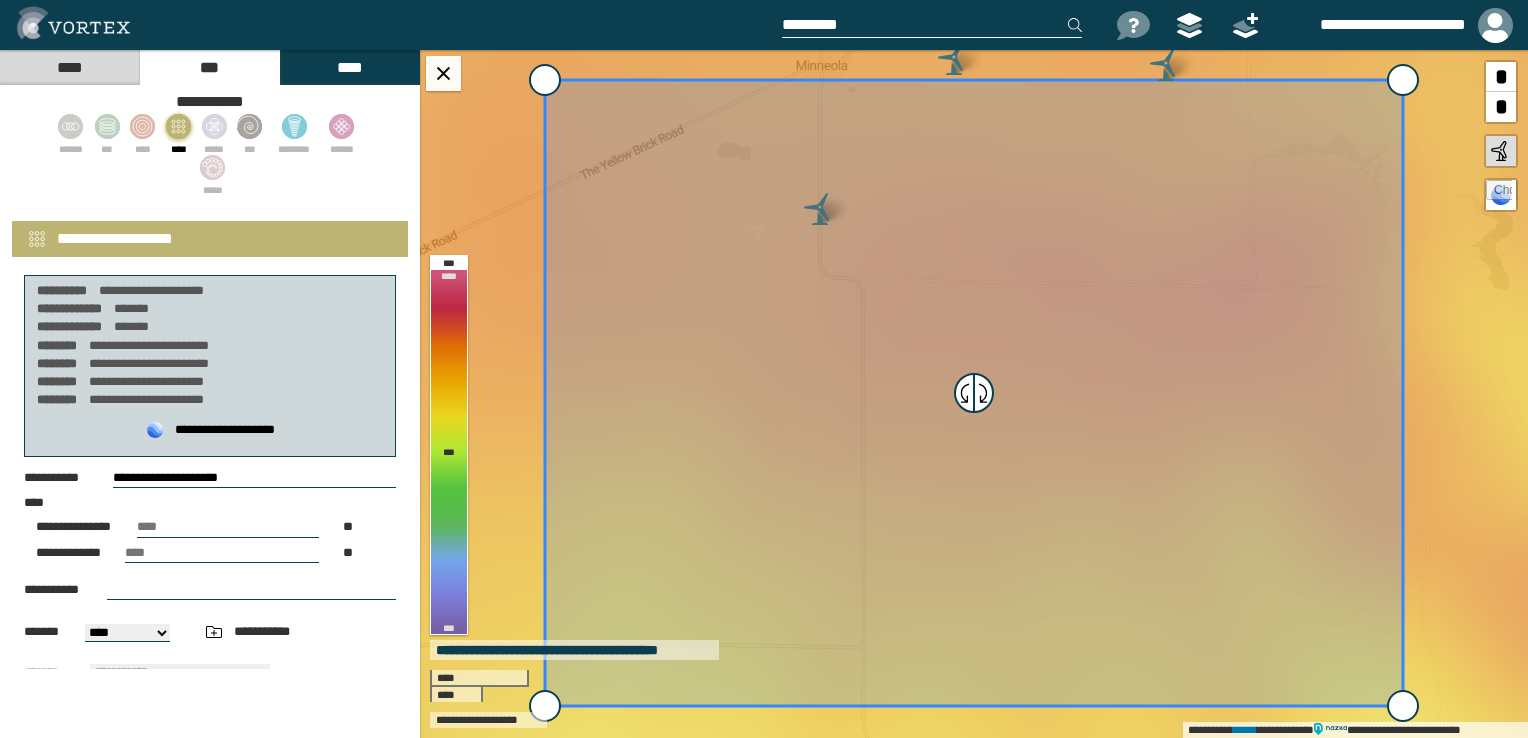 click on "**********" at bounding box center (210, 758) 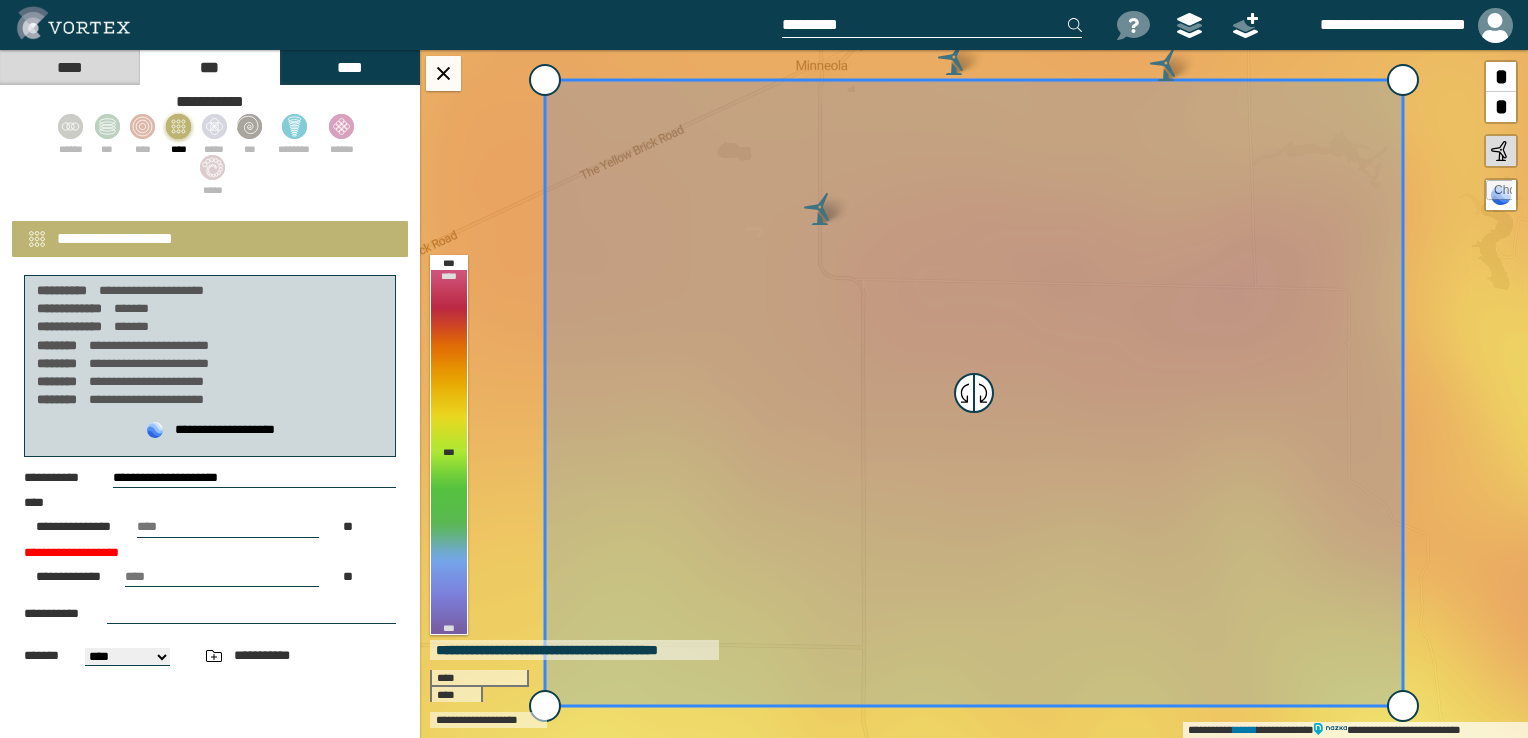 click on "**********" at bounding box center [210, 620] 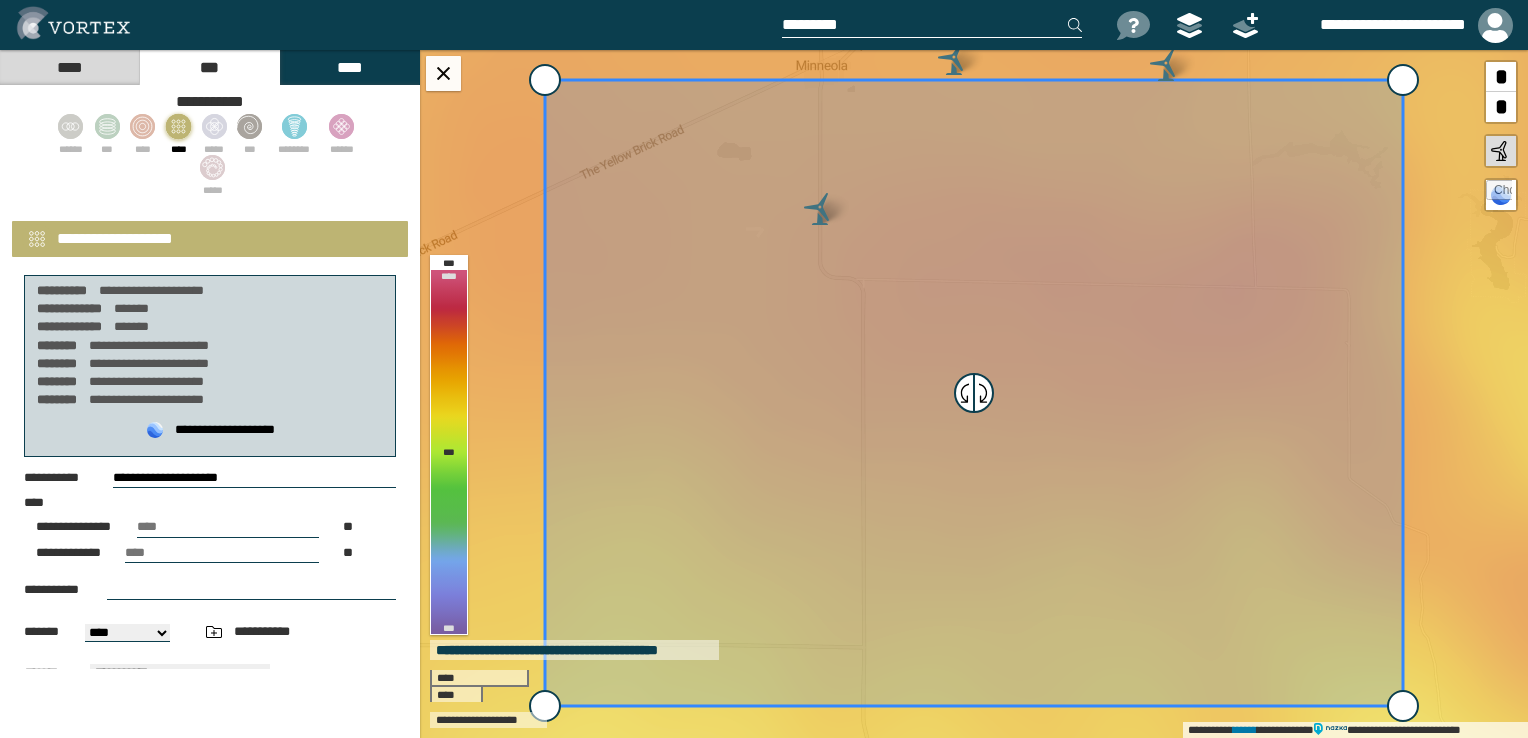 click on "****" at bounding box center (228, 527) 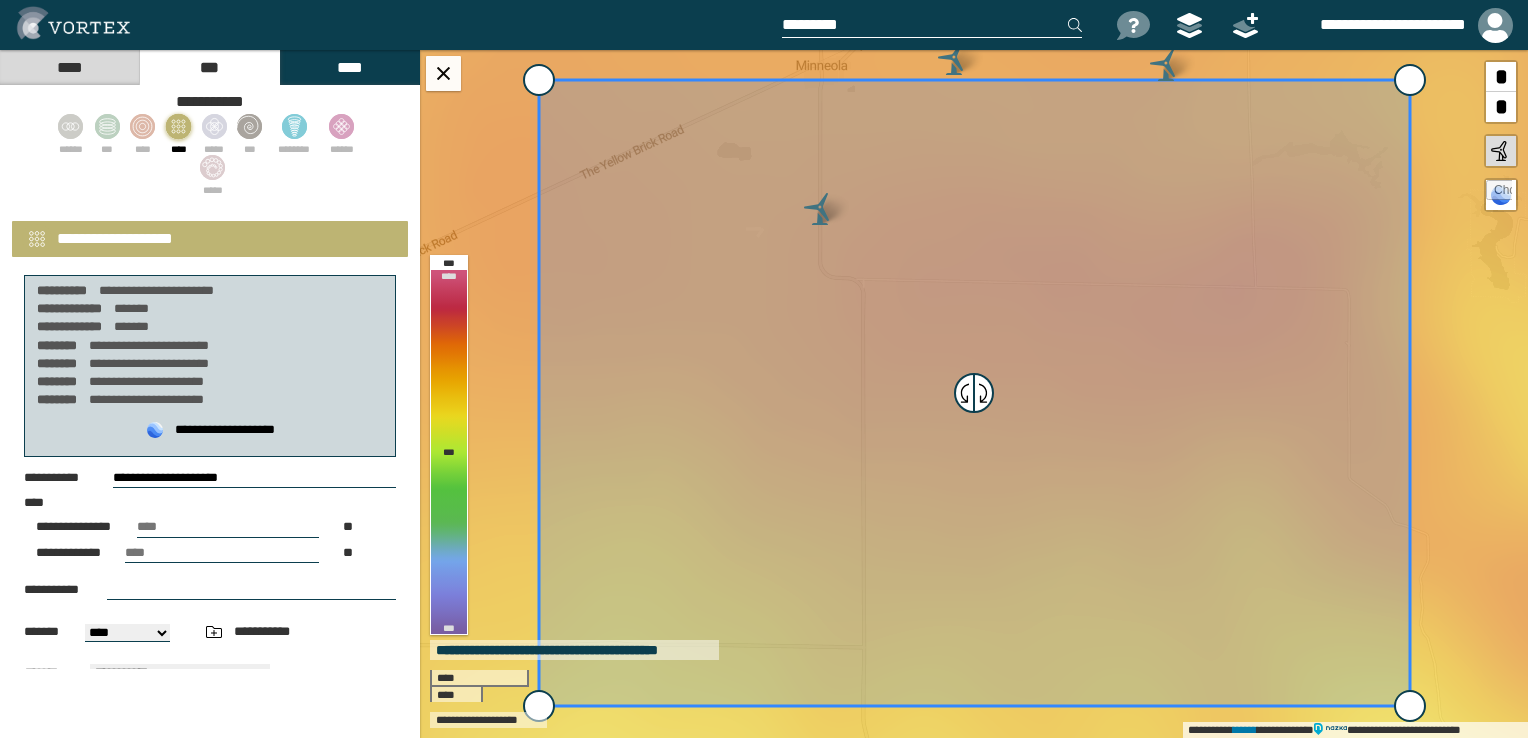 click at bounding box center [251, 590] 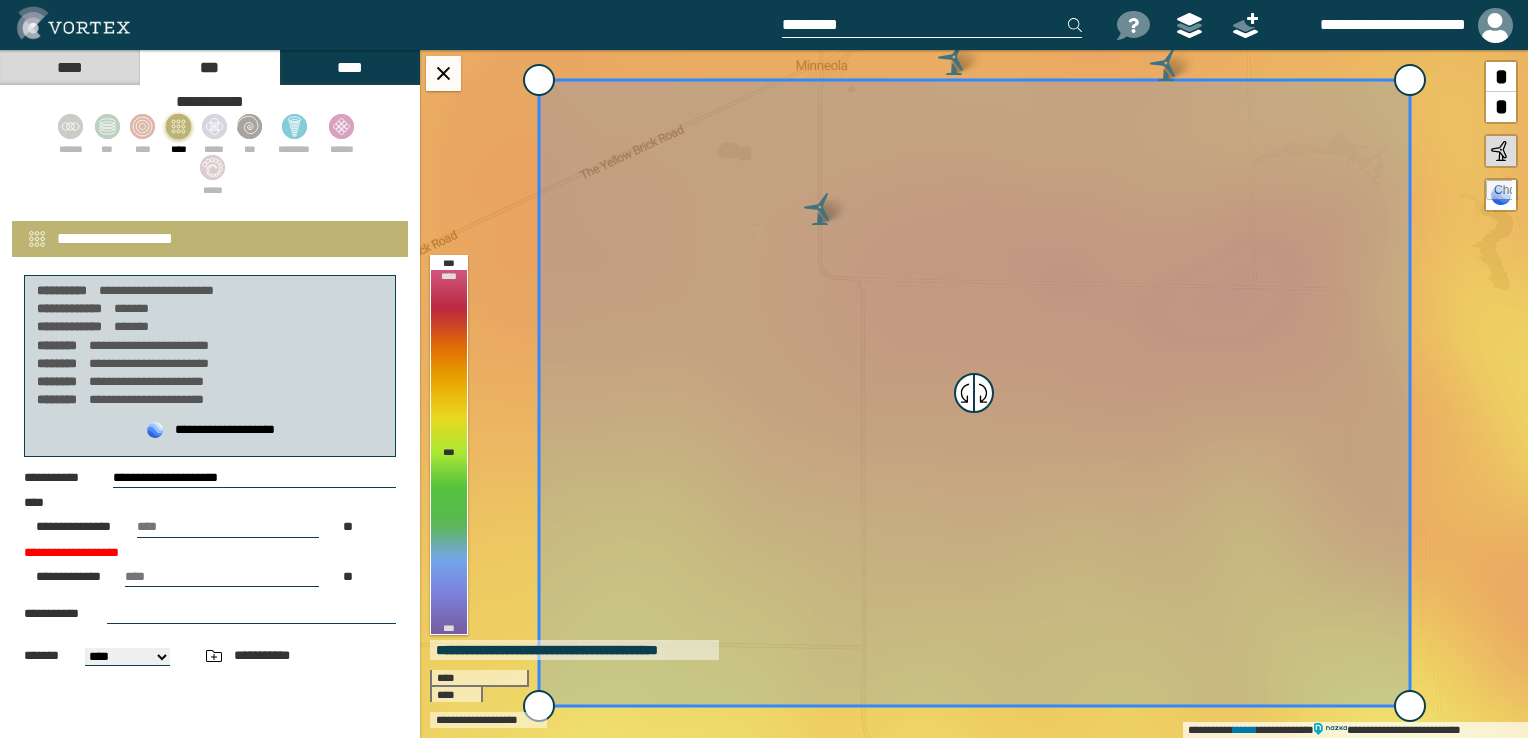 click on "**********" at bounding box center [210, 620] 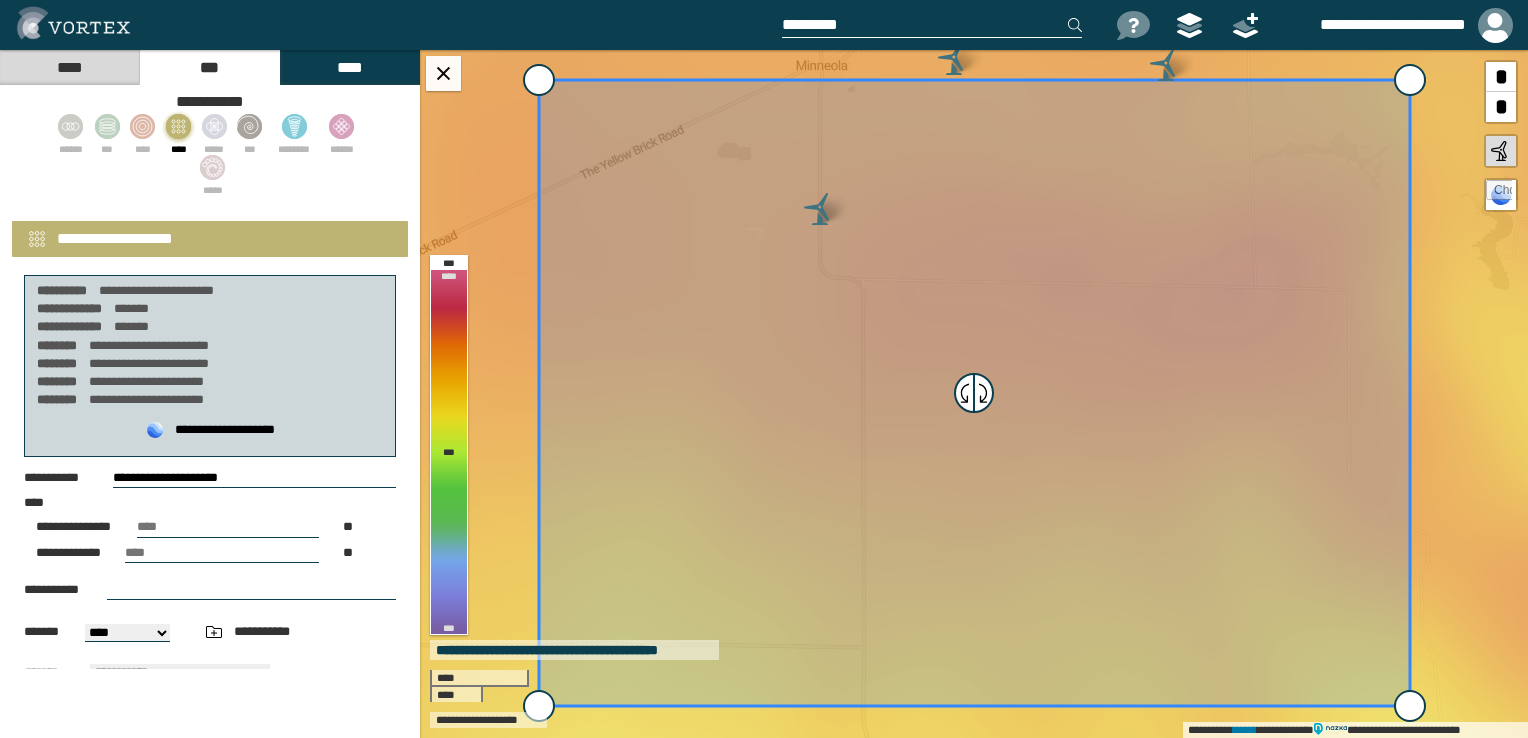 click on "****" at bounding box center [228, 527] 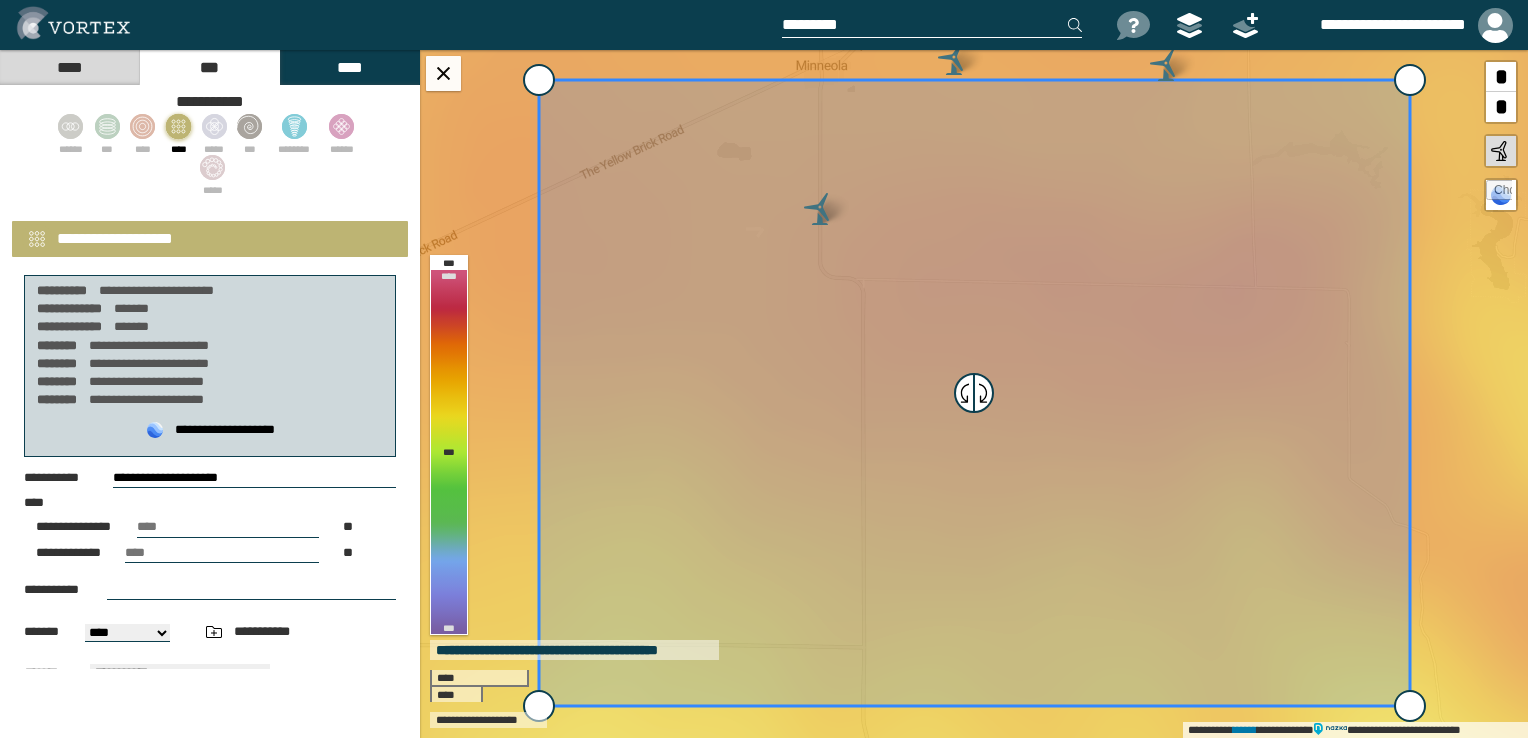 type on "****" 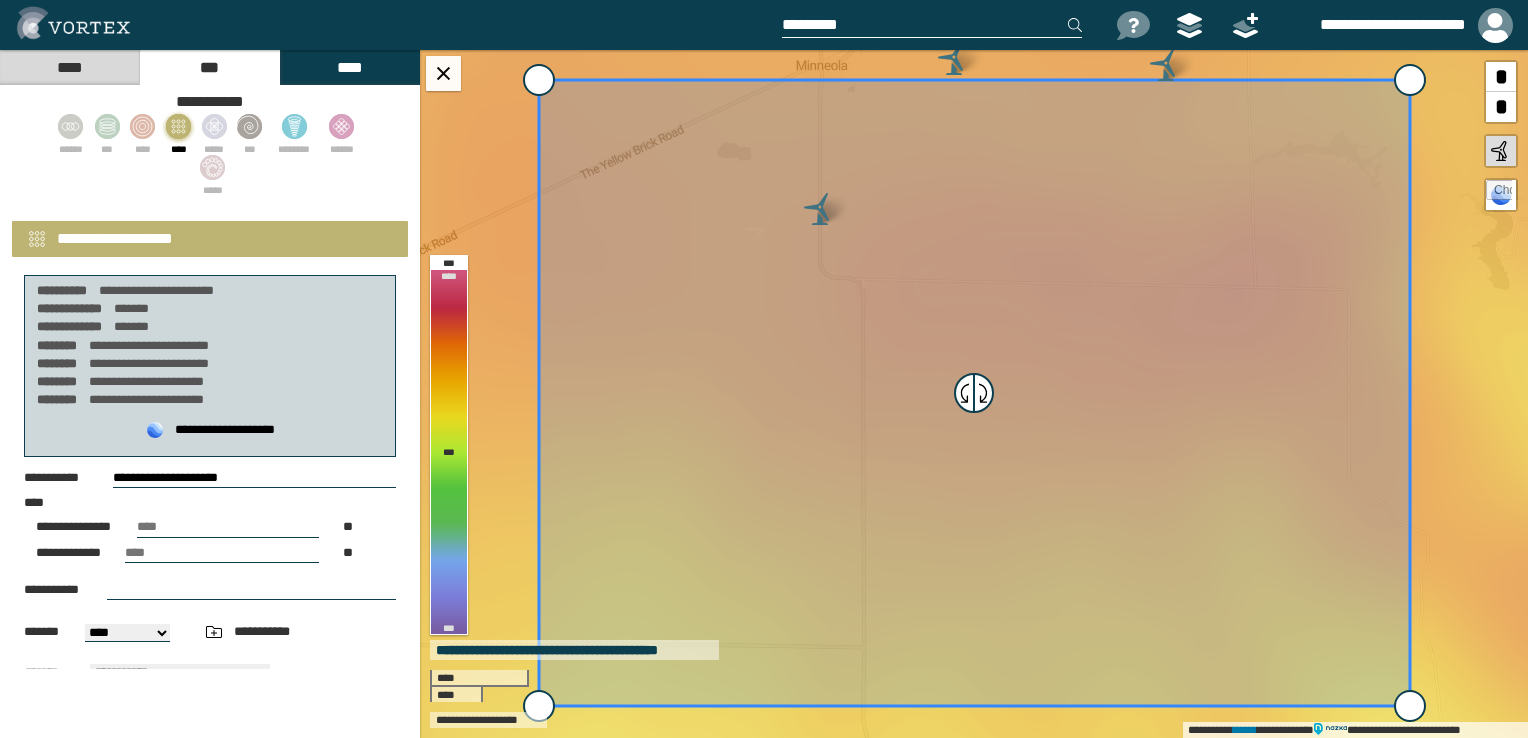 click on "**********" at bounding box center (210, 590) 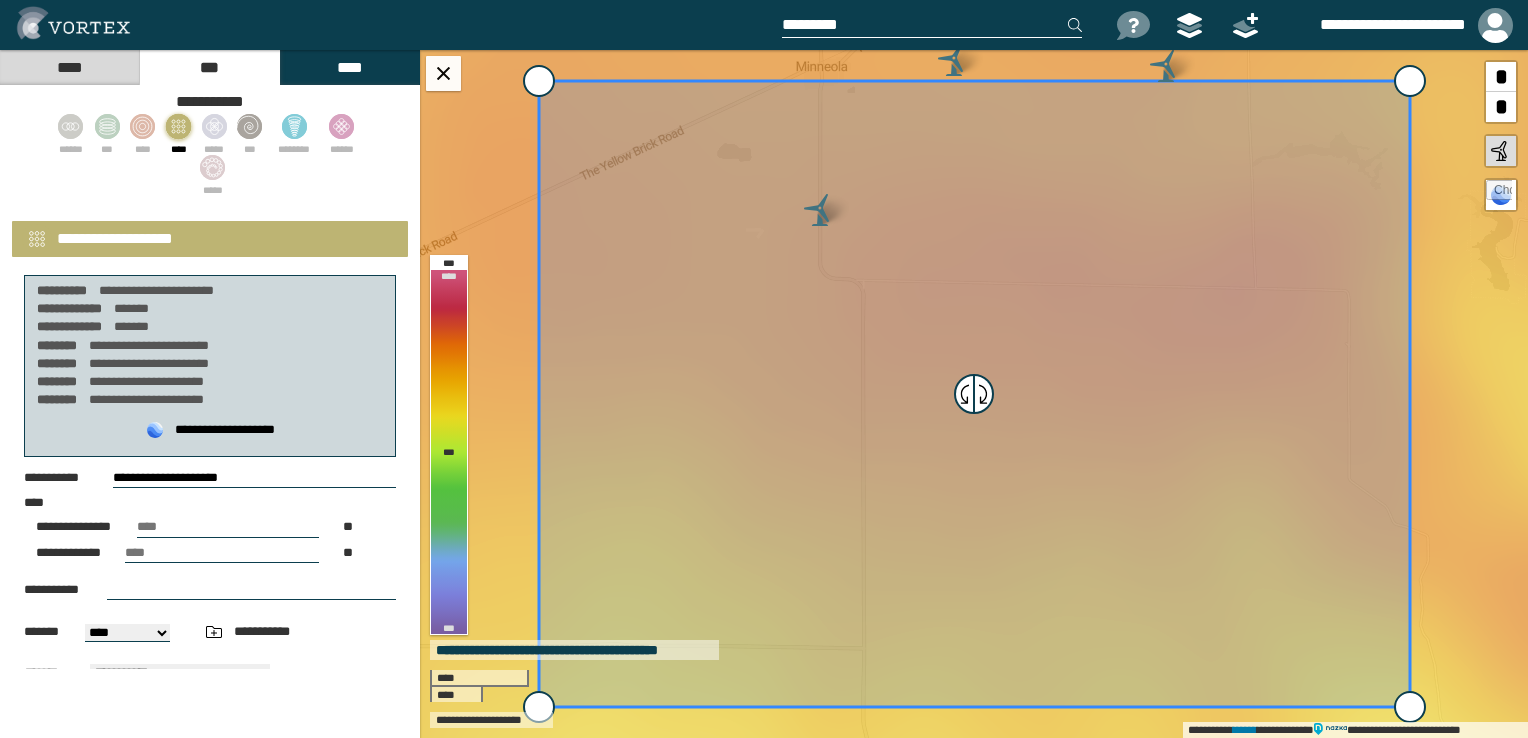 click on "**********" at bounding box center (254, 478) 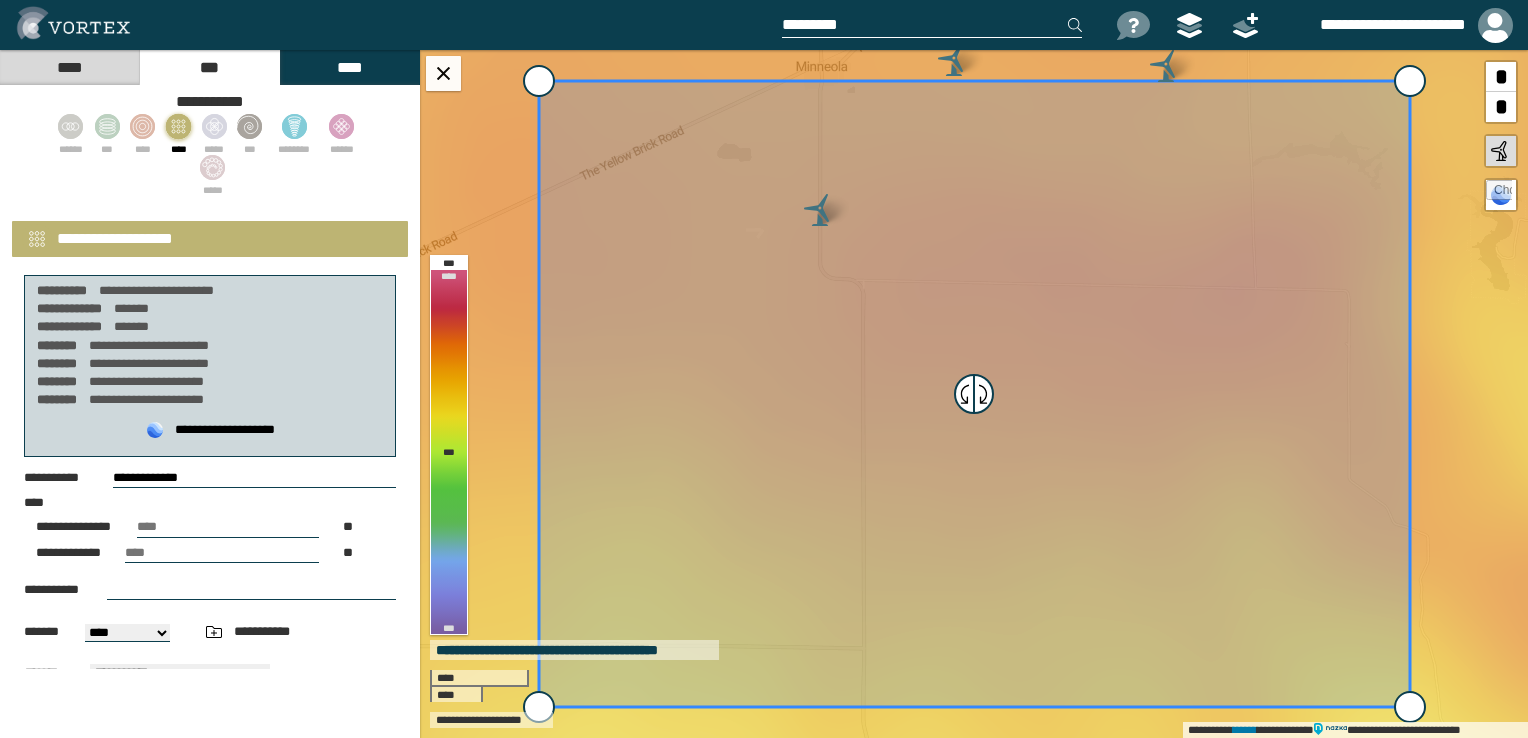 paste on "*********" 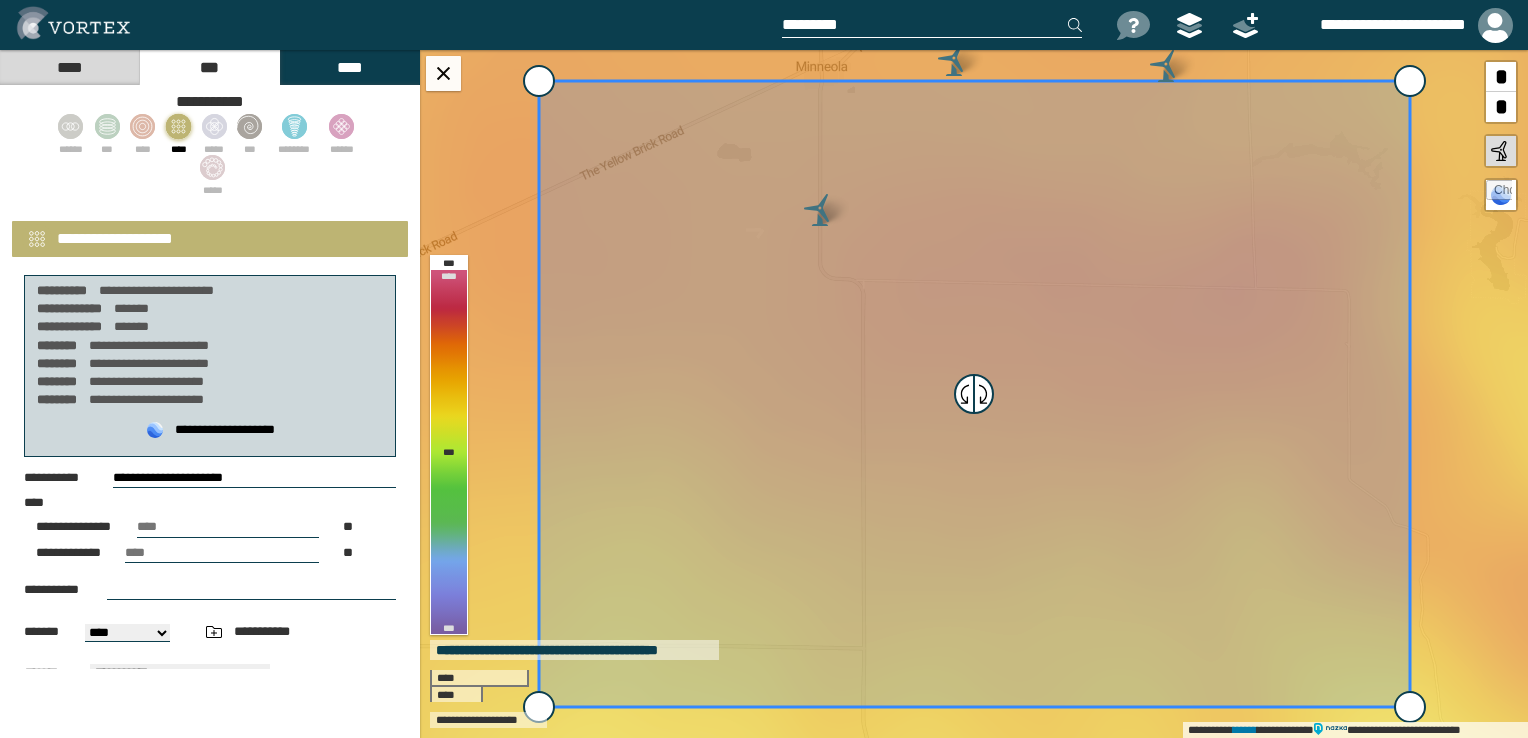 type on "**********" 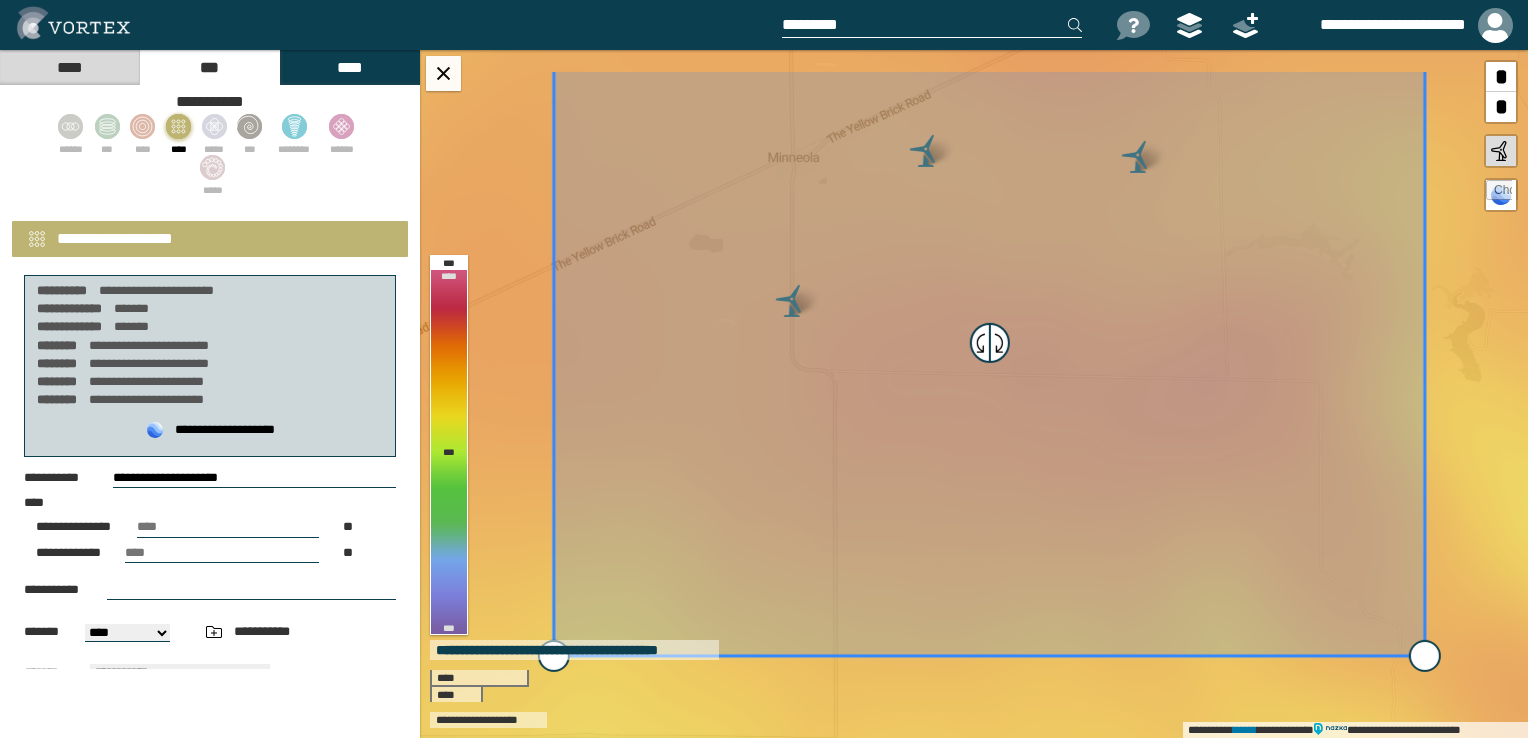 click on "**" at bounding box center [222, 553] 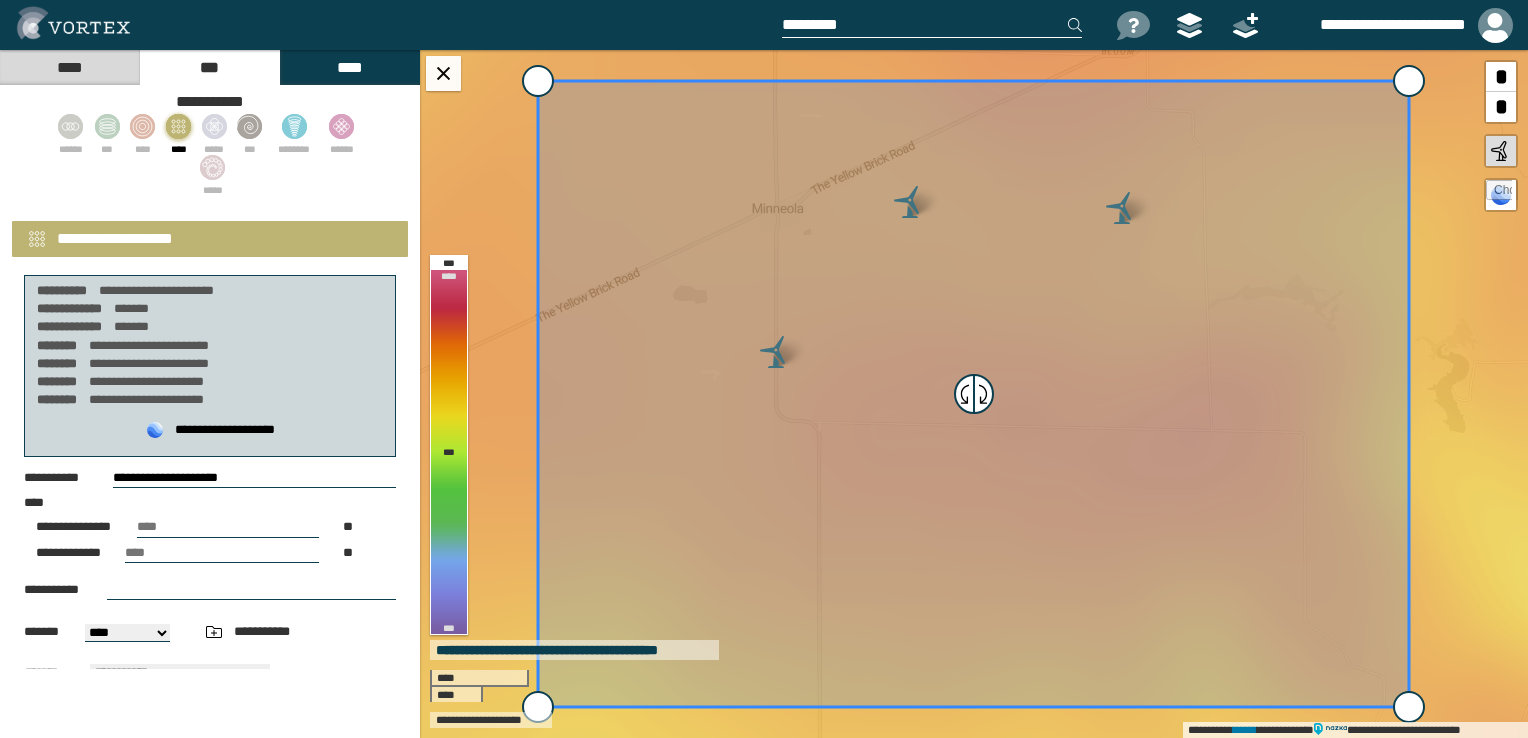 type on "****" 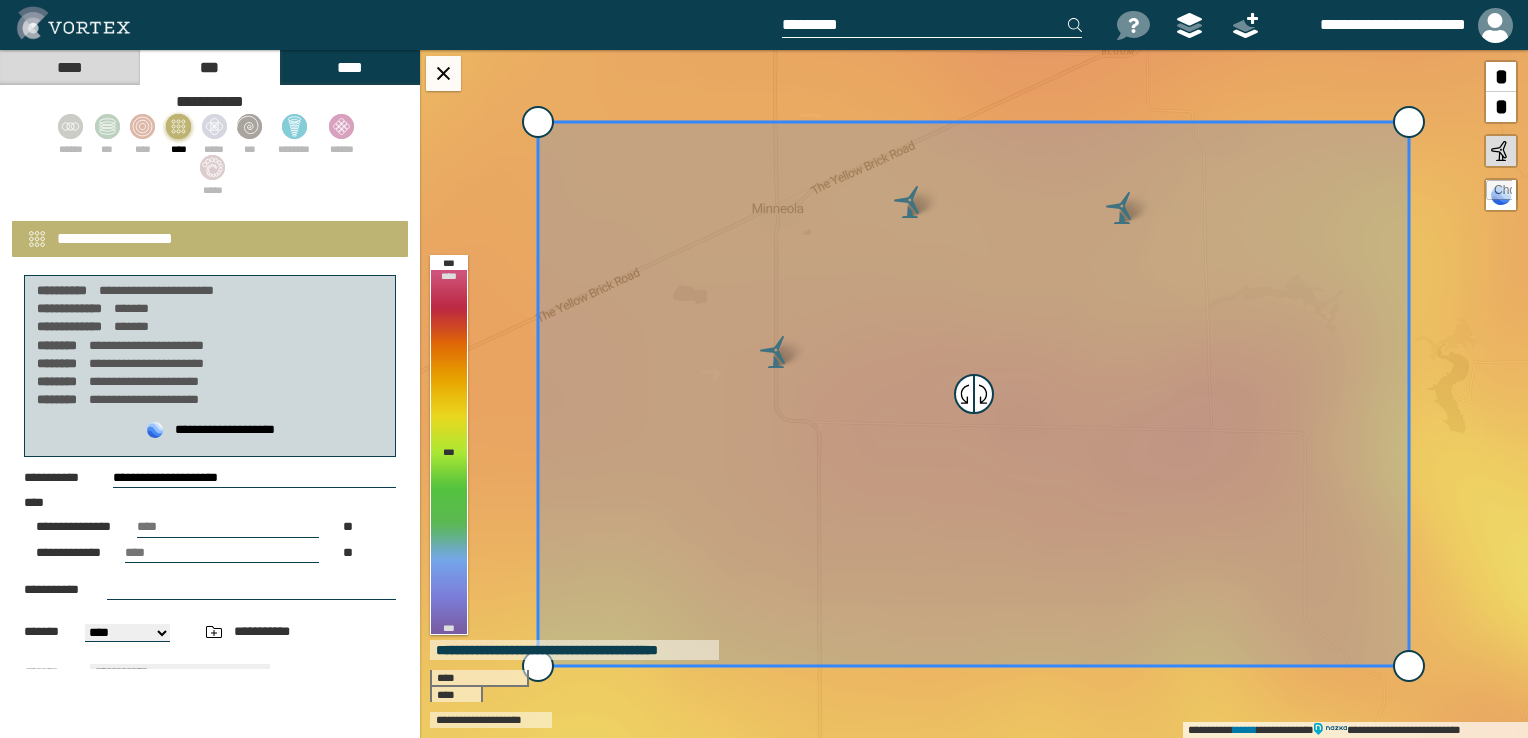 click on "****" at bounding box center (228, 527) 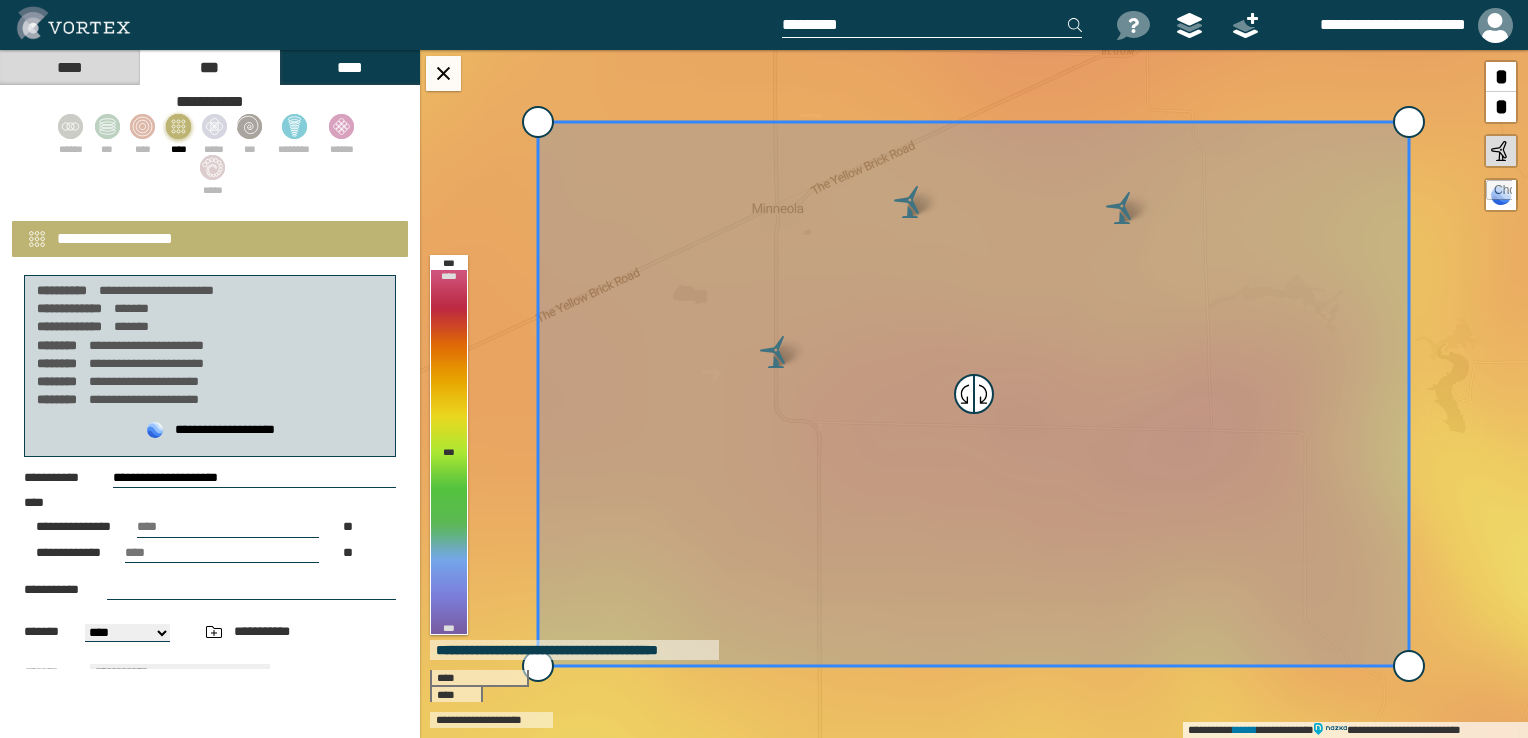 drag, startPoint x: 192, startPoint y: 524, endPoint x: 65, endPoint y: 526, distance: 127.01575 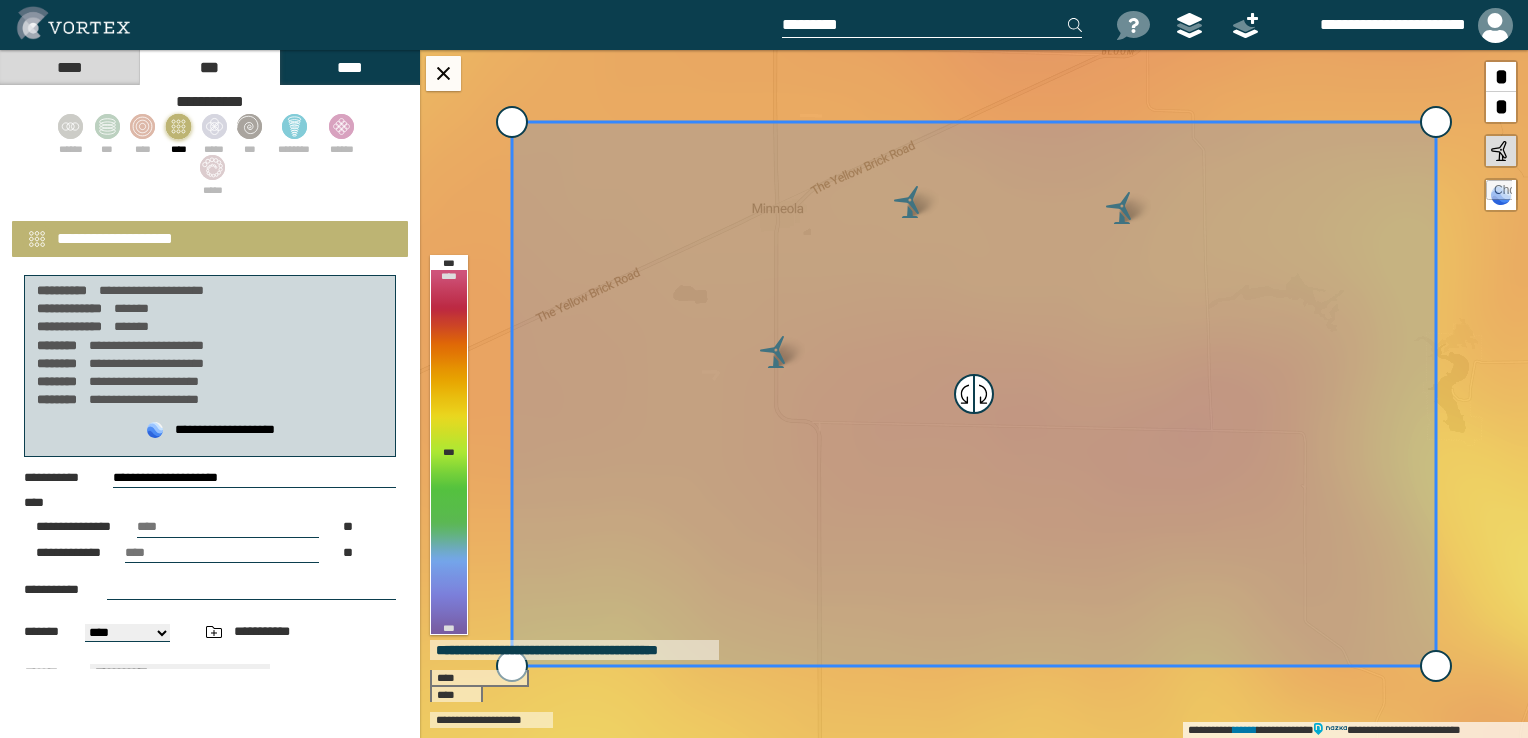 click at bounding box center (251, 590) 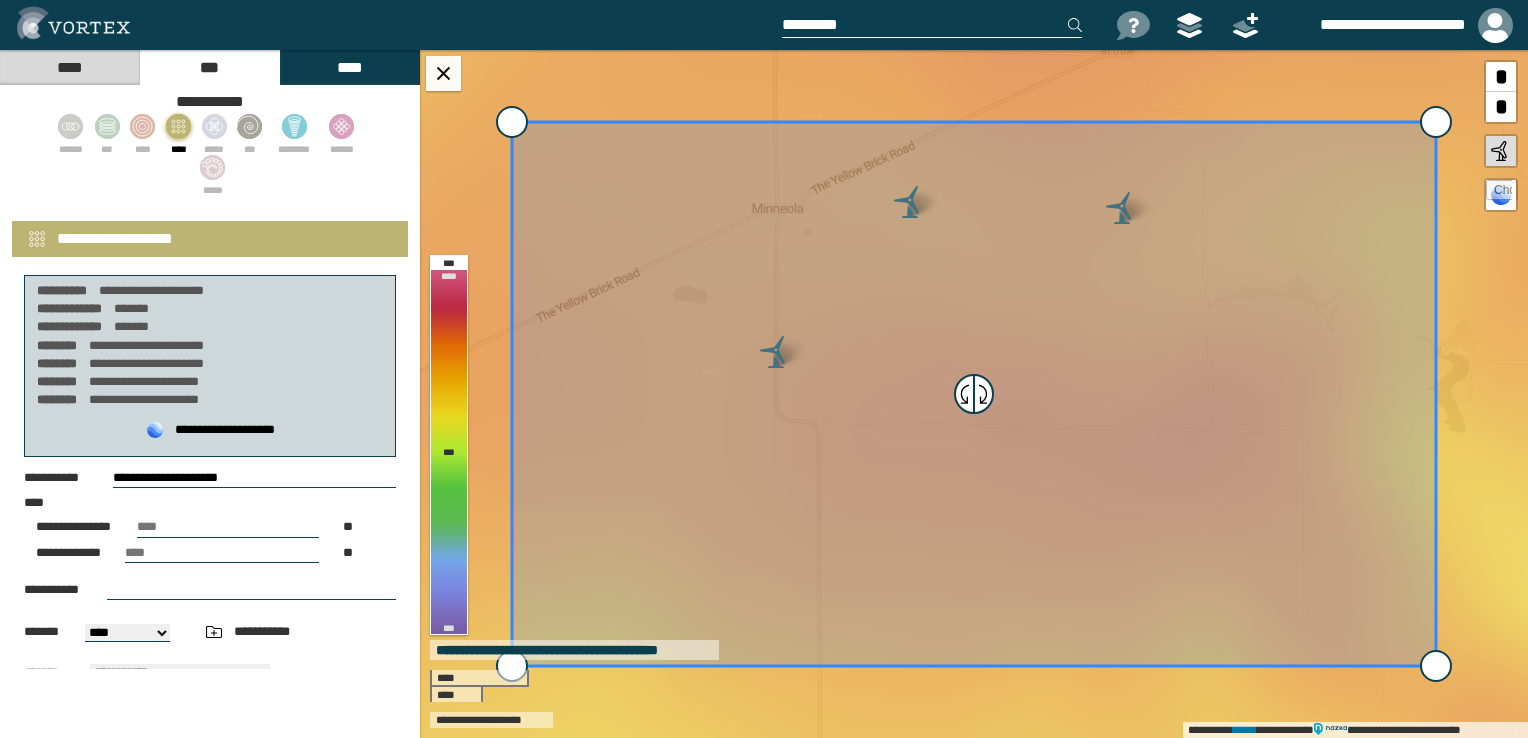 scroll, scrollTop: 277, scrollLeft: 0, axis: vertical 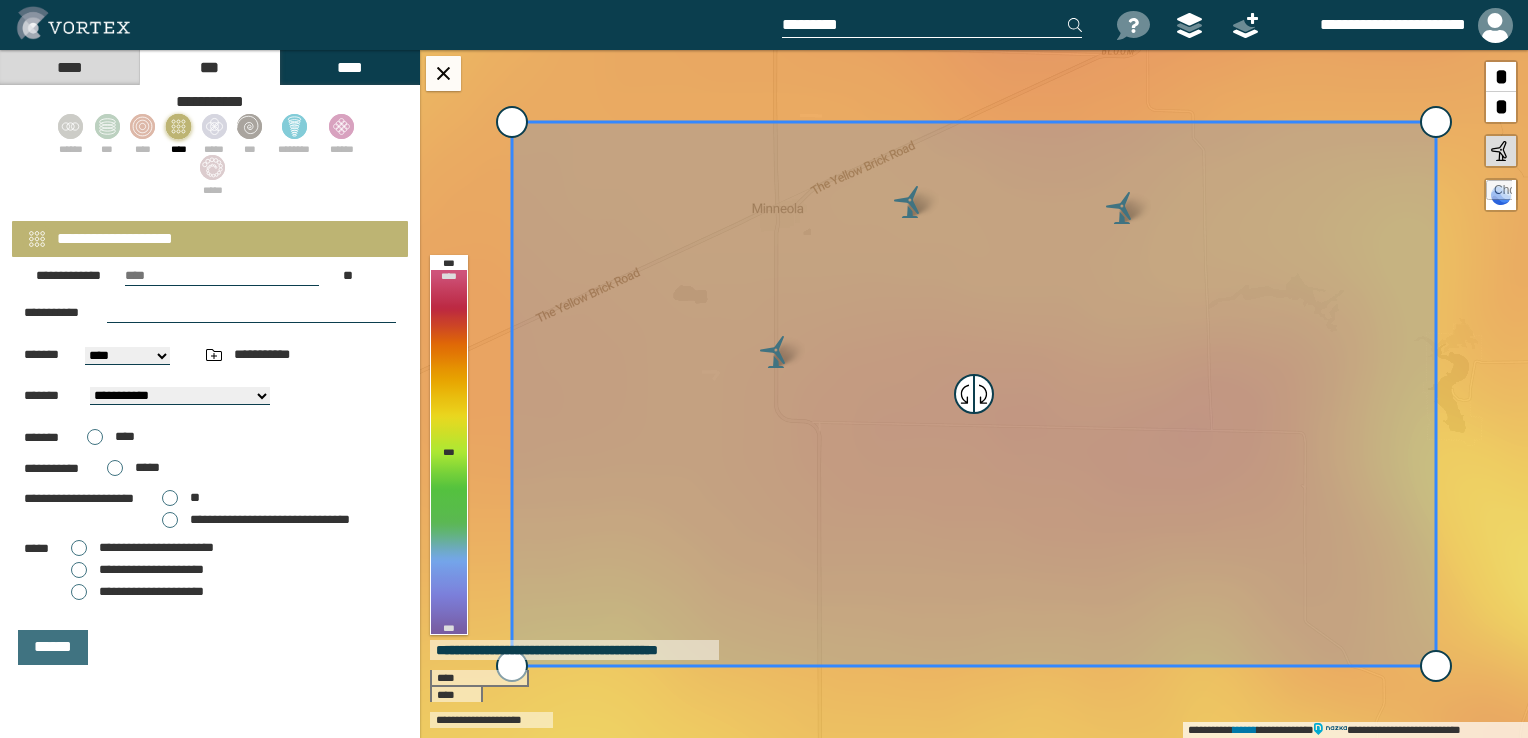 click on "**********" at bounding box center (210, 570) 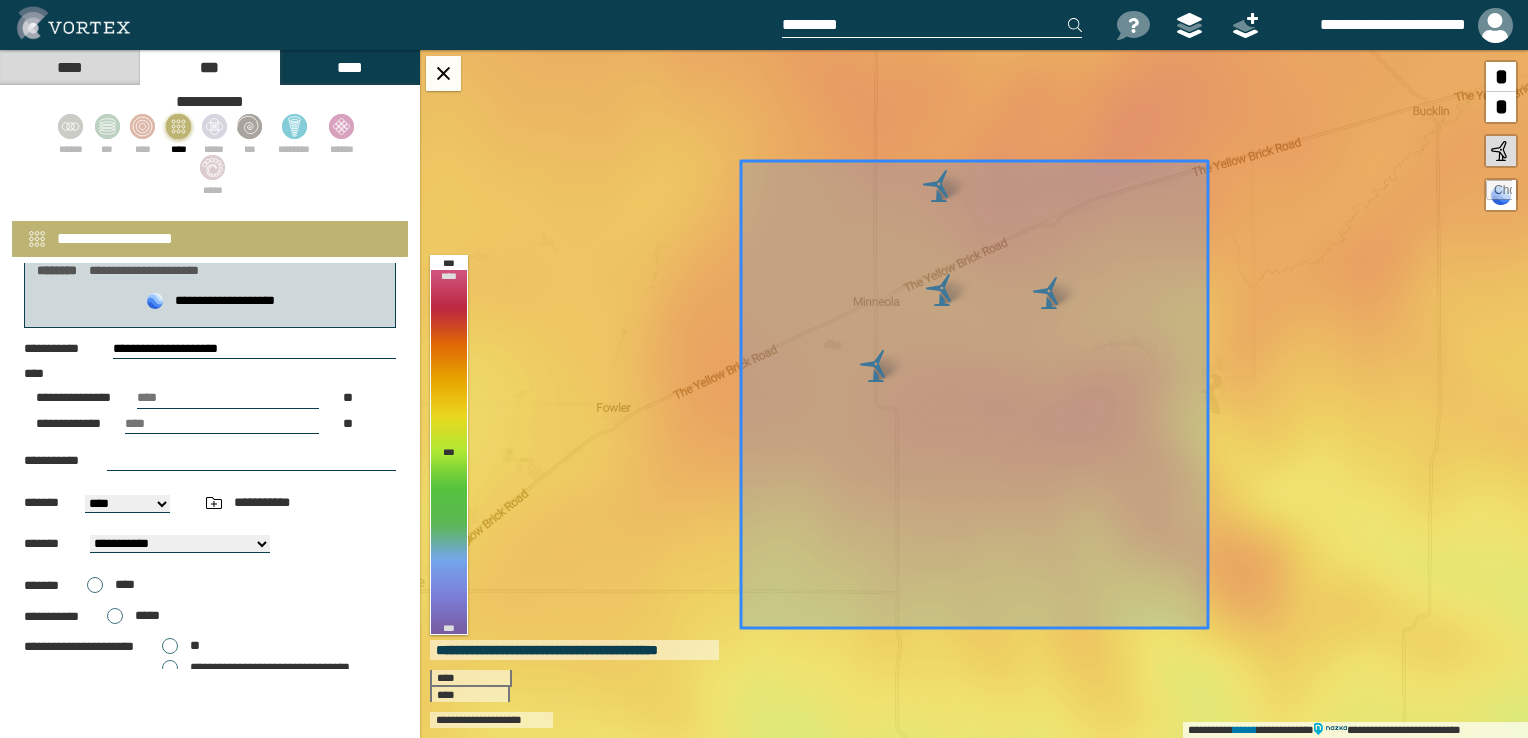 scroll, scrollTop: 21, scrollLeft: 0, axis: vertical 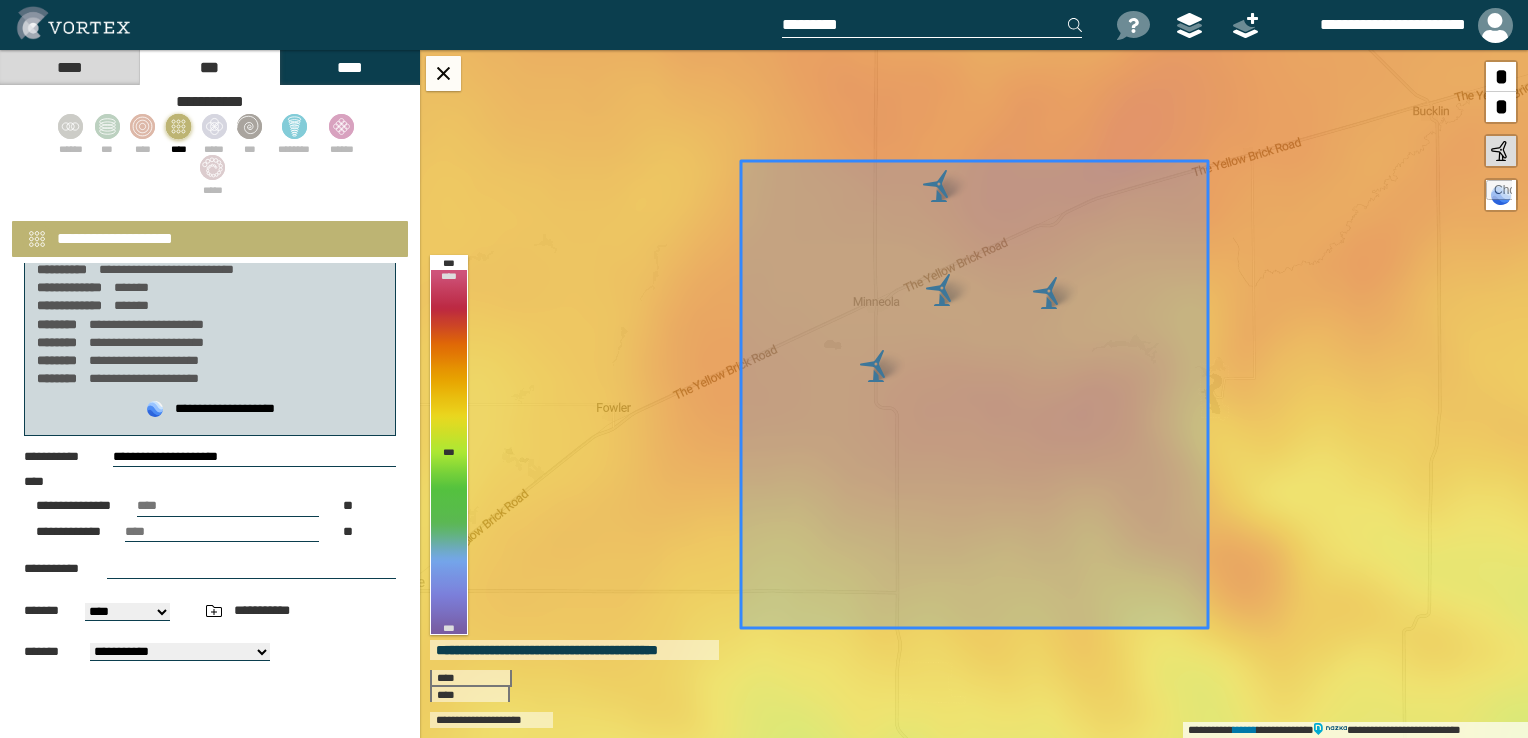 drag, startPoint x: 188, startPoint y: 538, endPoint x: 40, endPoint y: 546, distance: 148.21606 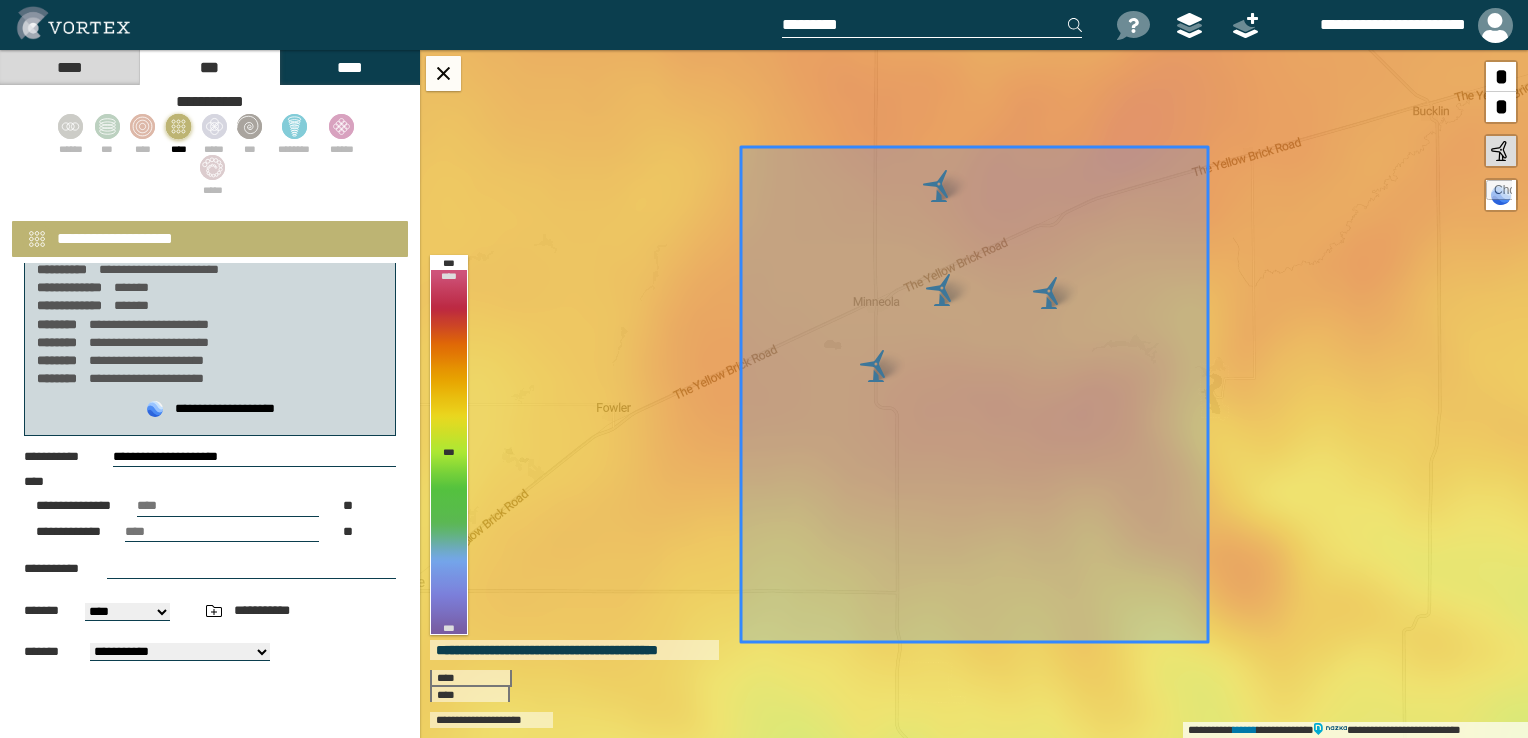 drag, startPoint x: 188, startPoint y: 507, endPoint x: 78, endPoint y: 517, distance: 110.45361 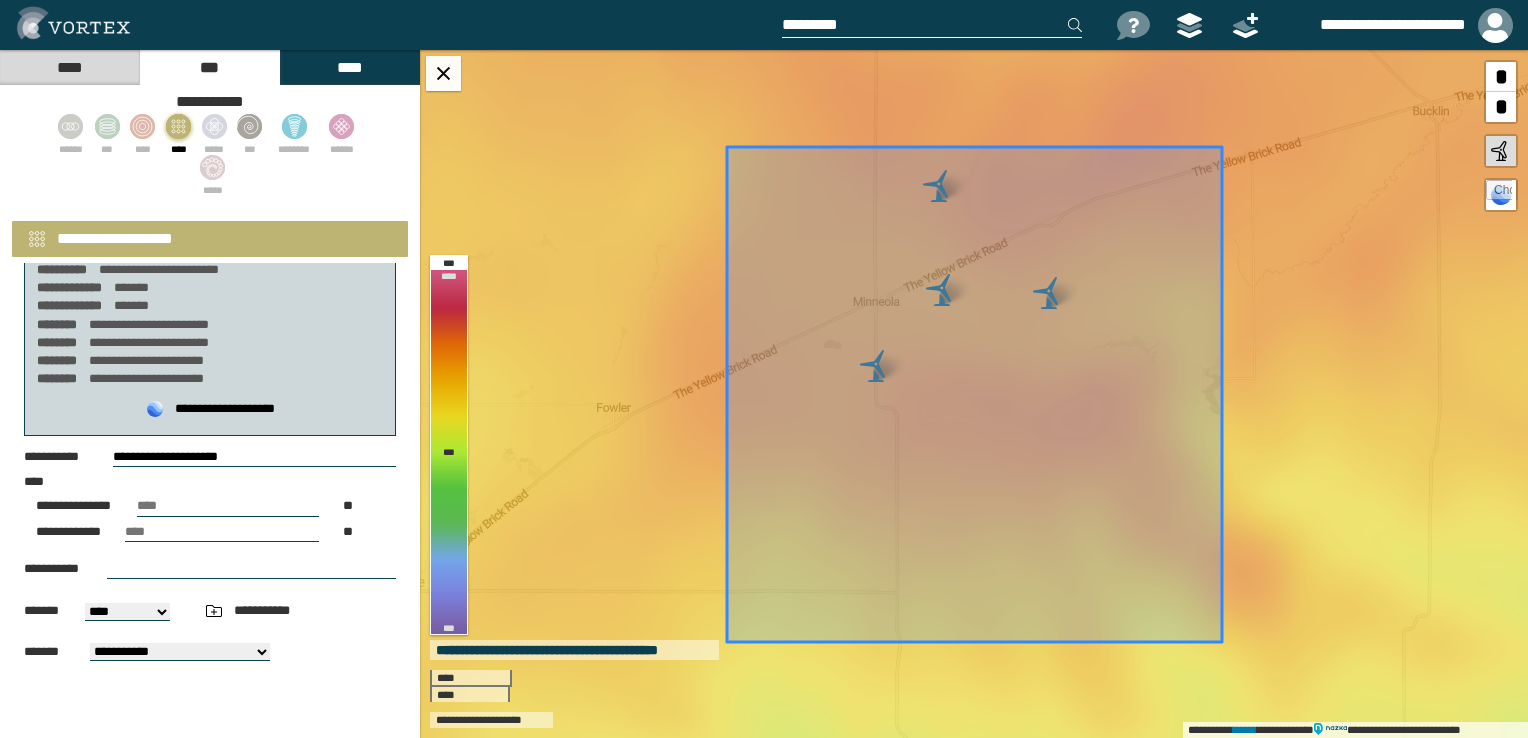 drag, startPoint x: 195, startPoint y: 534, endPoint x: 58, endPoint y: 541, distance: 137.17871 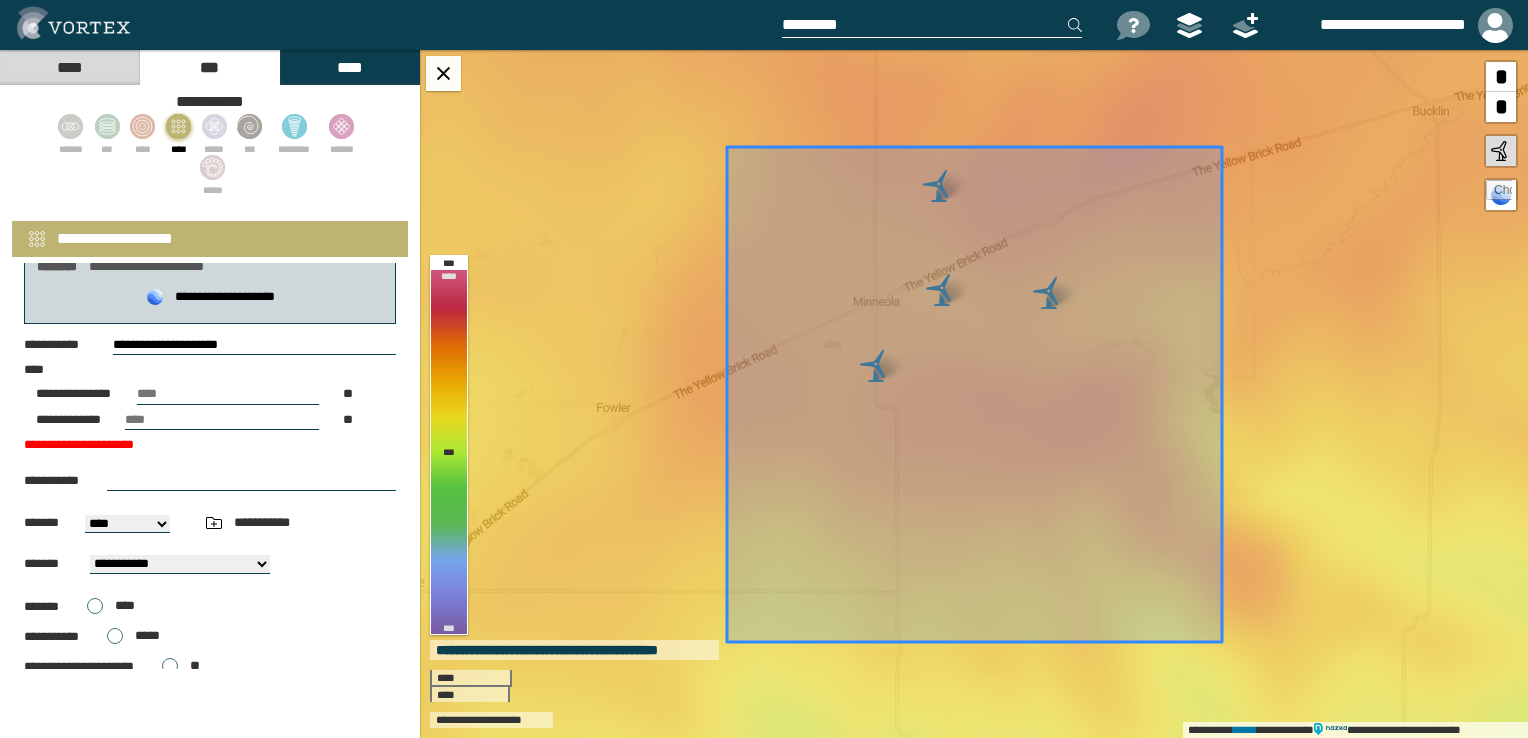 scroll, scrollTop: 149, scrollLeft: 0, axis: vertical 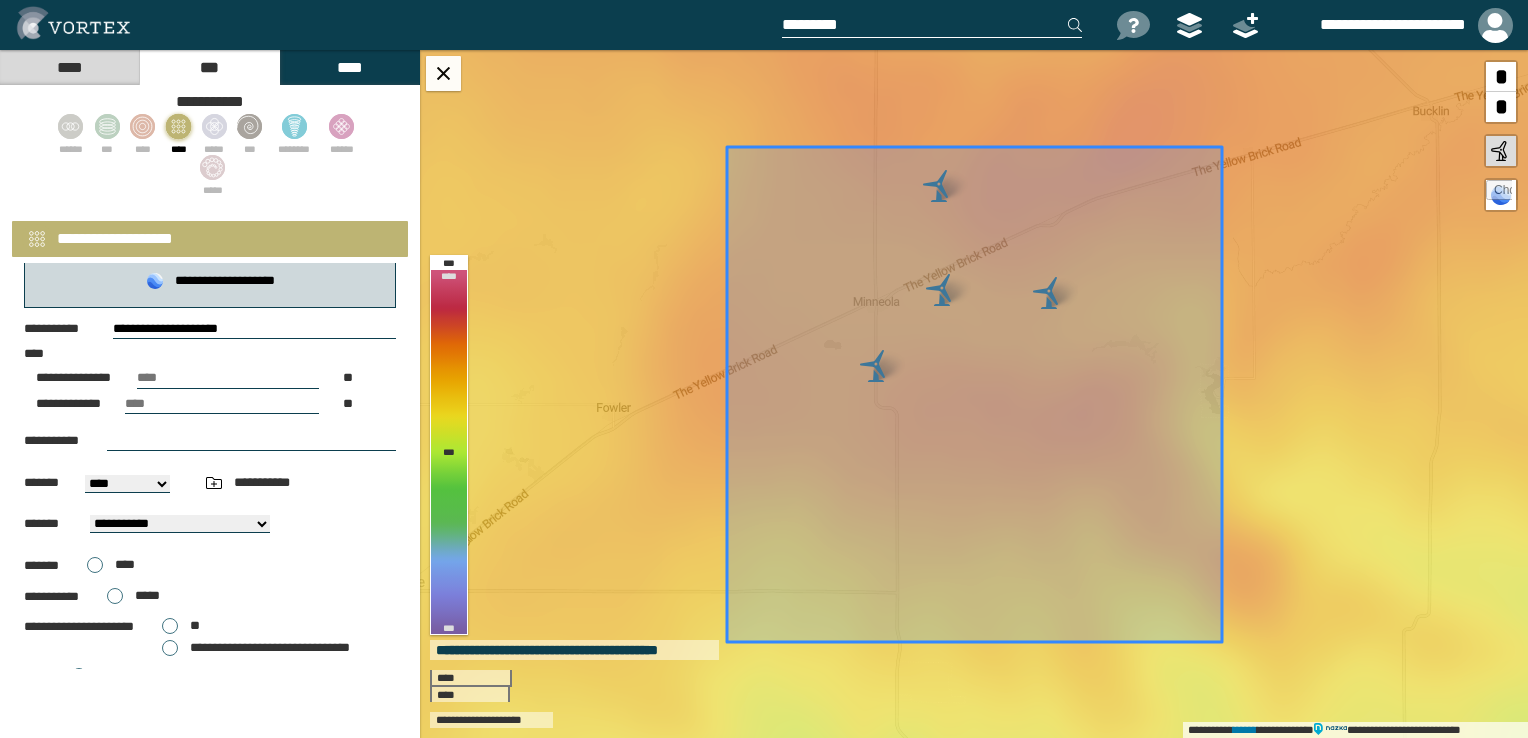drag, startPoint x: 176, startPoint y: 402, endPoint x: 62, endPoint y: 401, distance: 114.00439 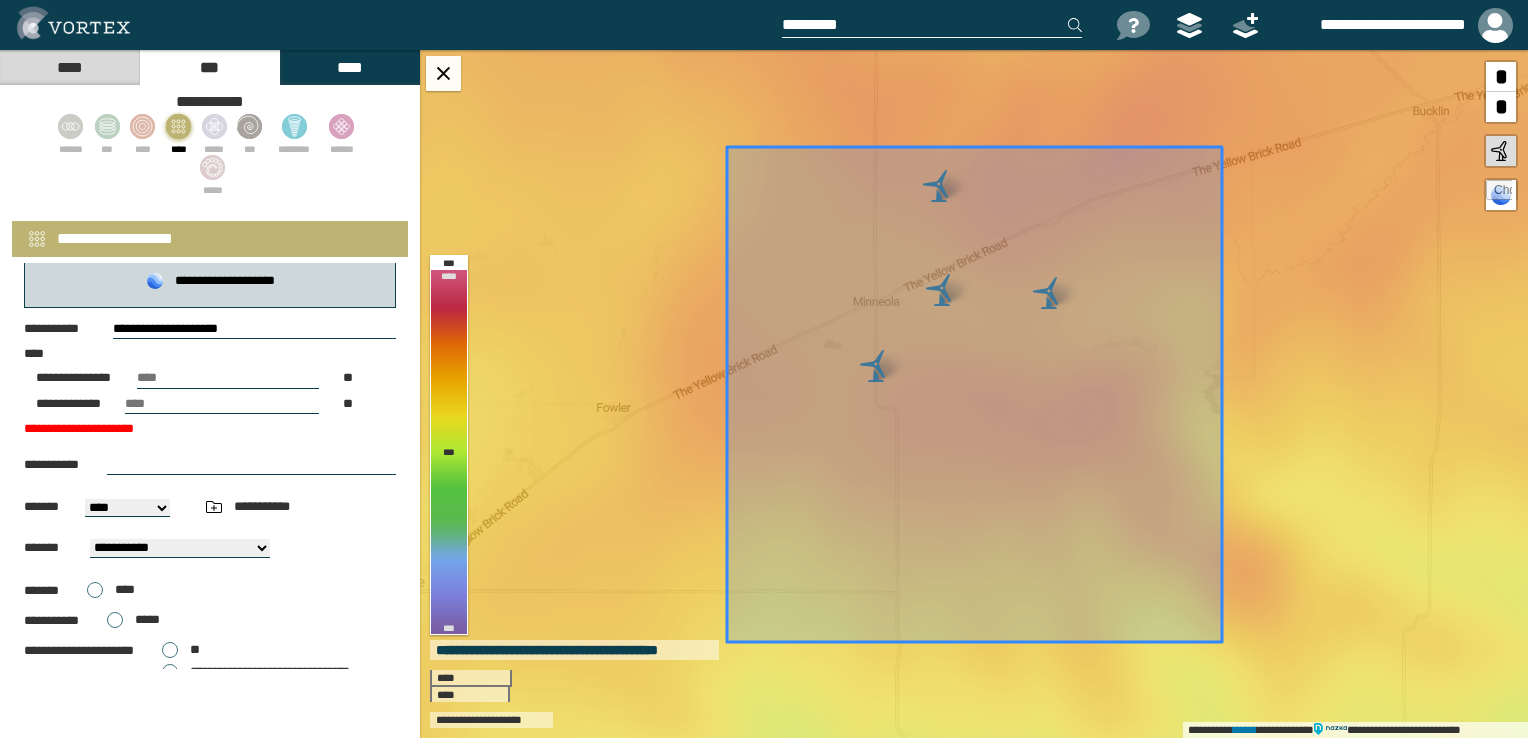 click on "**********" at bounding box center (210, 391) 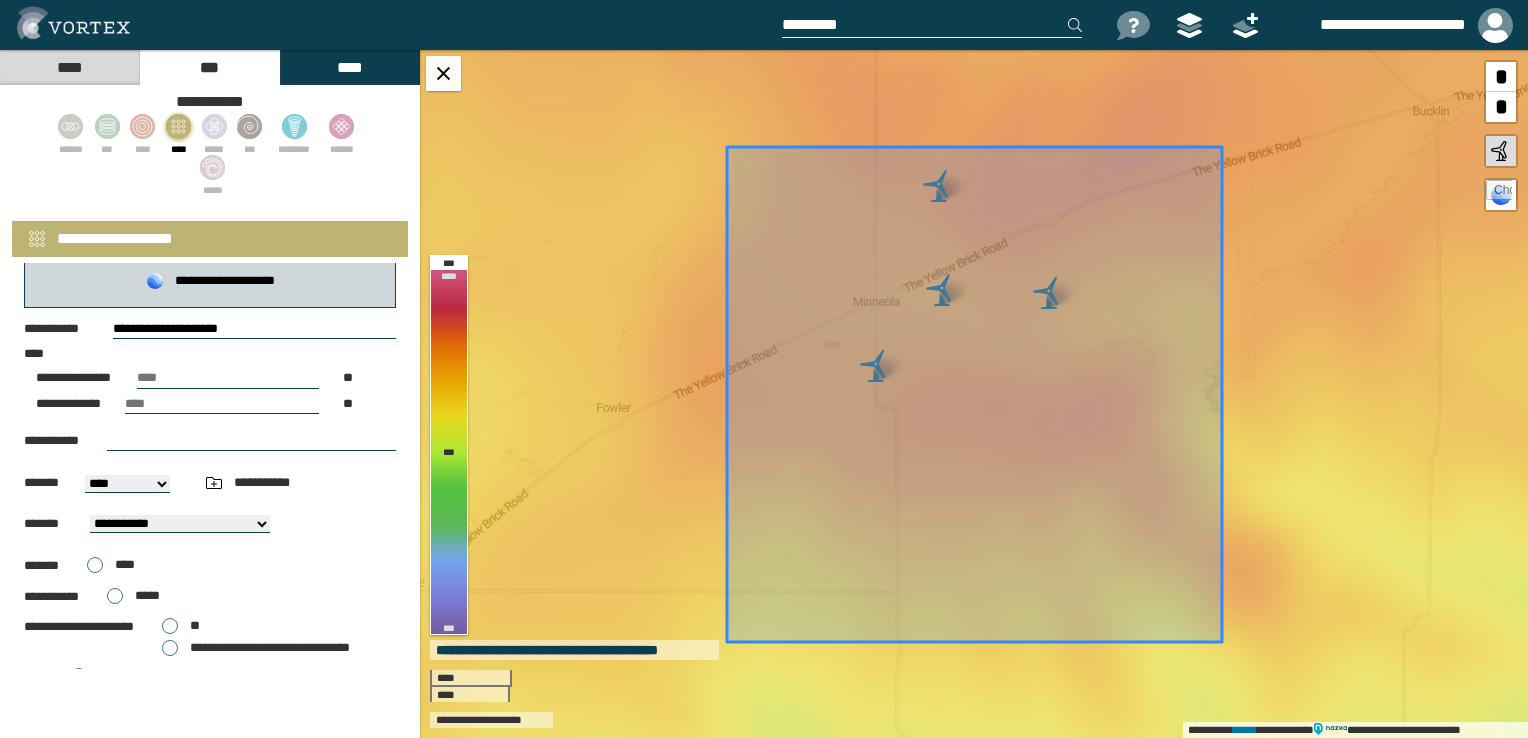 drag, startPoint x: 160, startPoint y: 394, endPoint x: 85, endPoint y: 391, distance: 75.059975 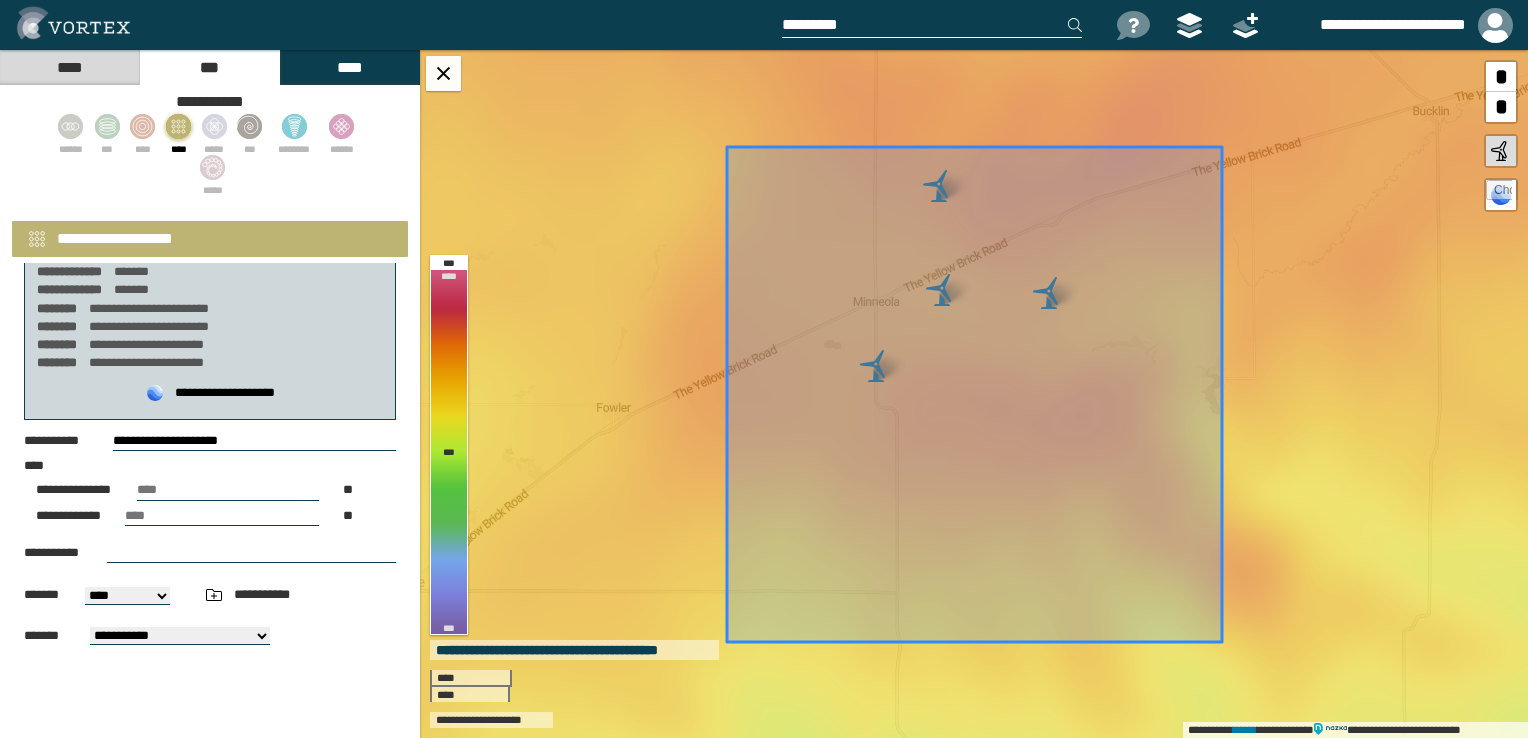 scroll, scrollTop: 8, scrollLeft: 0, axis: vertical 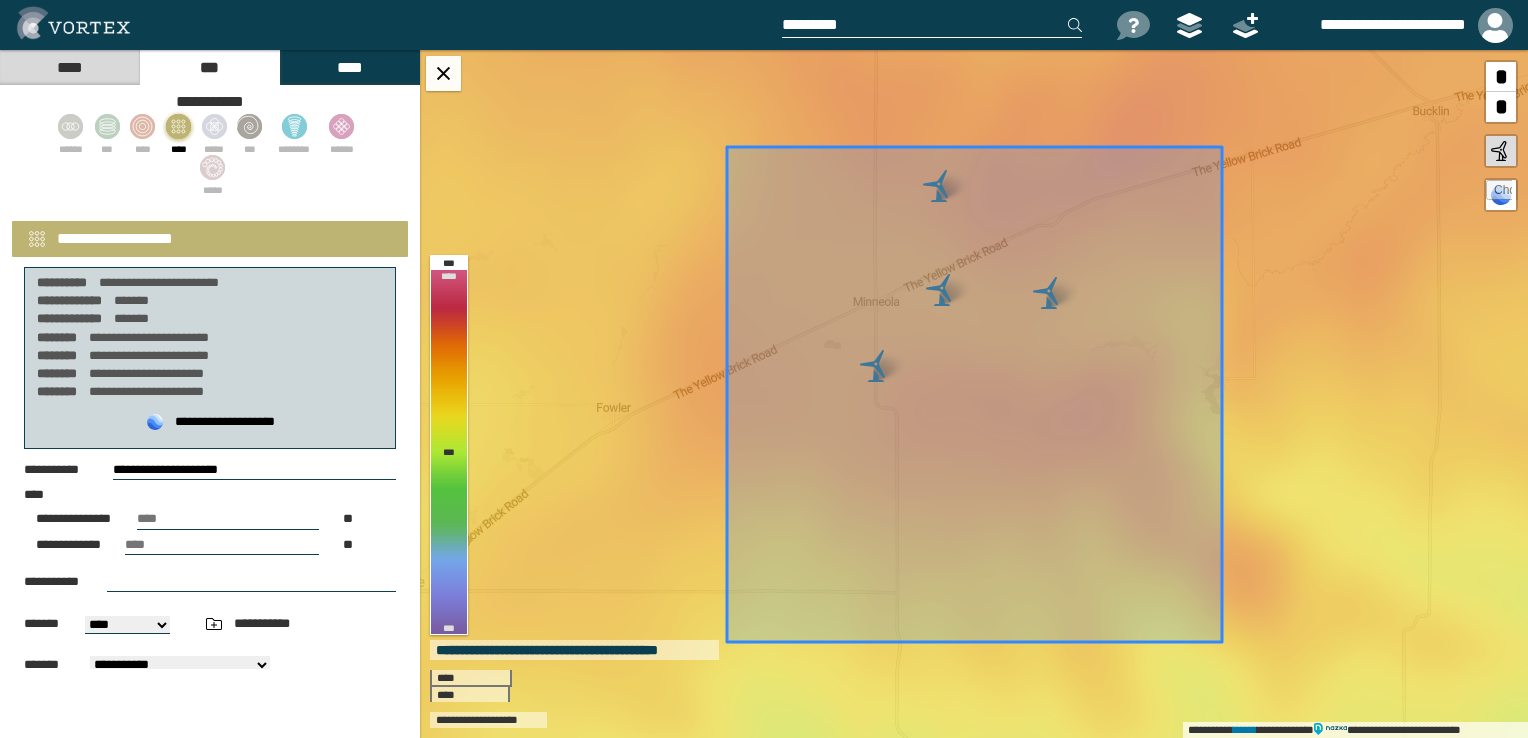 drag, startPoint x: 171, startPoint y: 546, endPoint x: 67, endPoint y: 556, distance: 104.47966 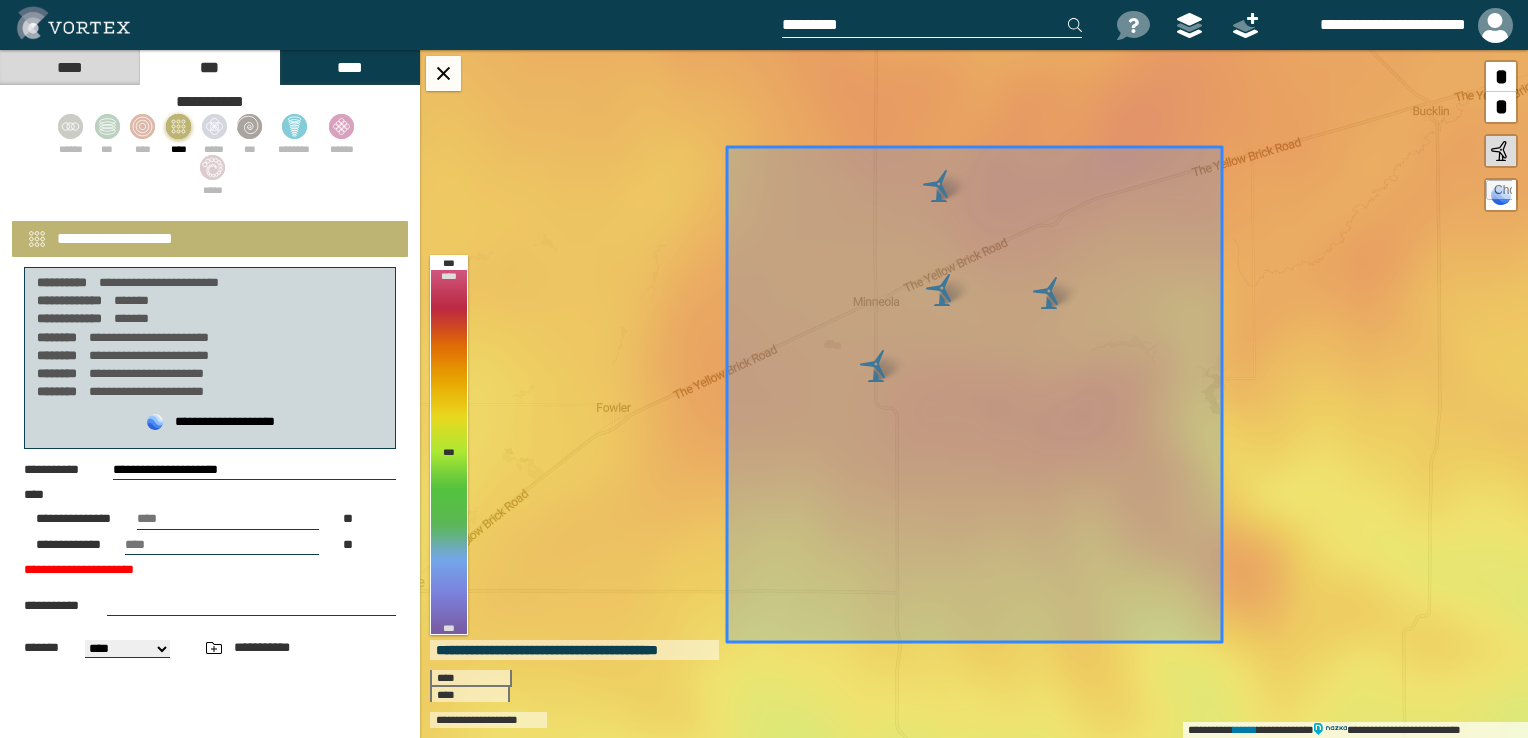 drag, startPoint x: 180, startPoint y: 522, endPoint x: 44, endPoint y: 539, distance: 137.05838 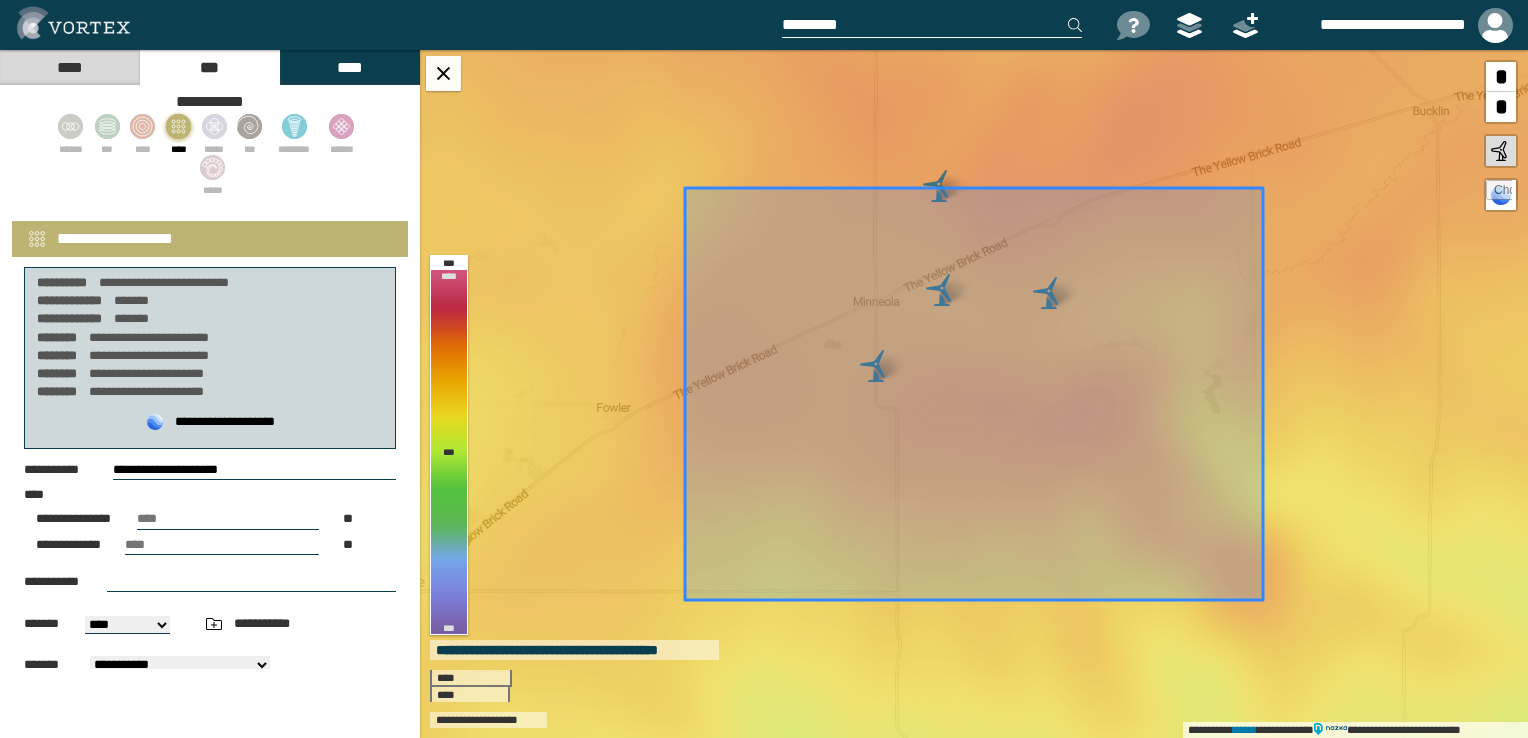 click on "**********" at bounding box center (210, 750) 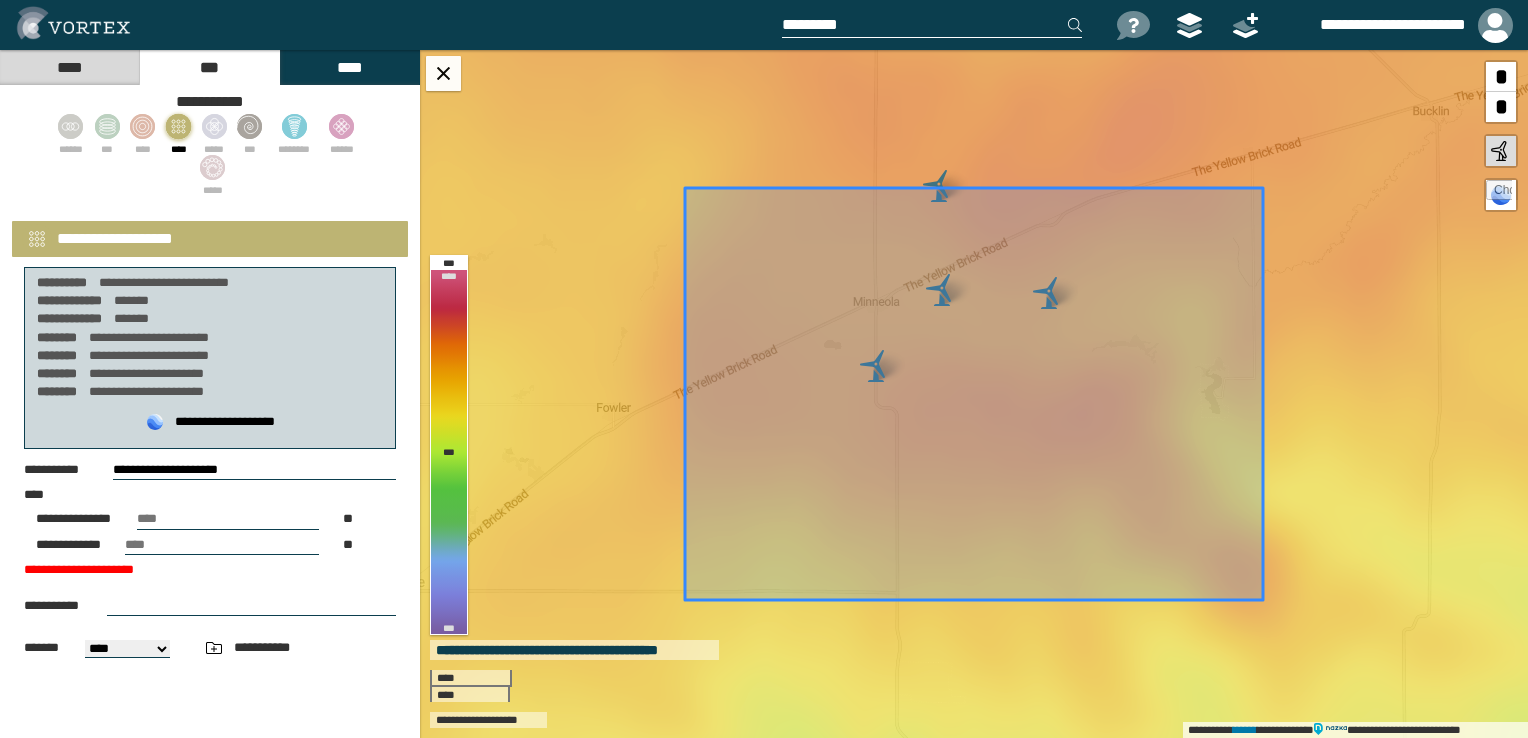 click on "**********" at bounding box center [210, 612] 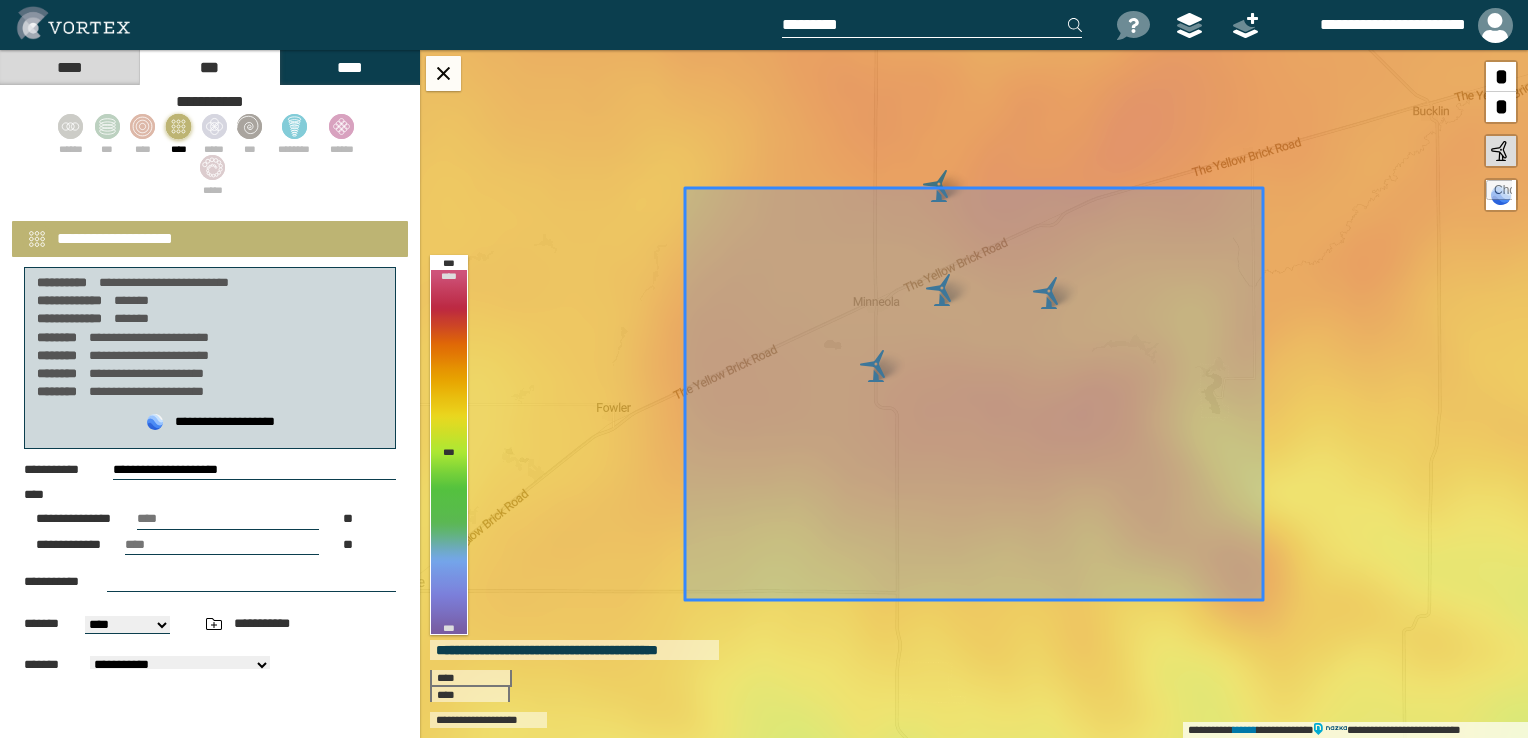 drag, startPoint x: 185, startPoint y: 543, endPoint x: 80, endPoint y: 550, distance: 105.23308 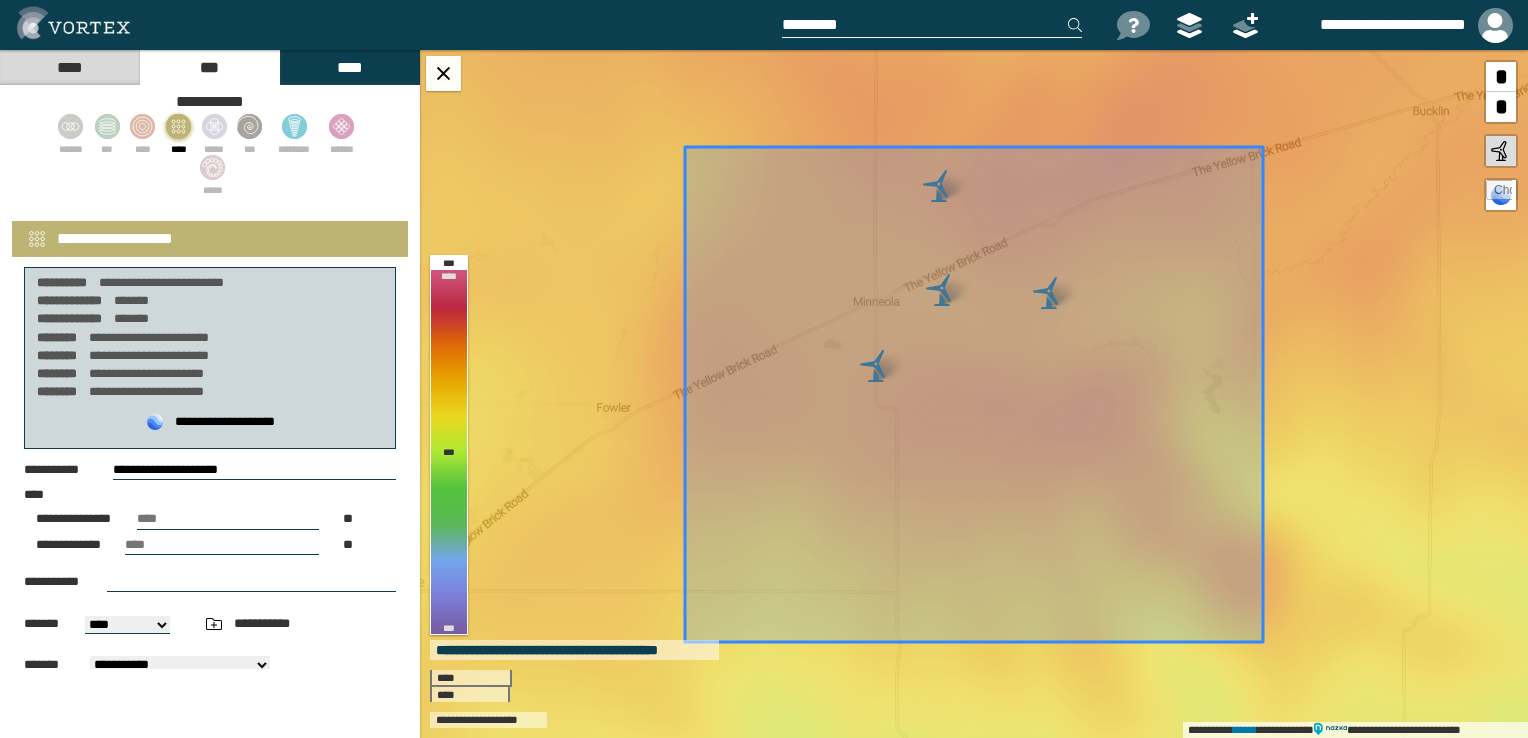 drag, startPoint x: 181, startPoint y: 514, endPoint x: 60, endPoint y: 519, distance: 121.103264 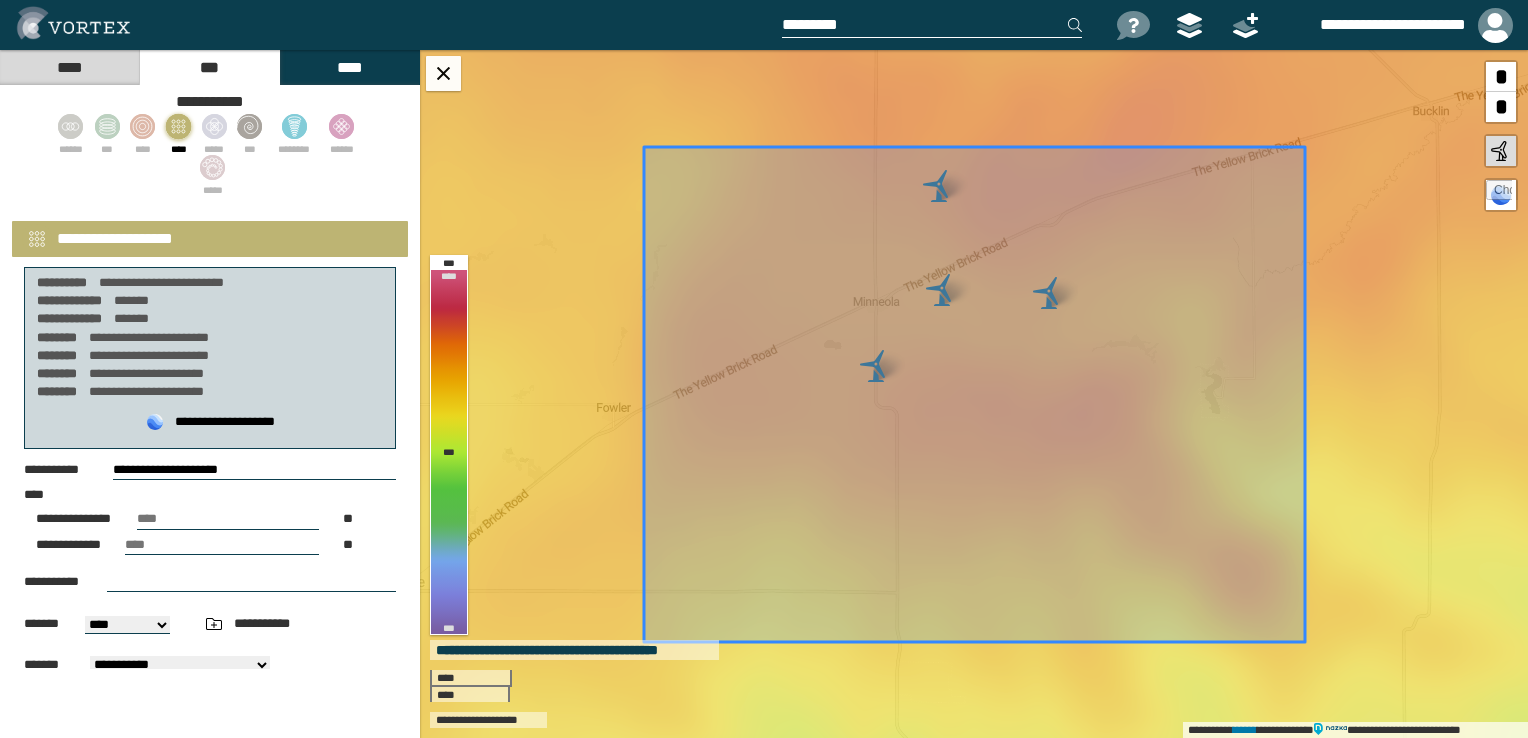 click at bounding box center (251, 582) 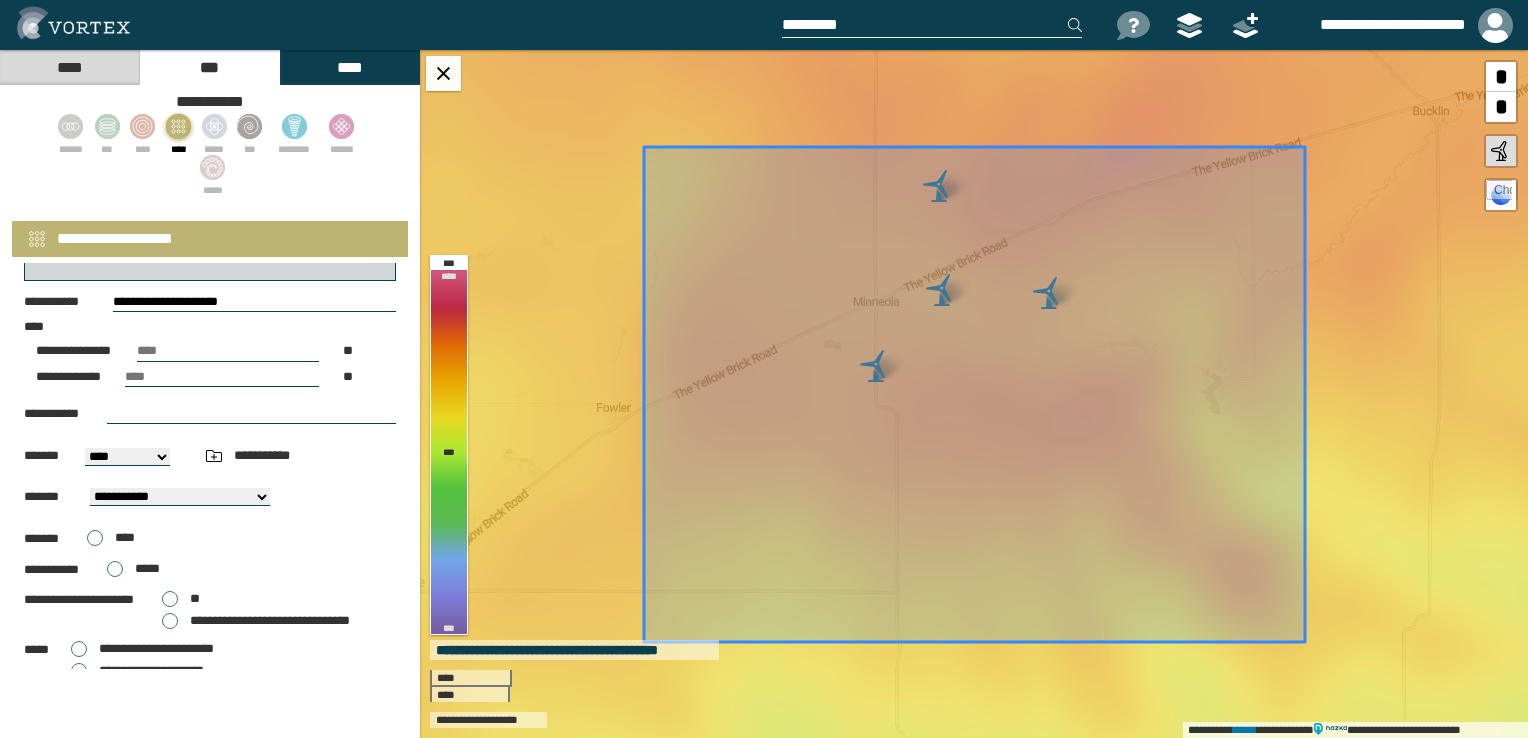 scroll, scrollTop: 176, scrollLeft: 0, axis: vertical 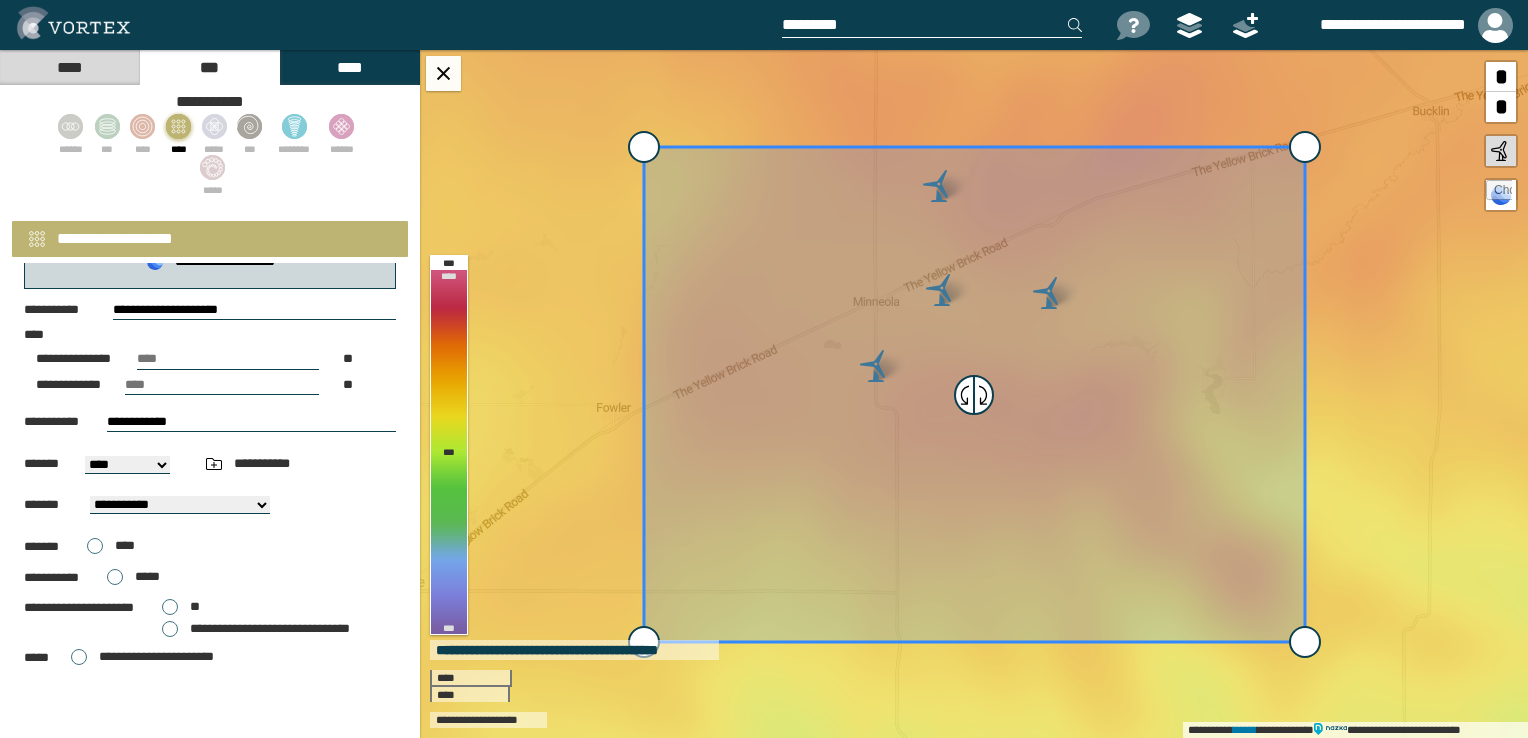 type on "**********" 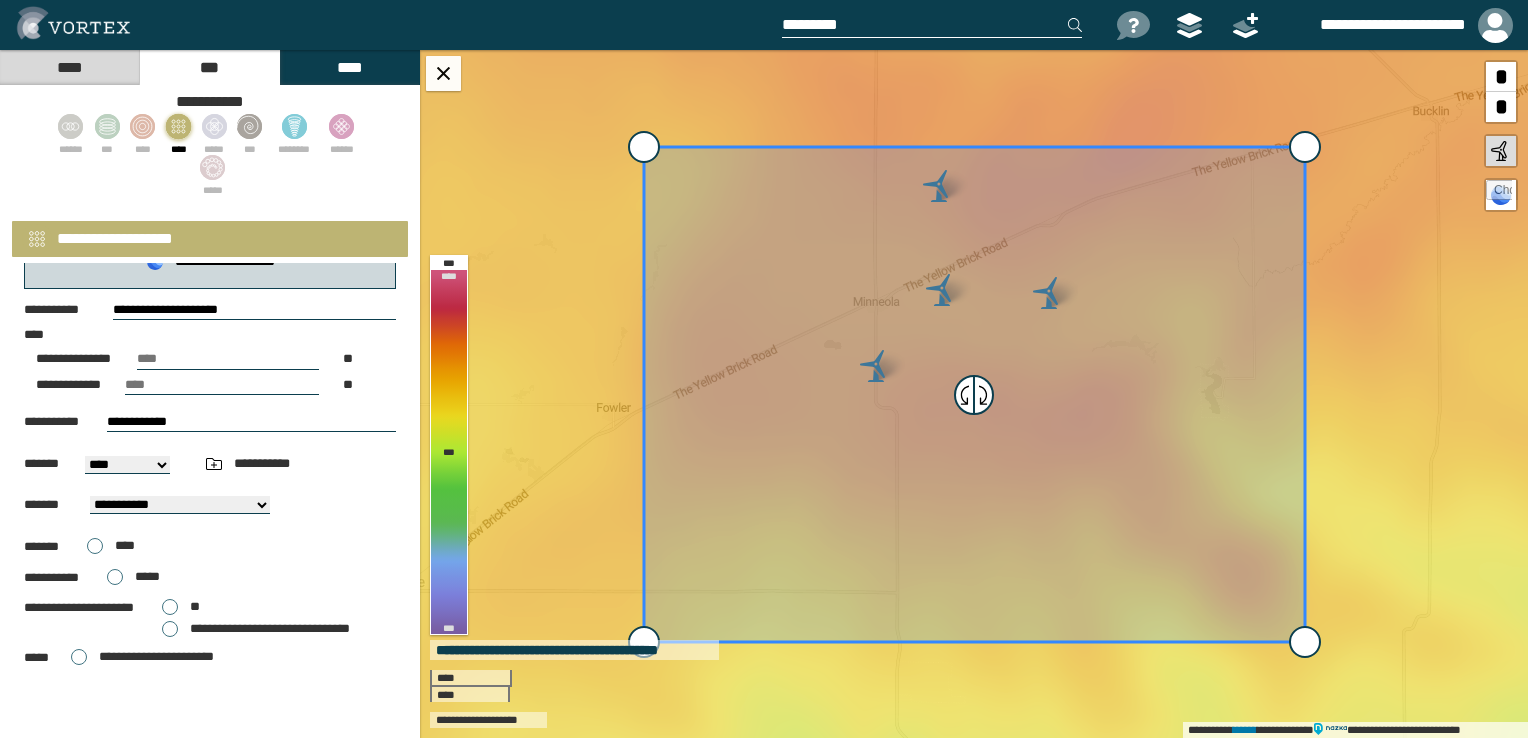 select on "*****" 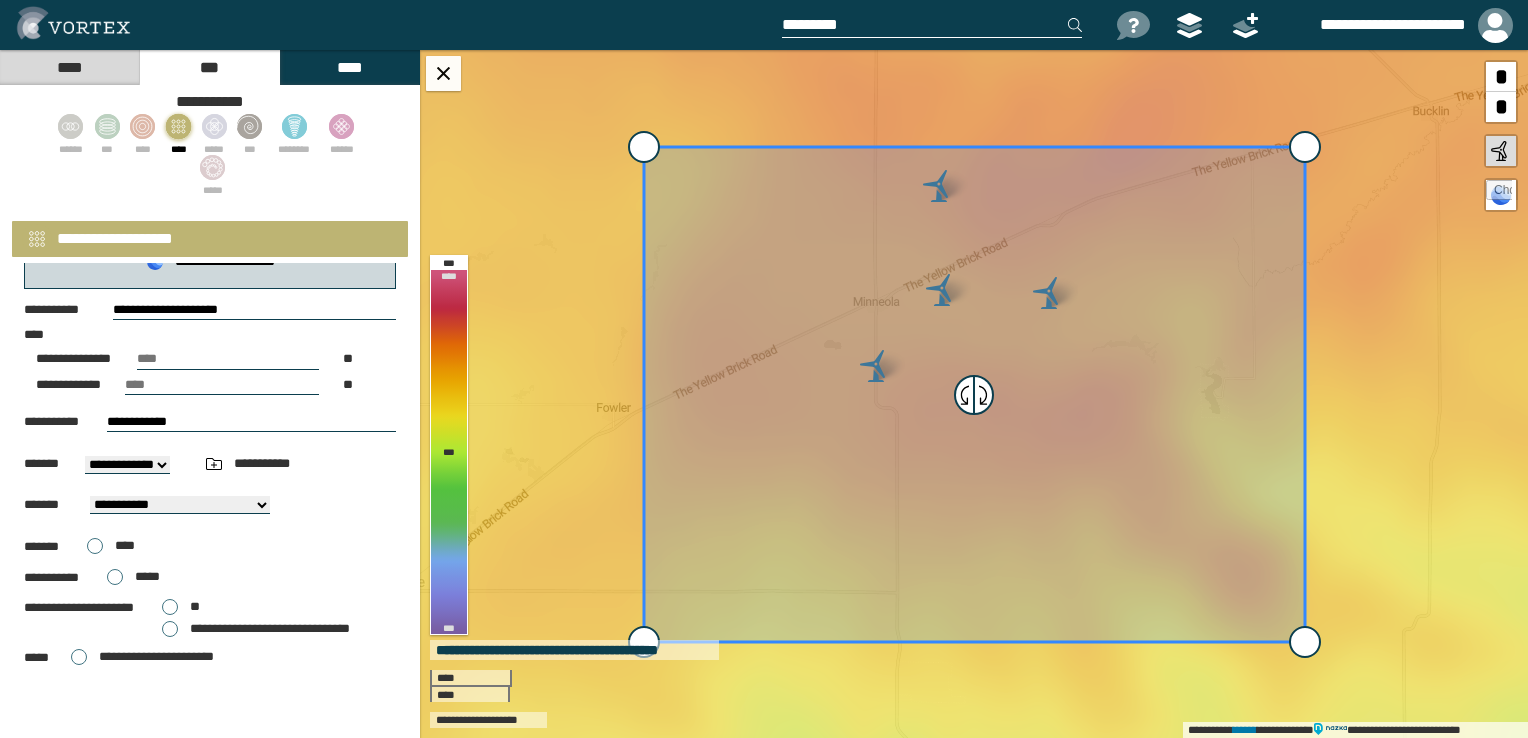 click on "**********" at bounding box center [127, 465] 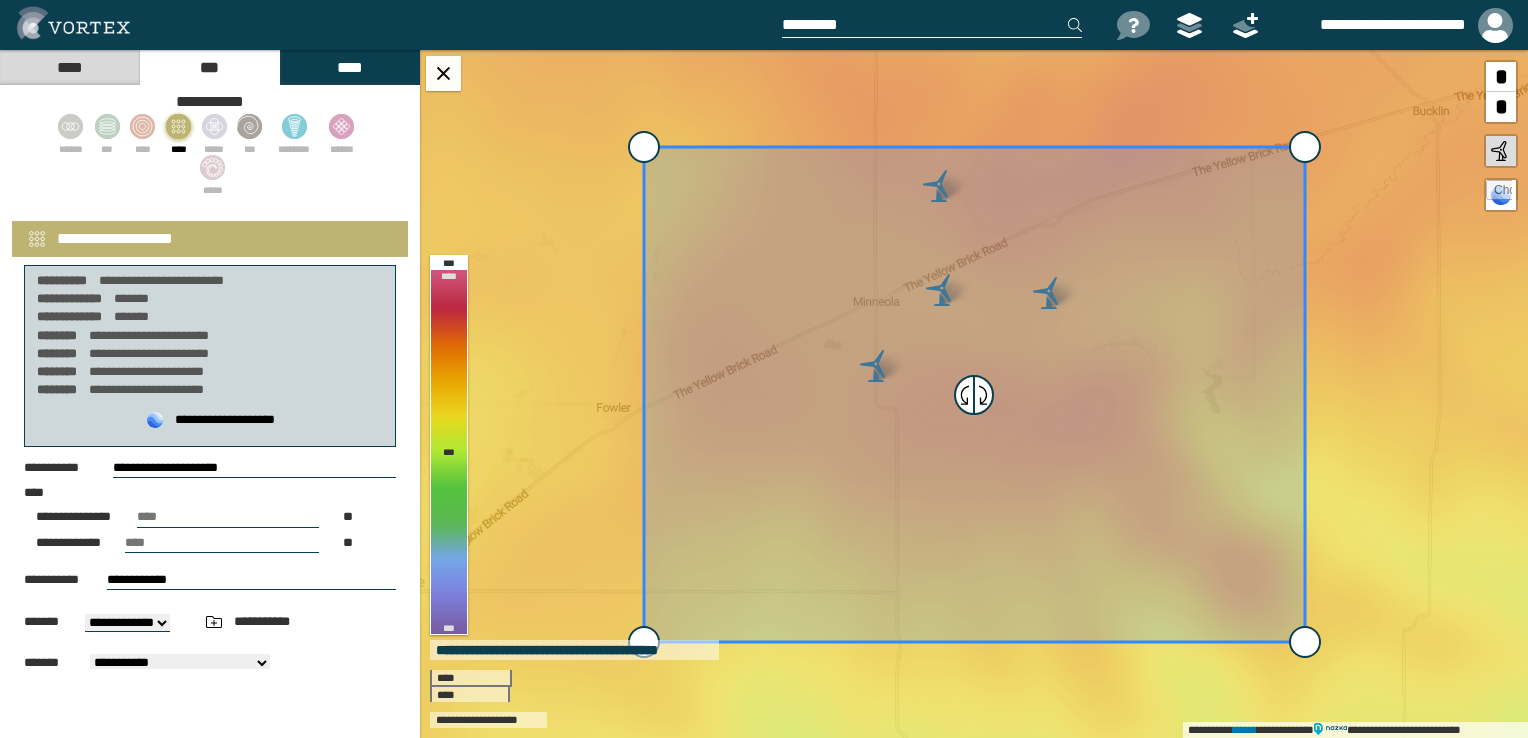 scroll, scrollTop: 8, scrollLeft: 0, axis: vertical 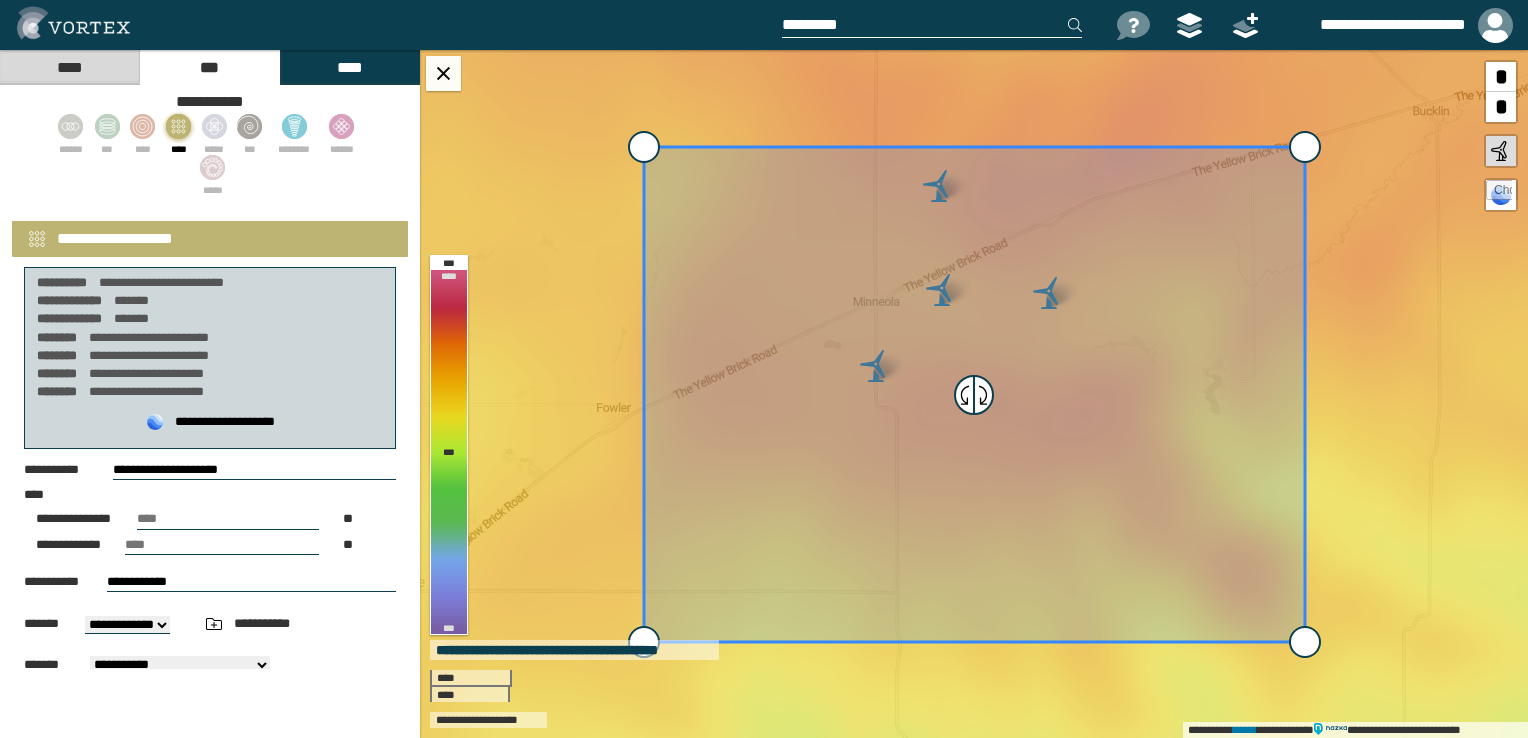click on "**********" at bounding box center [251, 582] 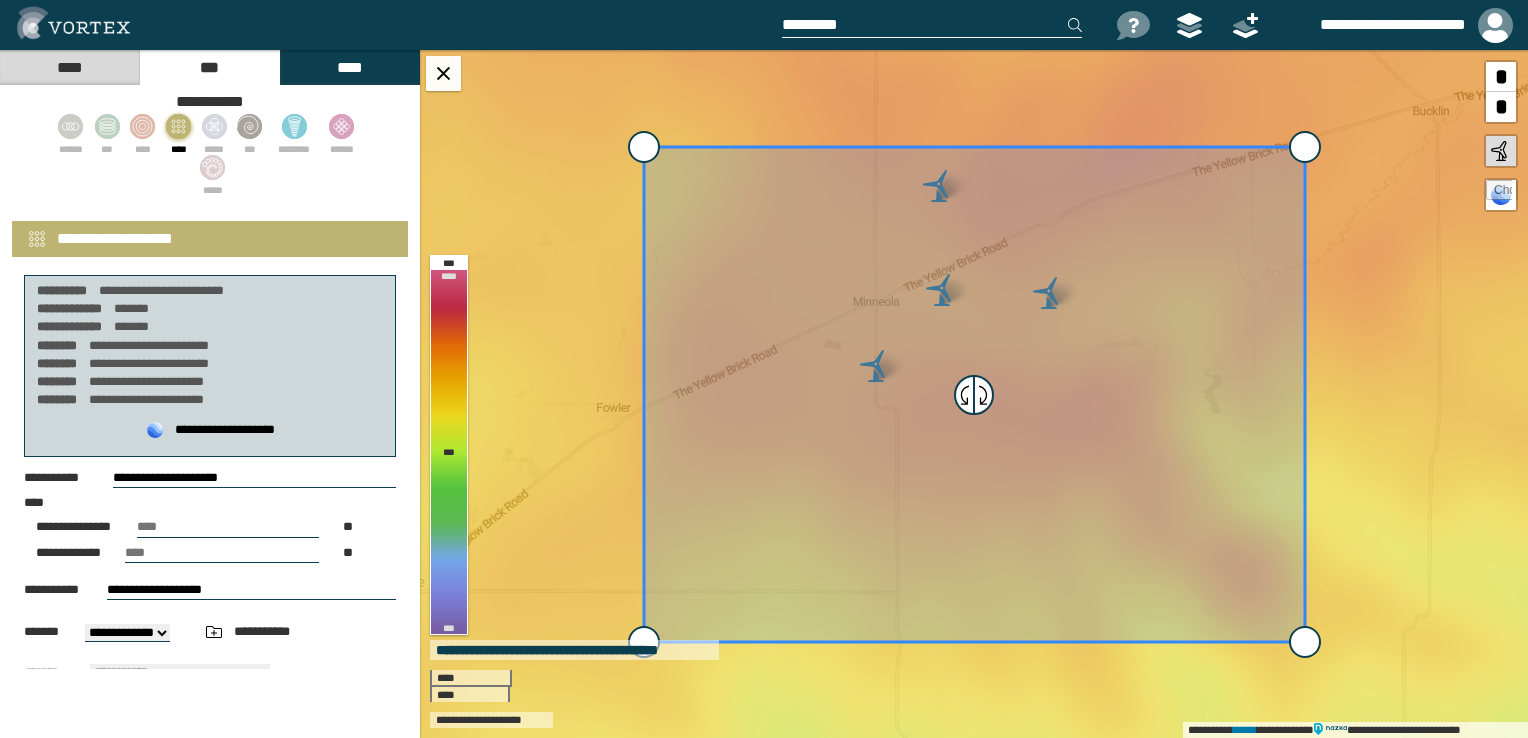 scroll, scrollTop: 277, scrollLeft: 0, axis: vertical 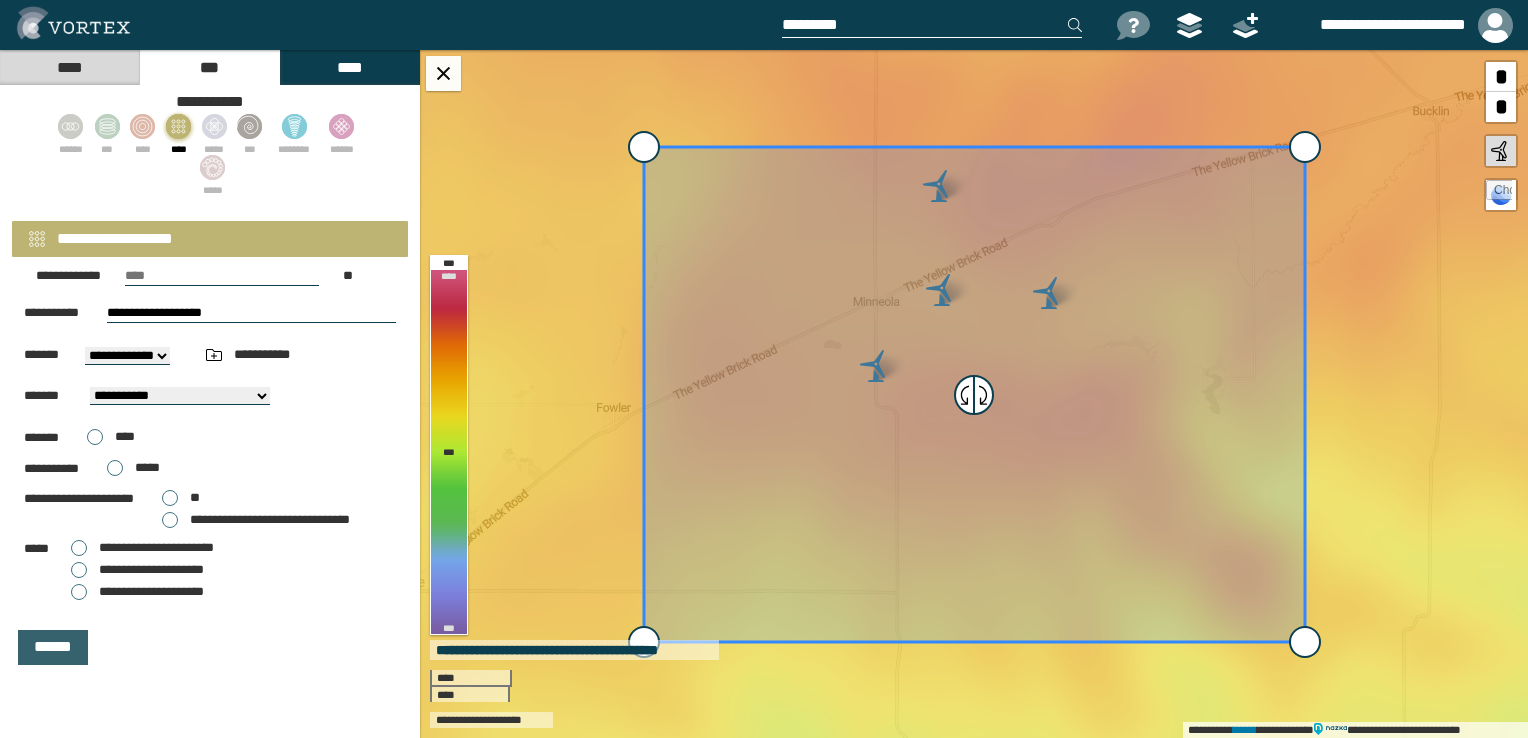 type on "**********" 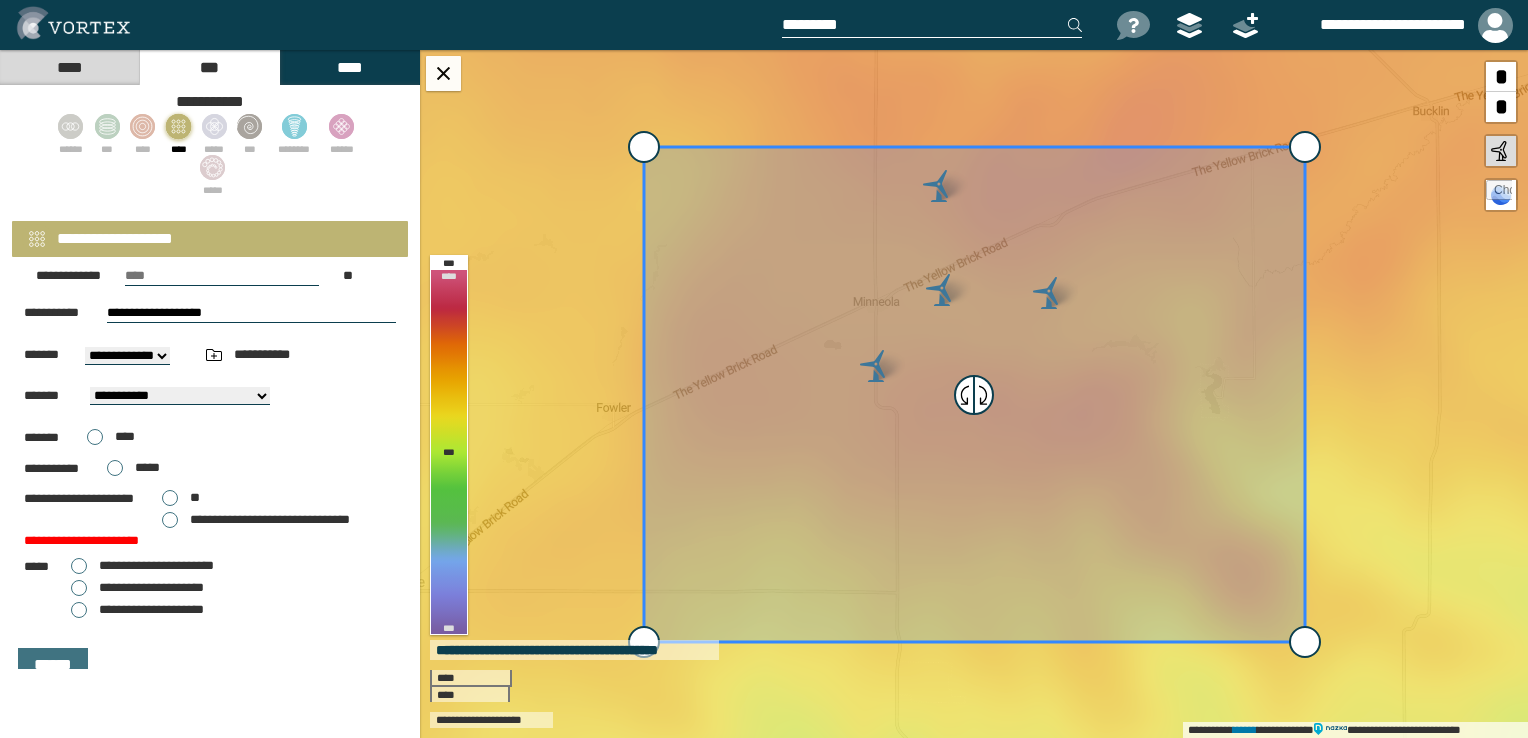 click on "**" at bounding box center [181, 498] 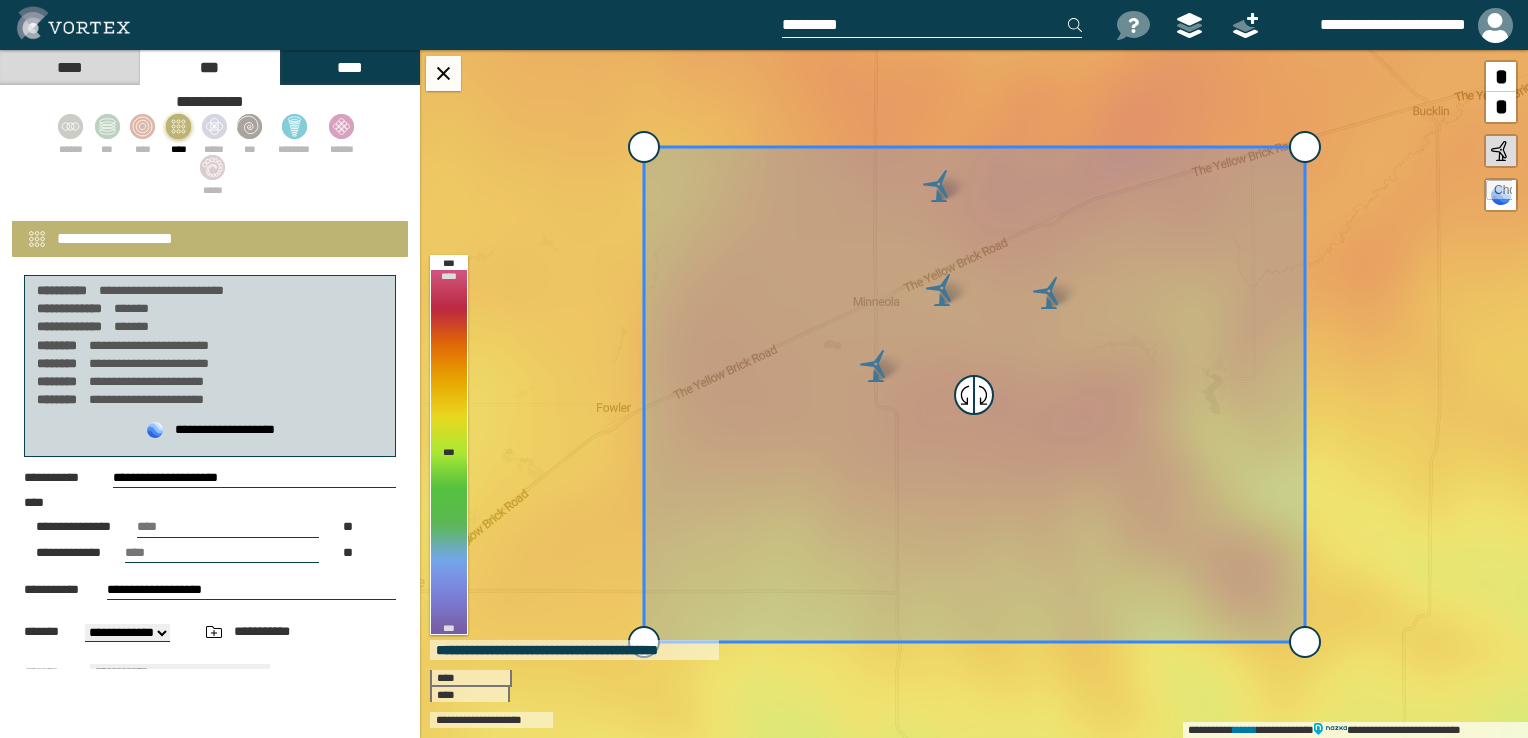 scroll, scrollTop: 36, scrollLeft: 0, axis: vertical 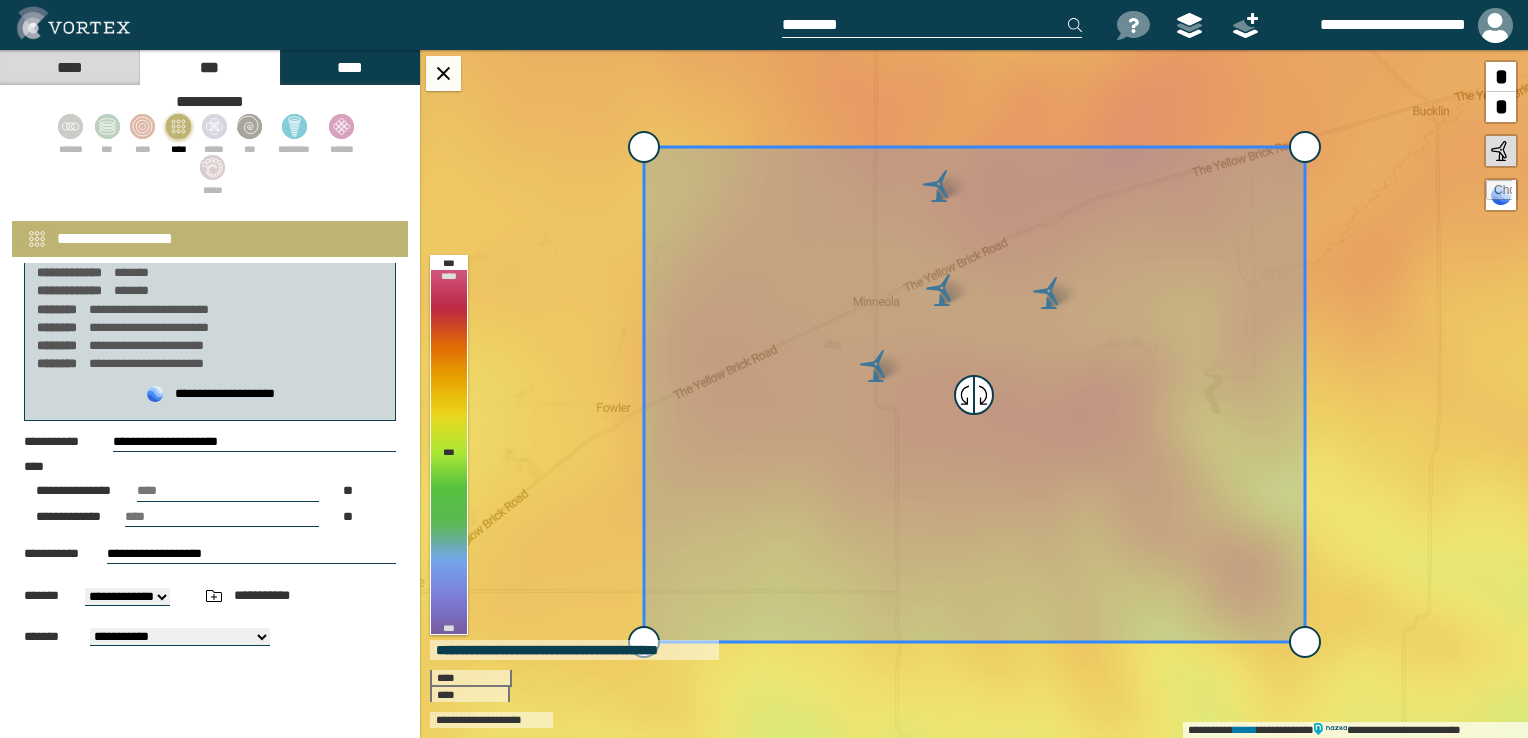 drag, startPoint x: 252, startPoint y: 429, endPoint x: 252, endPoint y: 444, distance: 15 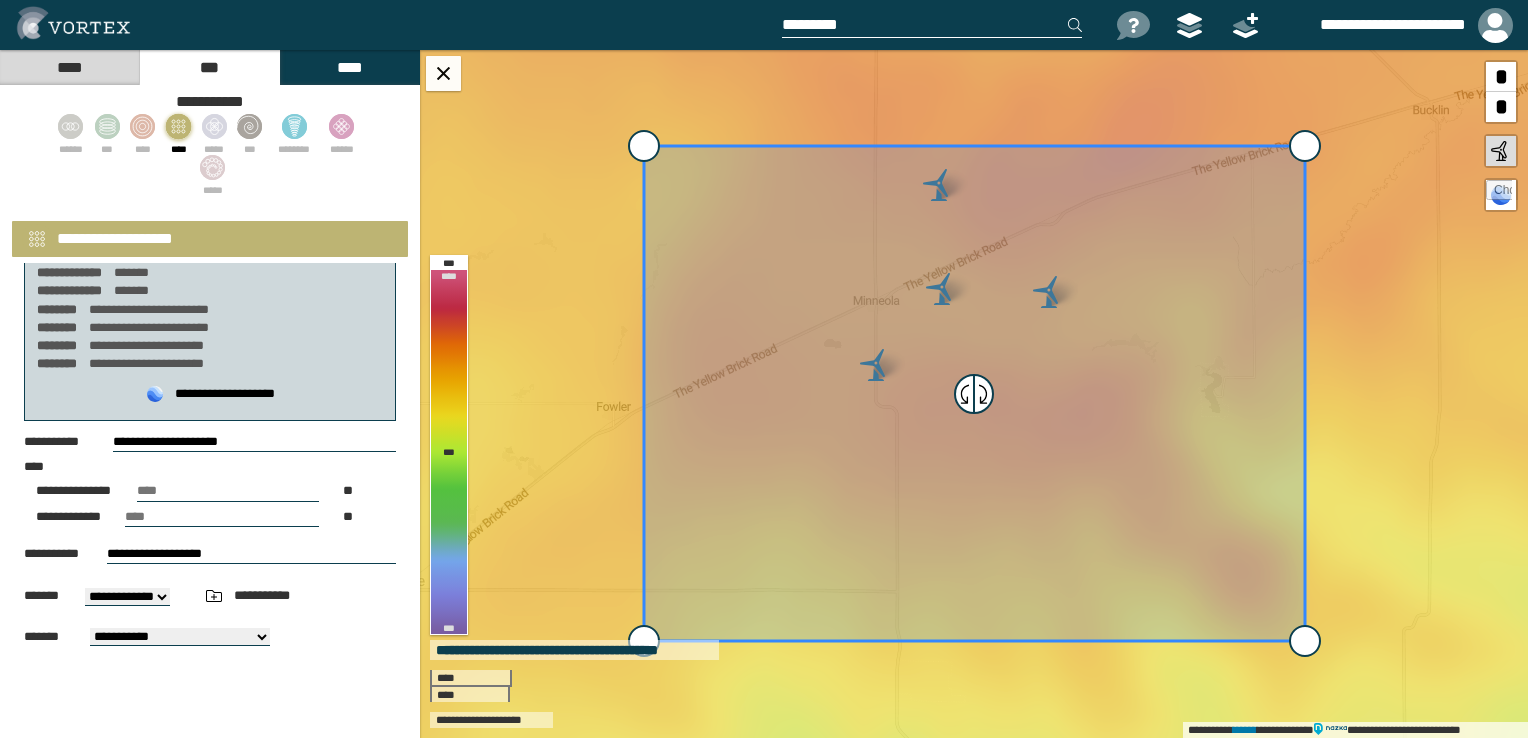 click on "**********" at bounding box center [210, 394] 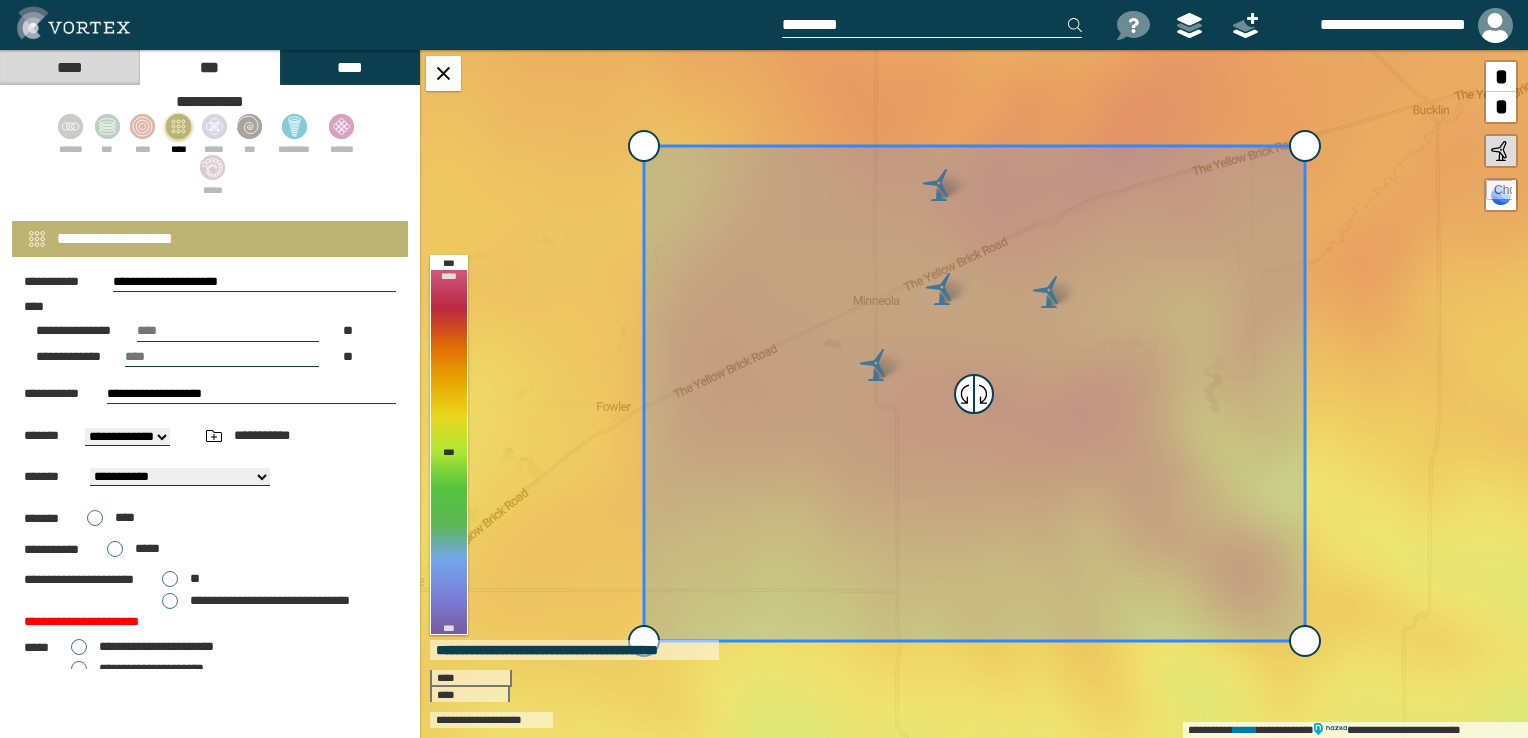scroll, scrollTop: 296, scrollLeft: 0, axis: vertical 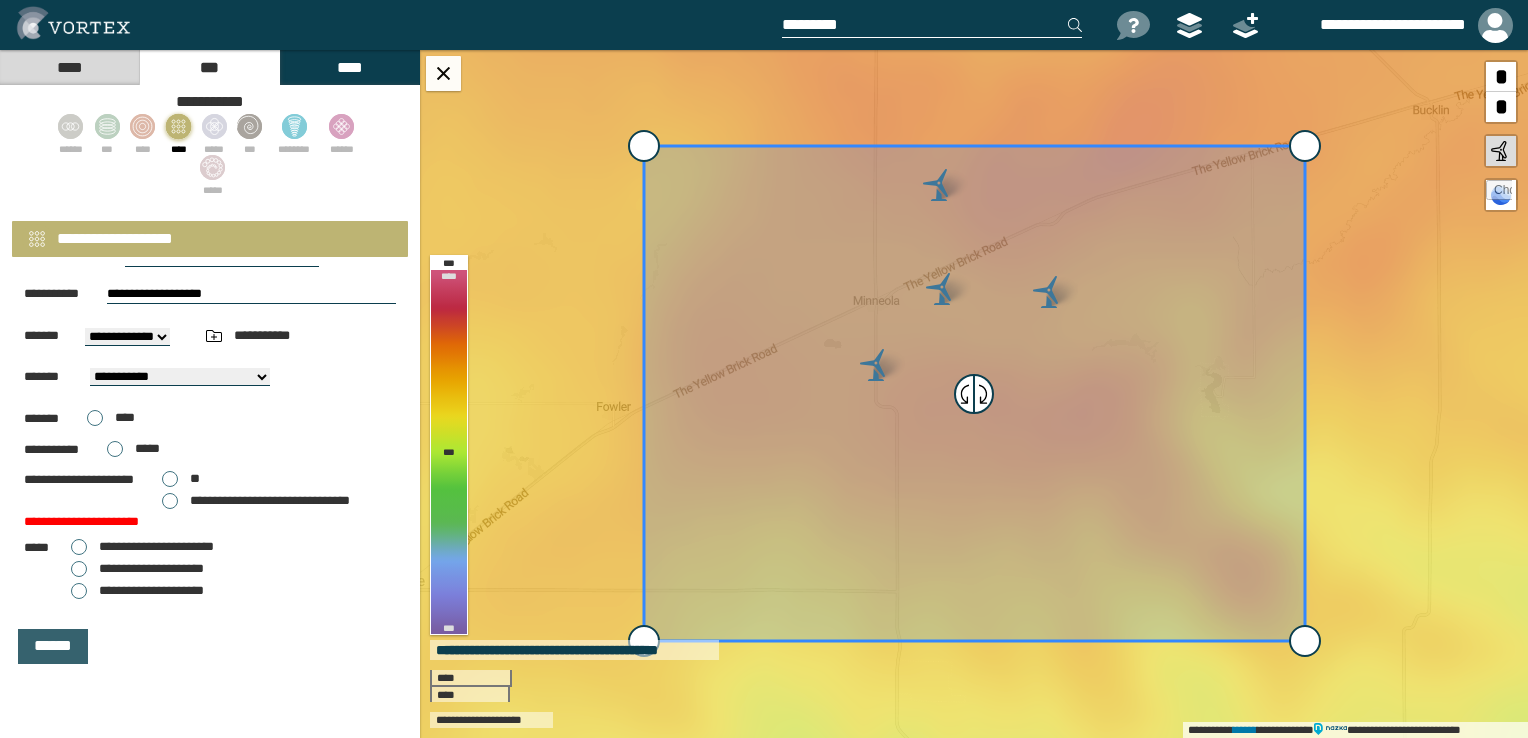 click on "******" at bounding box center (53, 646) 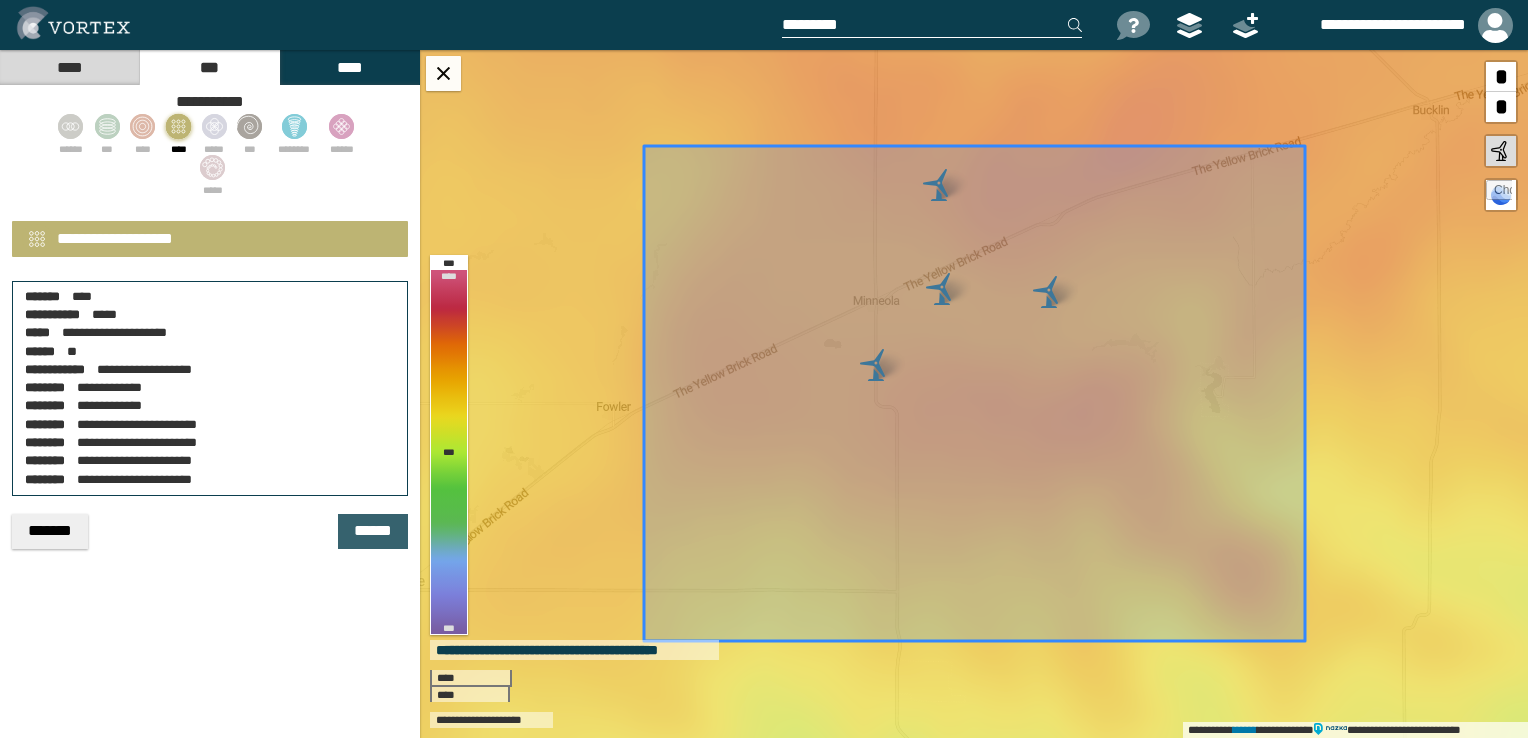 click on "******" at bounding box center (373, 531) 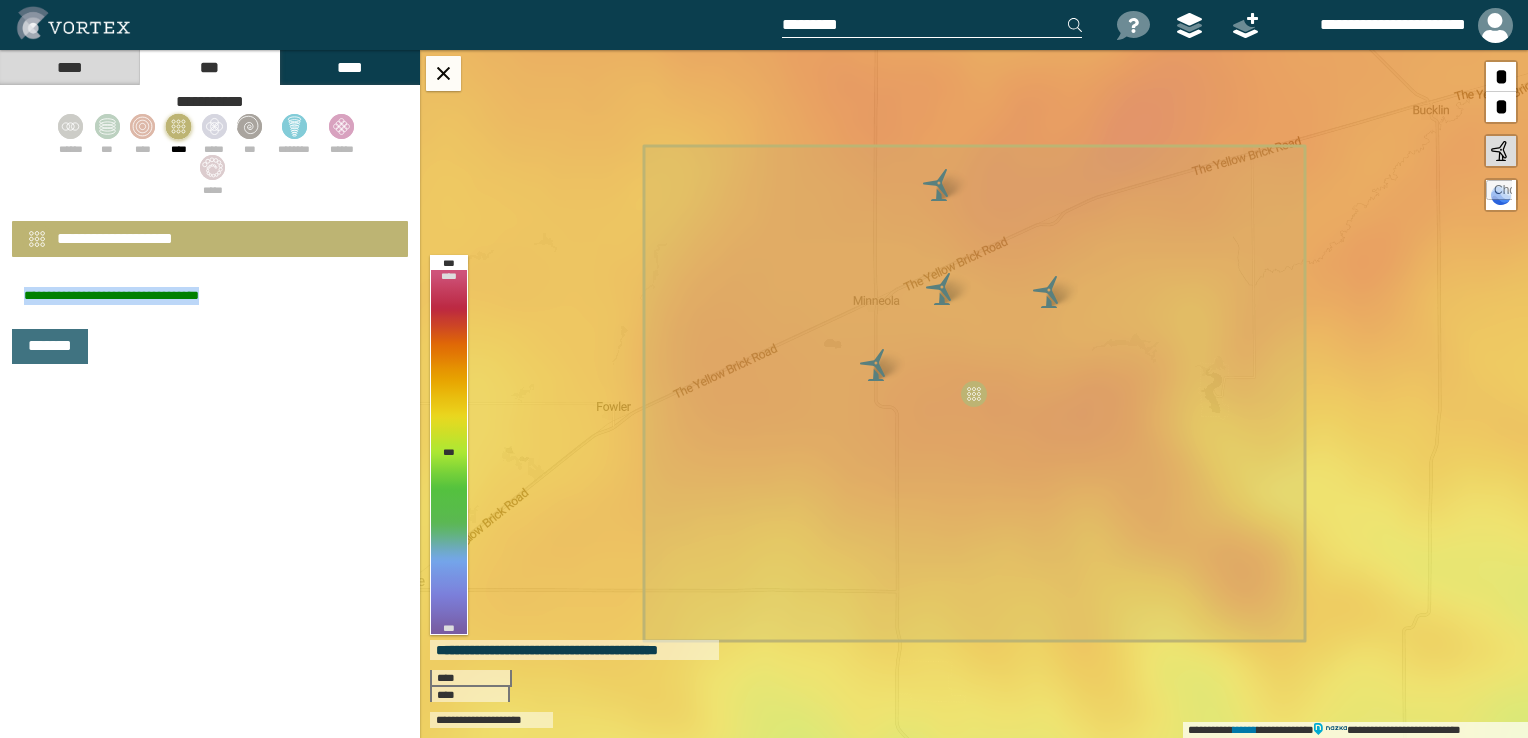 drag, startPoint x: 22, startPoint y: 291, endPoint x: 237, endPoint y: 290, distance: 215.00232 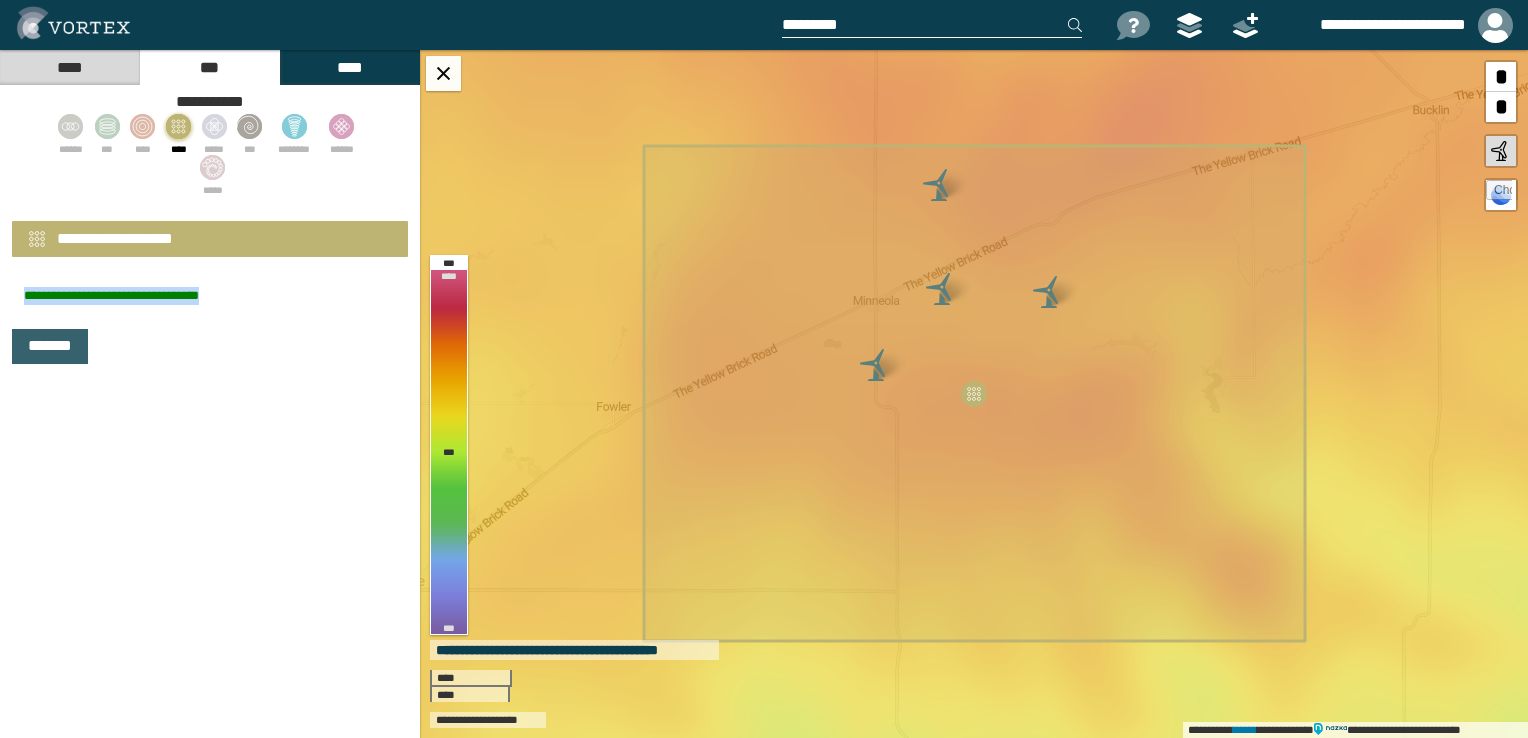 click on "*******" at bounding box center (50, 346) 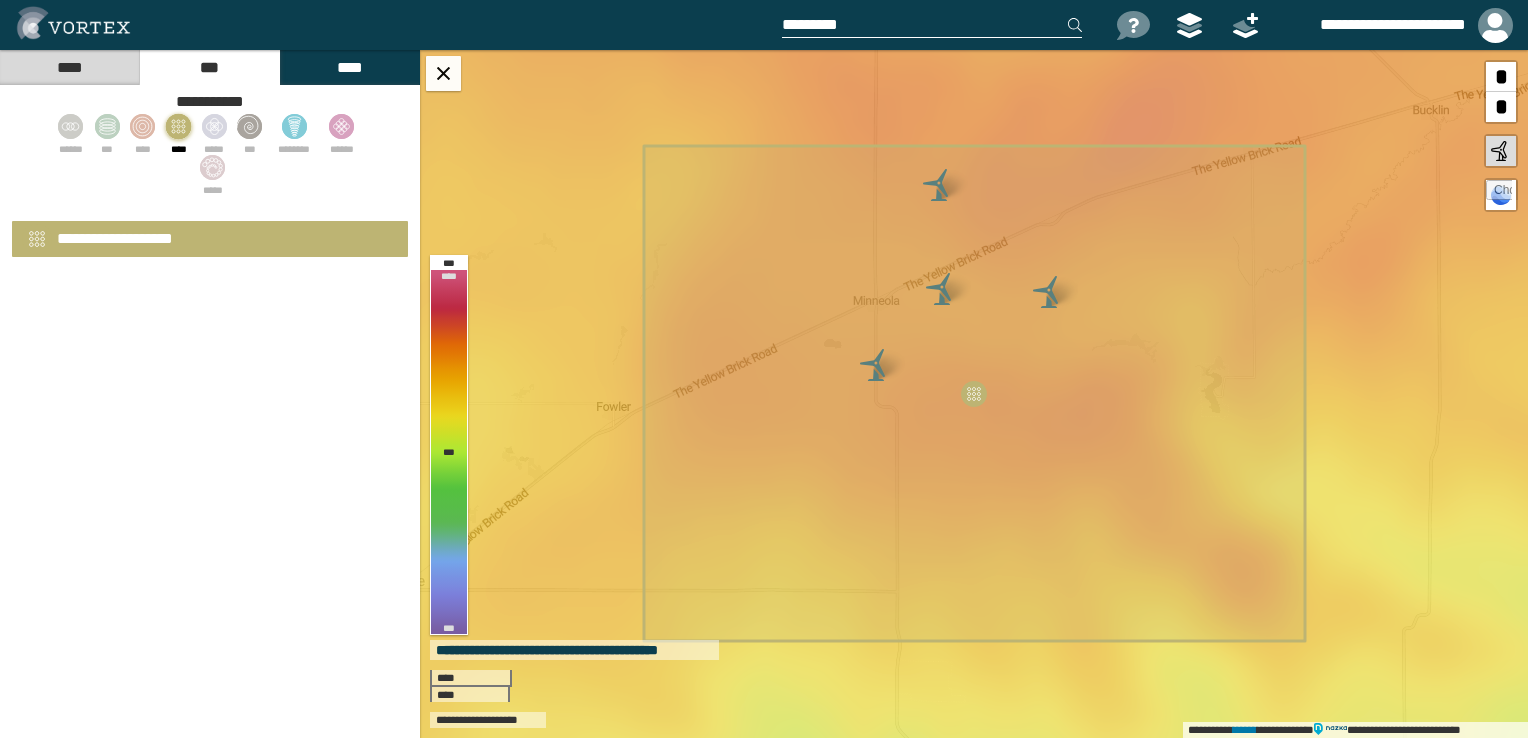 select on "*" 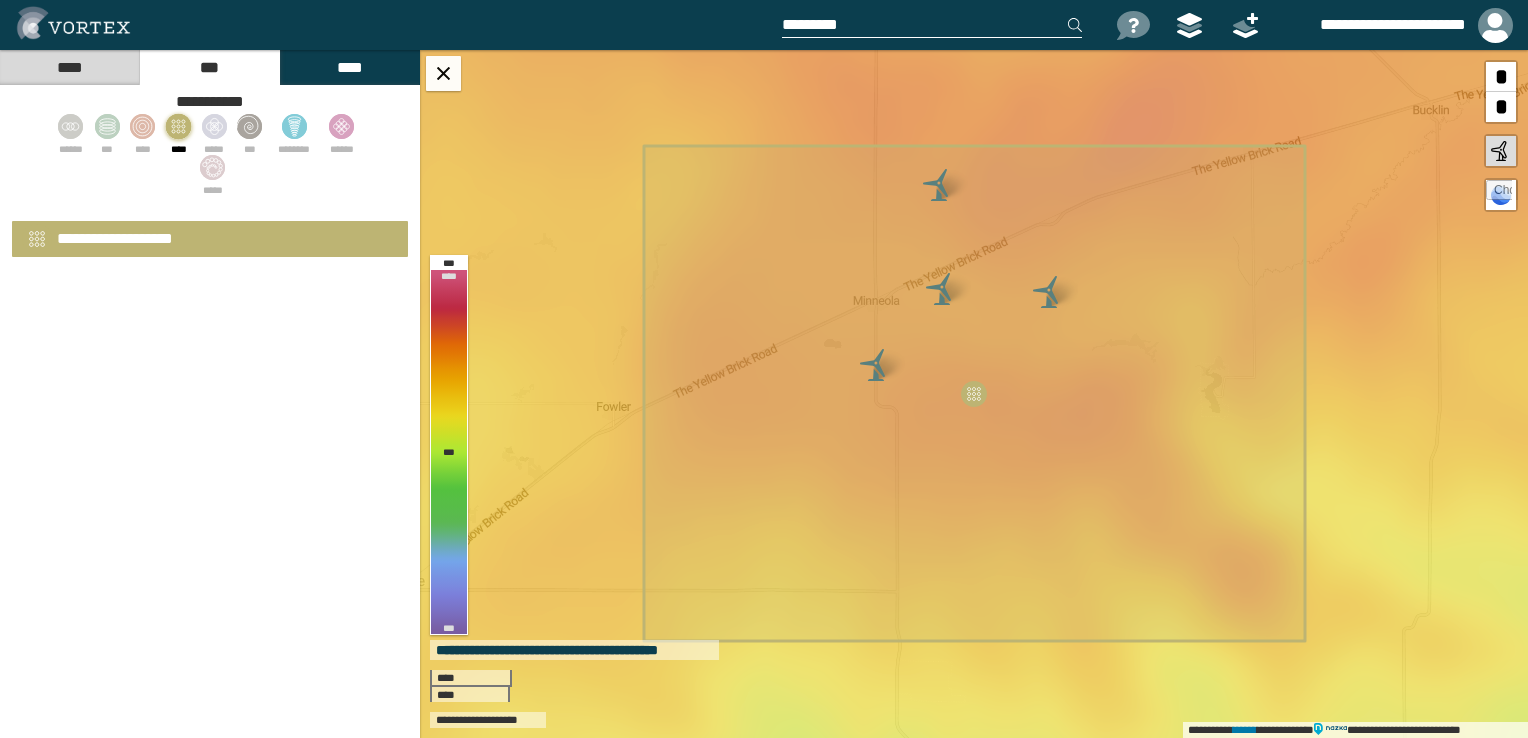 select on "**" 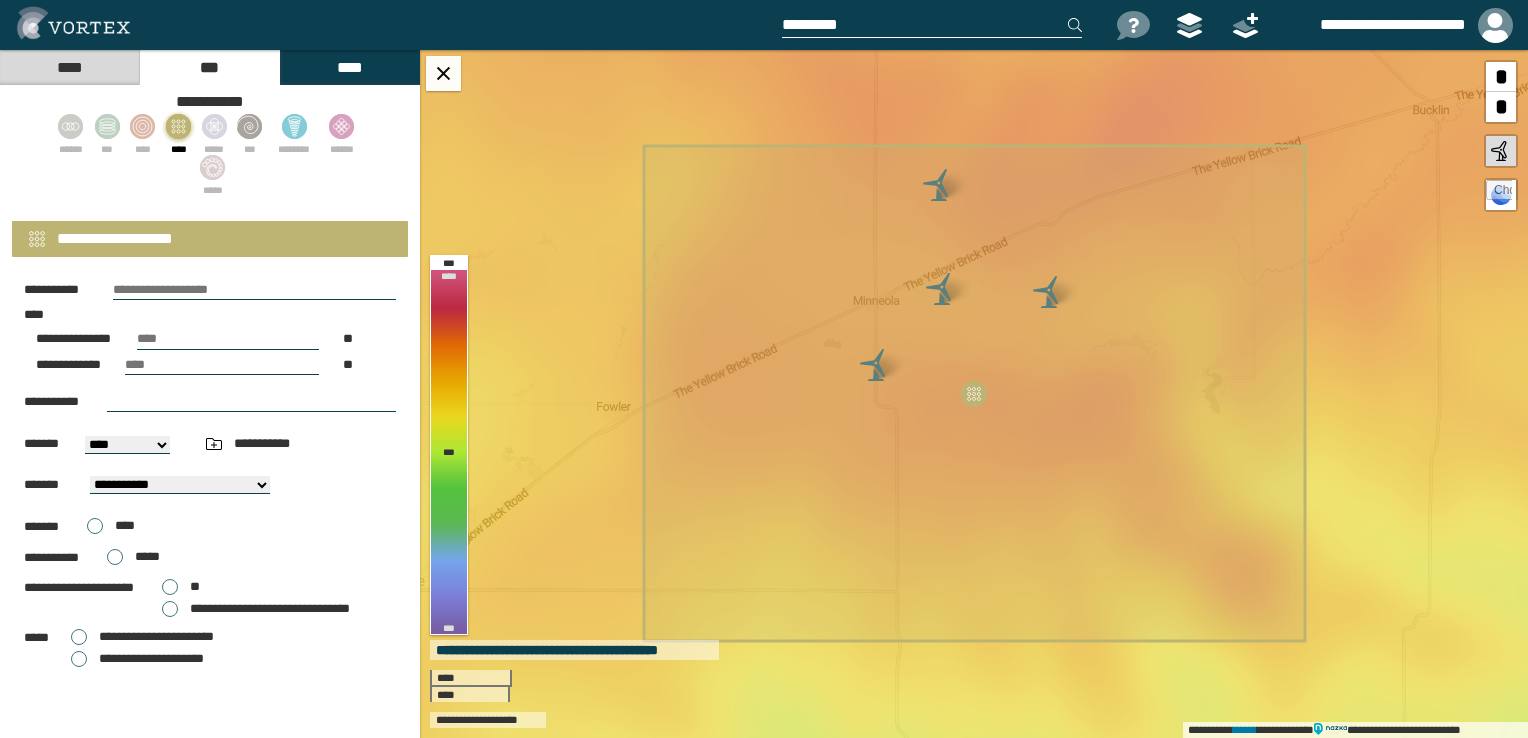 click on "****" at bounding box center (69, 67) 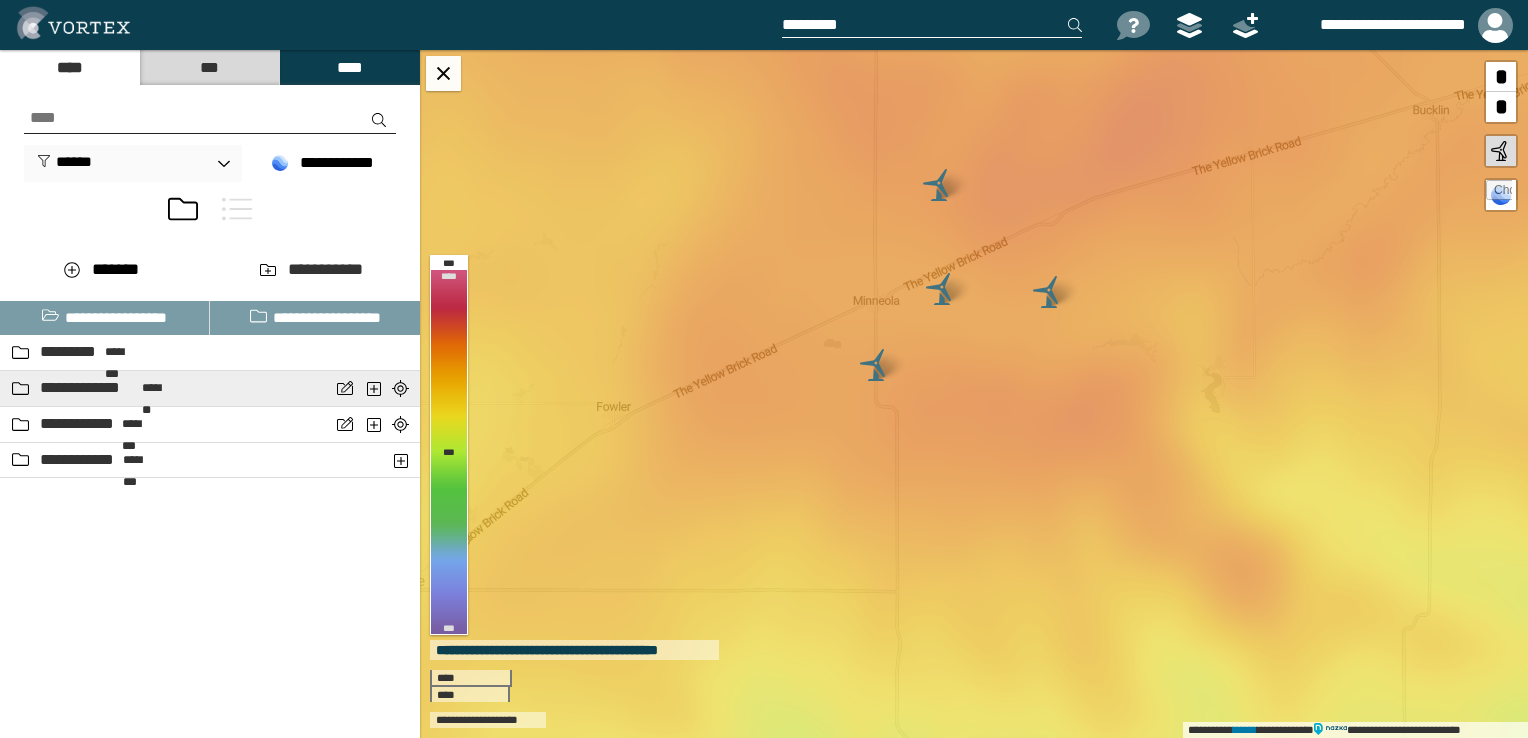 click on "**********" at bounding box center [210, 389] 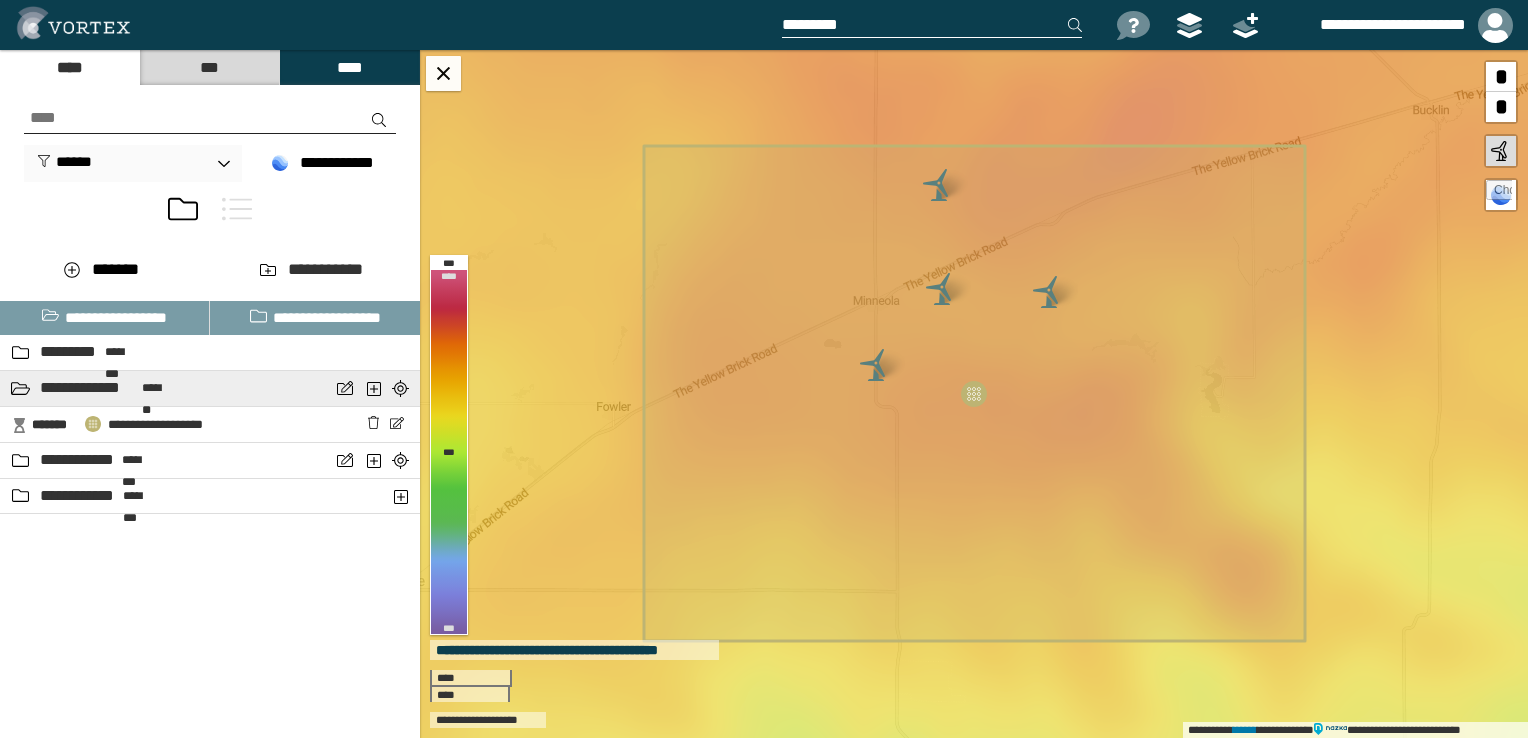 click on "**********" at bounding box center (210, 389) 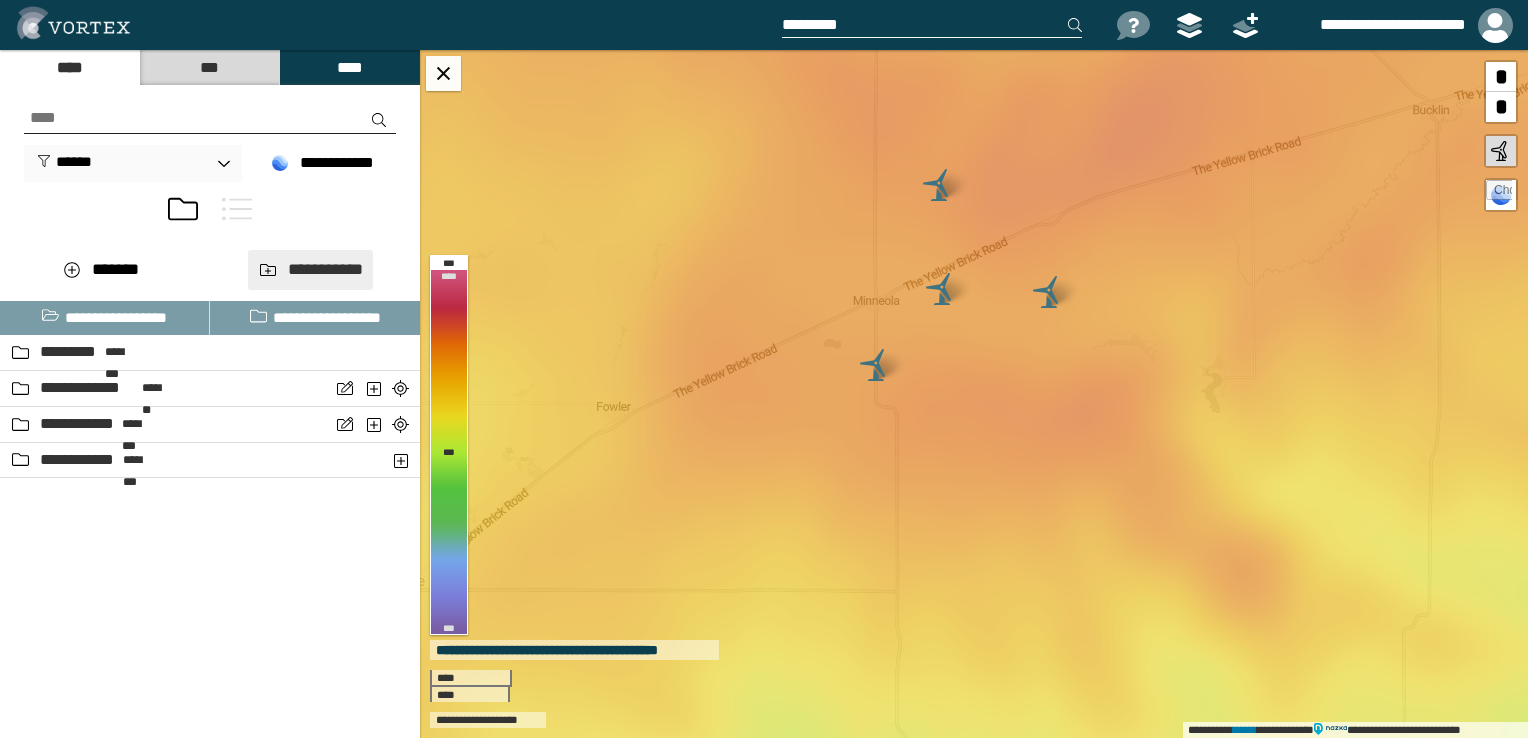 click on "**********" at bounding box center (310, 269) 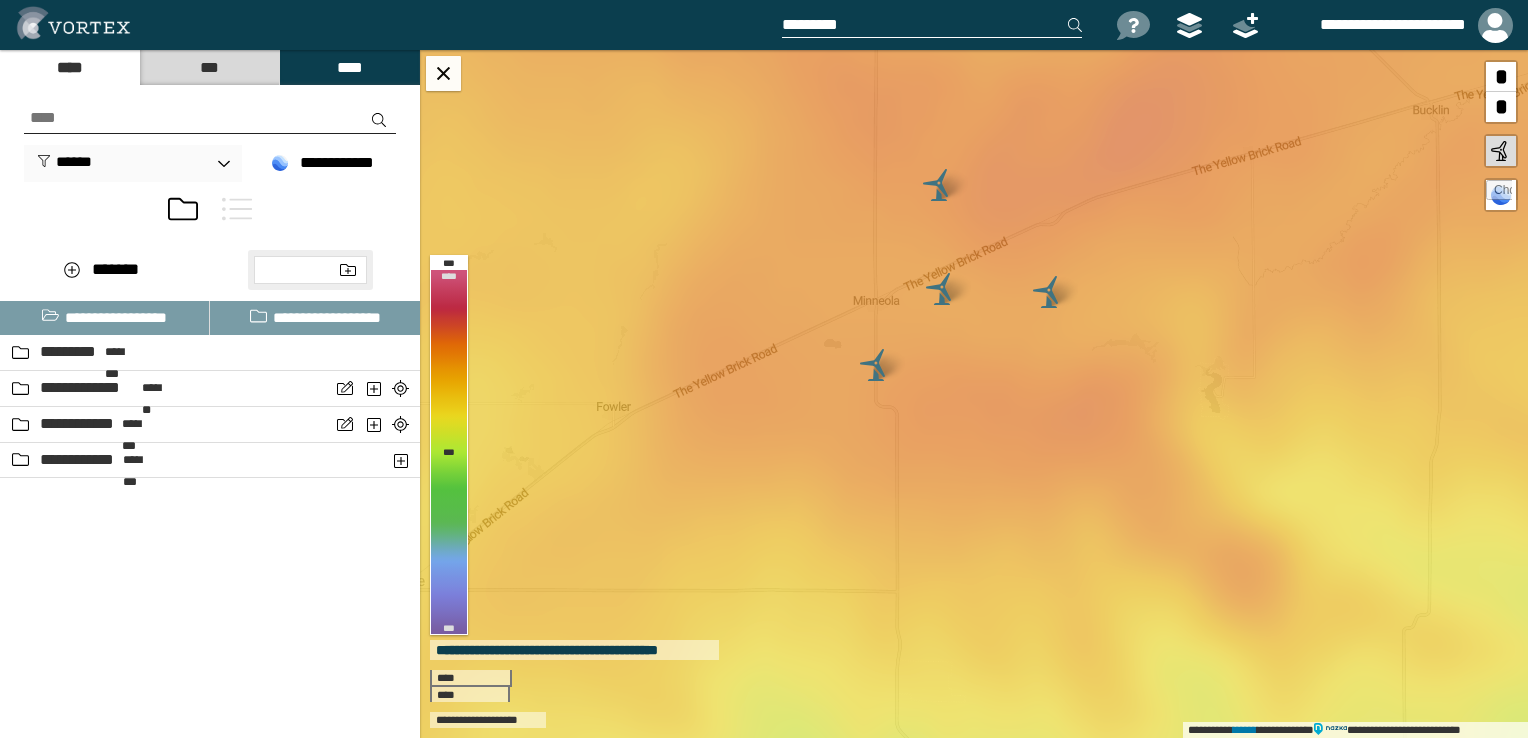 click at bounding box center [310, 270] 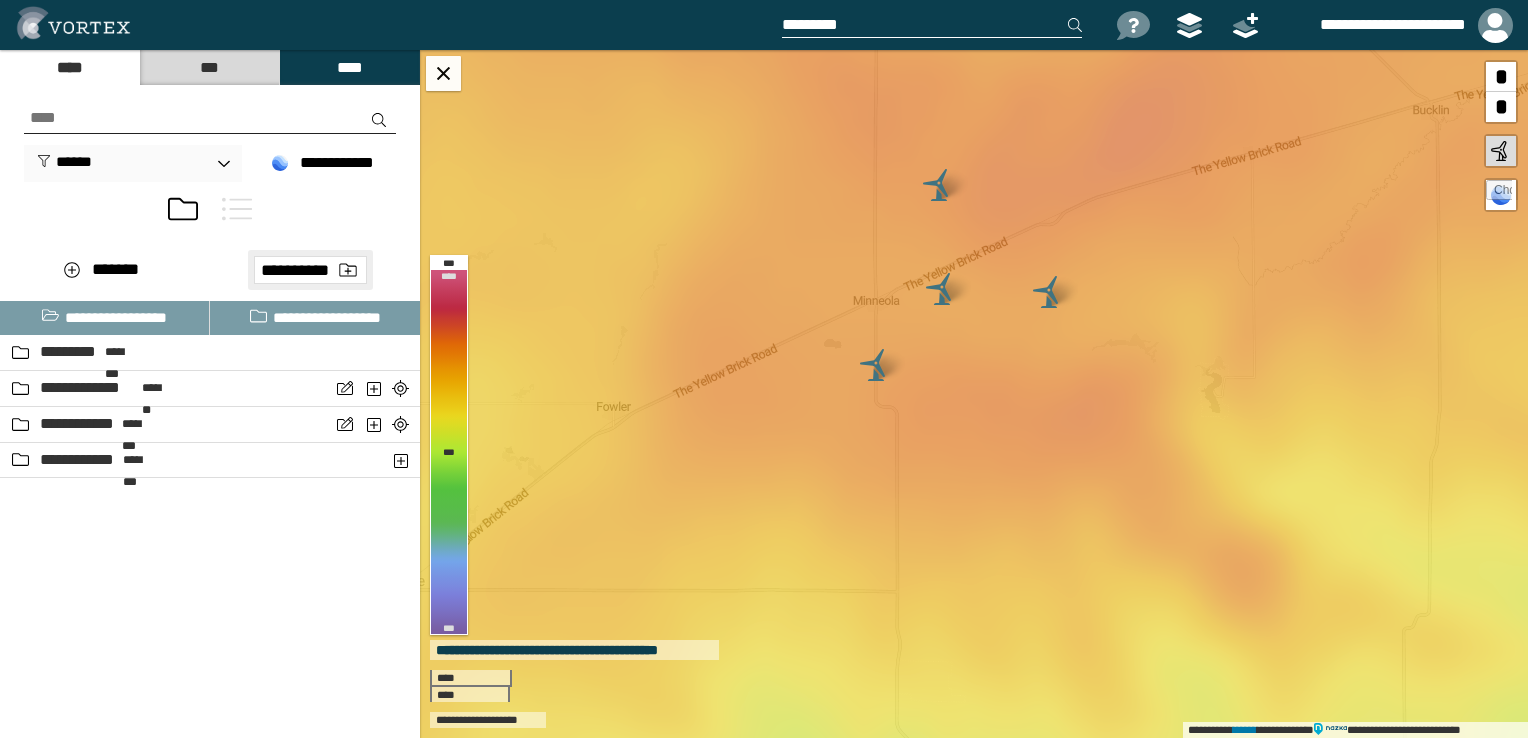 type on "**********" 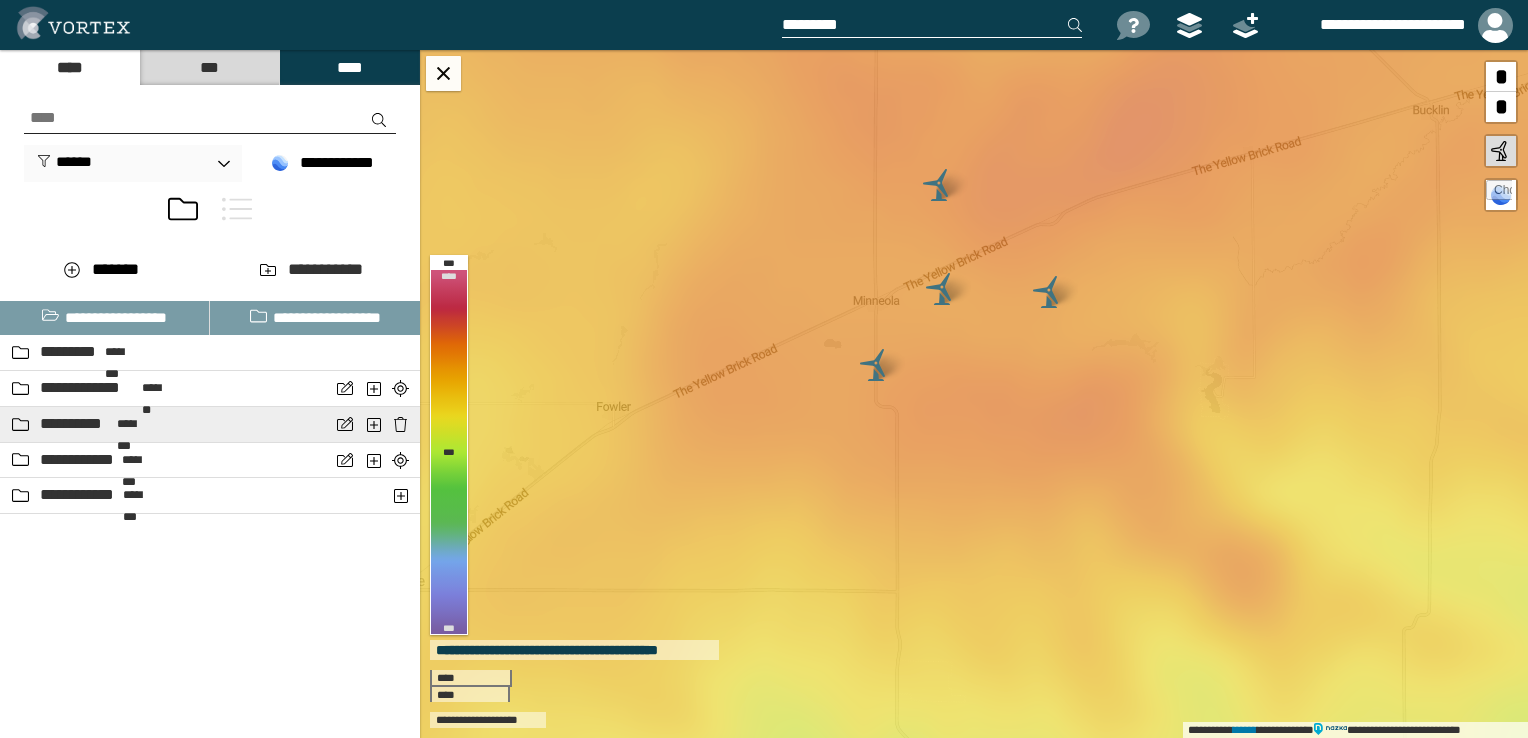 click on "**********" at bounding box center [165, 424] 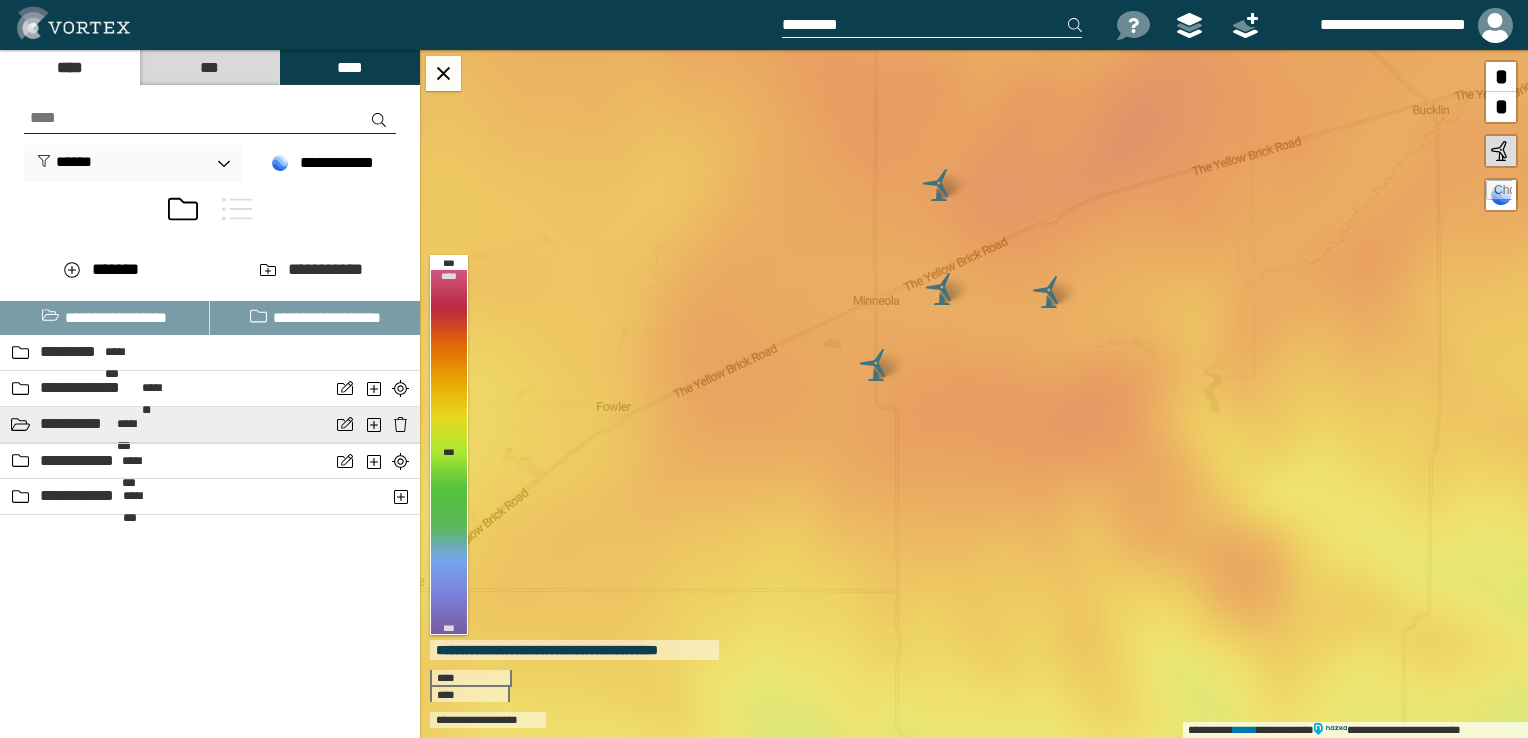 click on "**********" at bounding box center (165, 424) 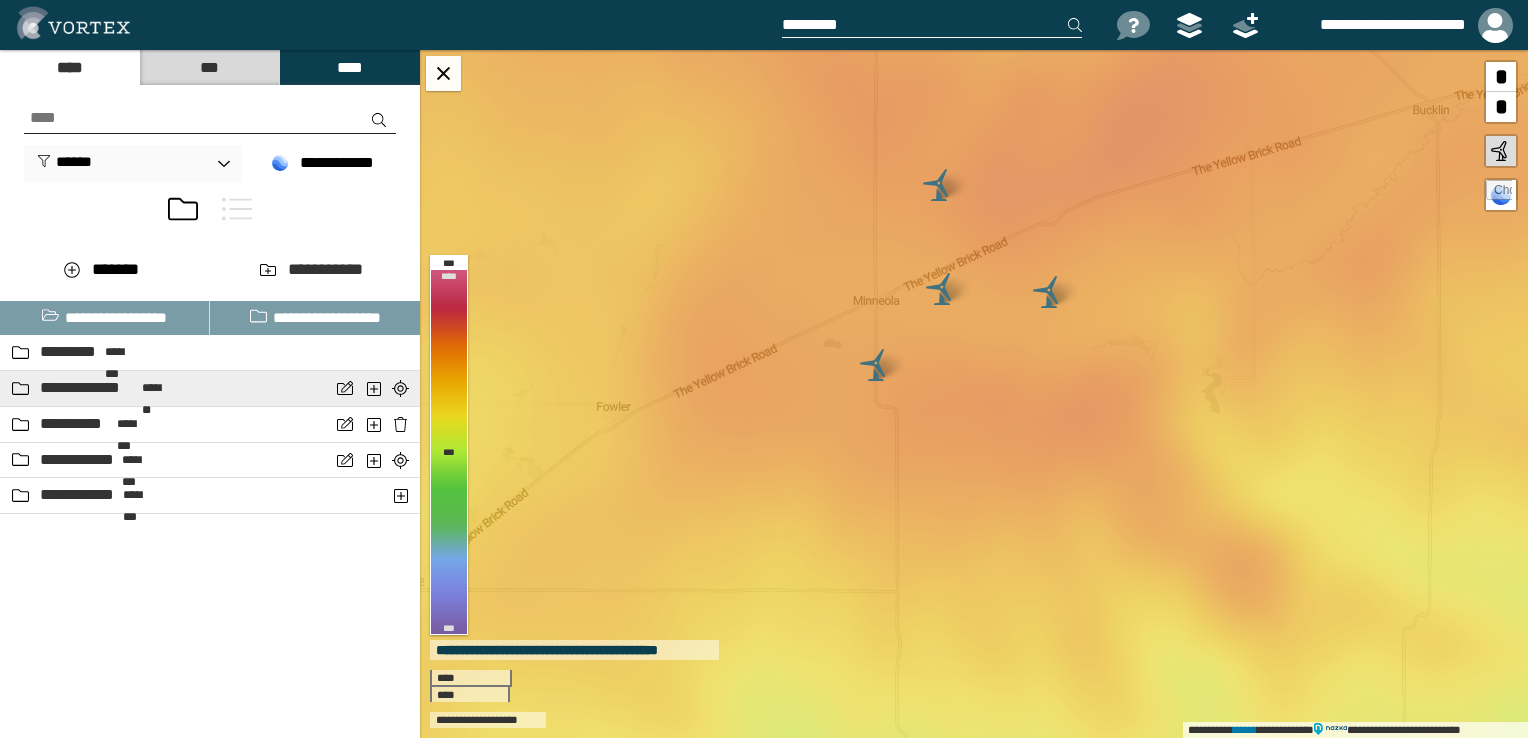 click on "**********" at bounding box center [165, 388] 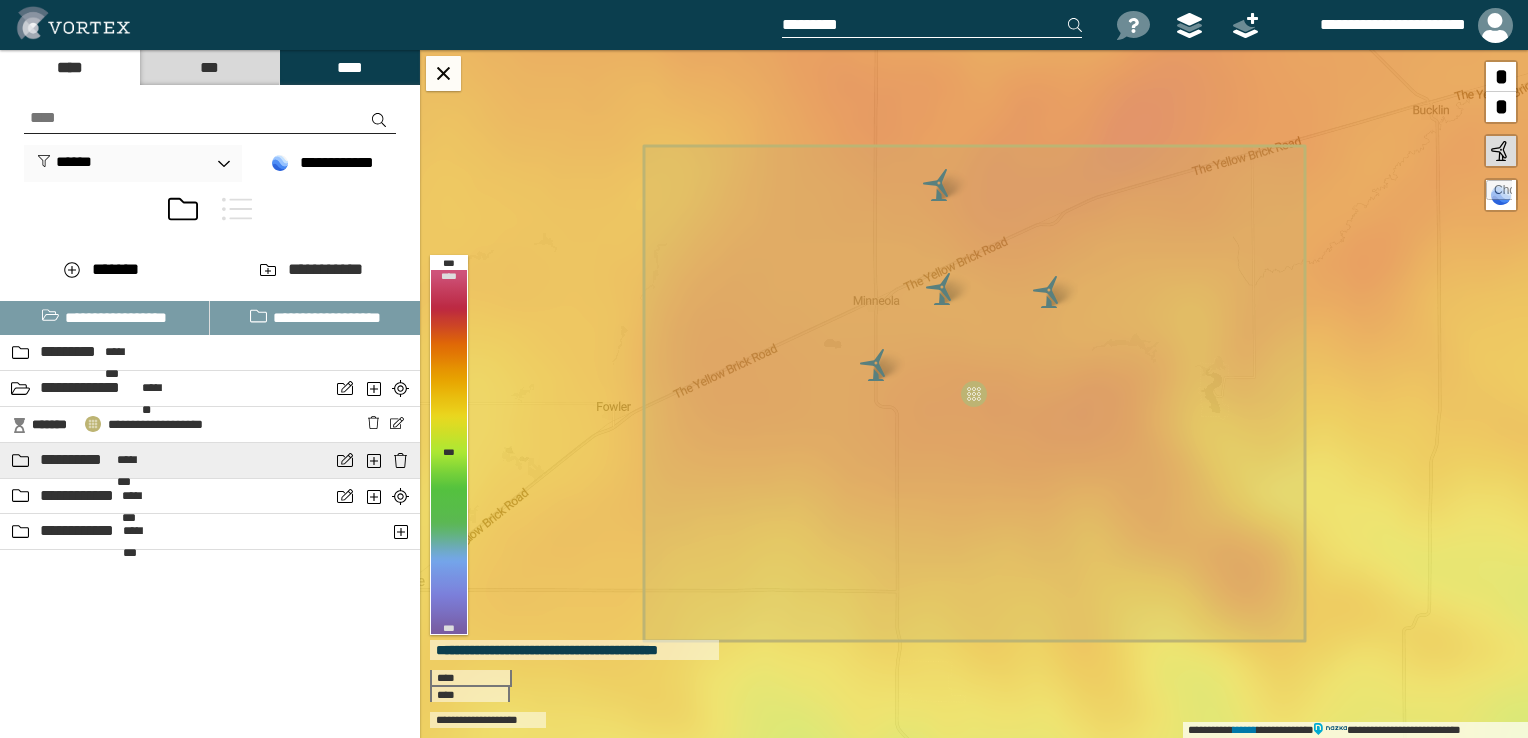 click on "**********" at bounding box center (165, 460) 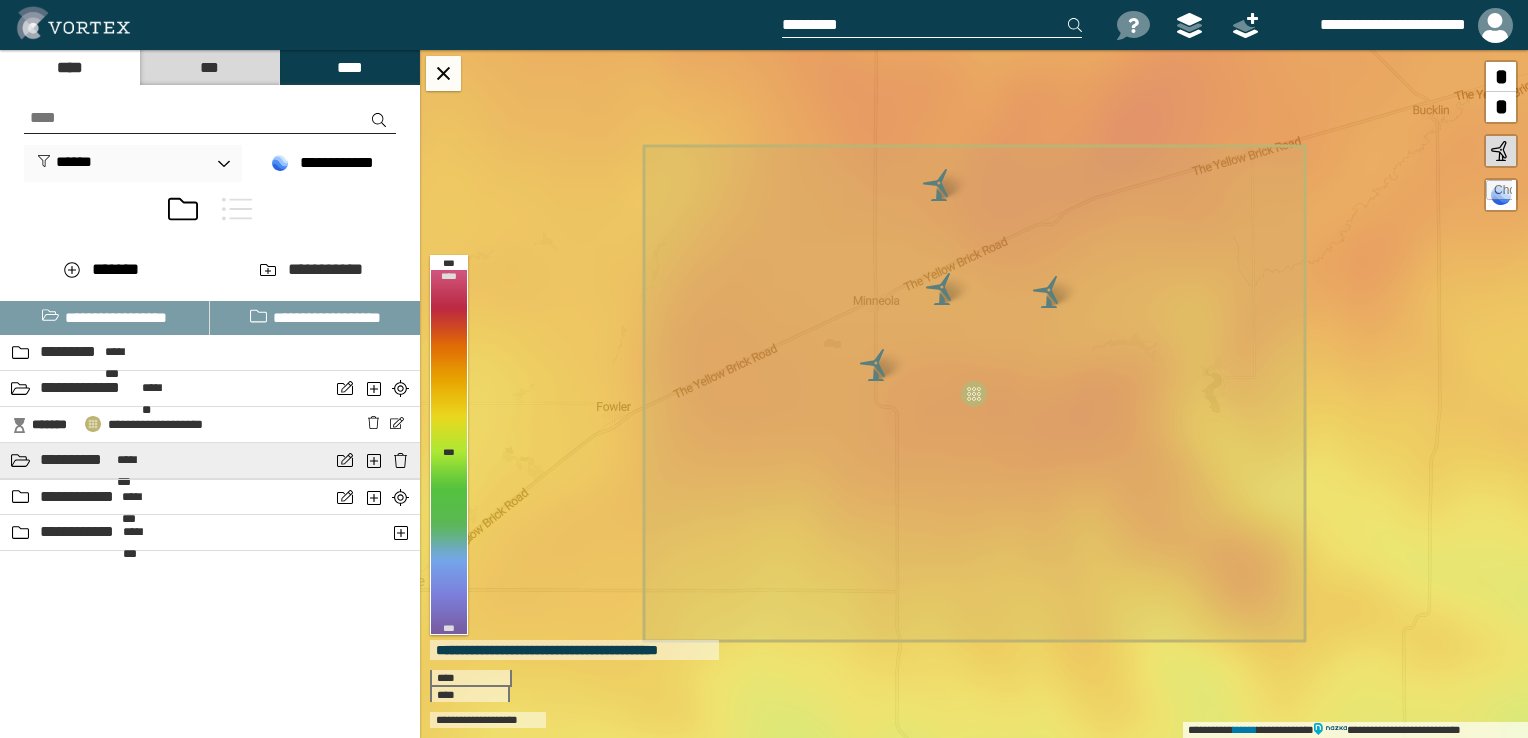 click on "**********" at bounding box center (165, 460) 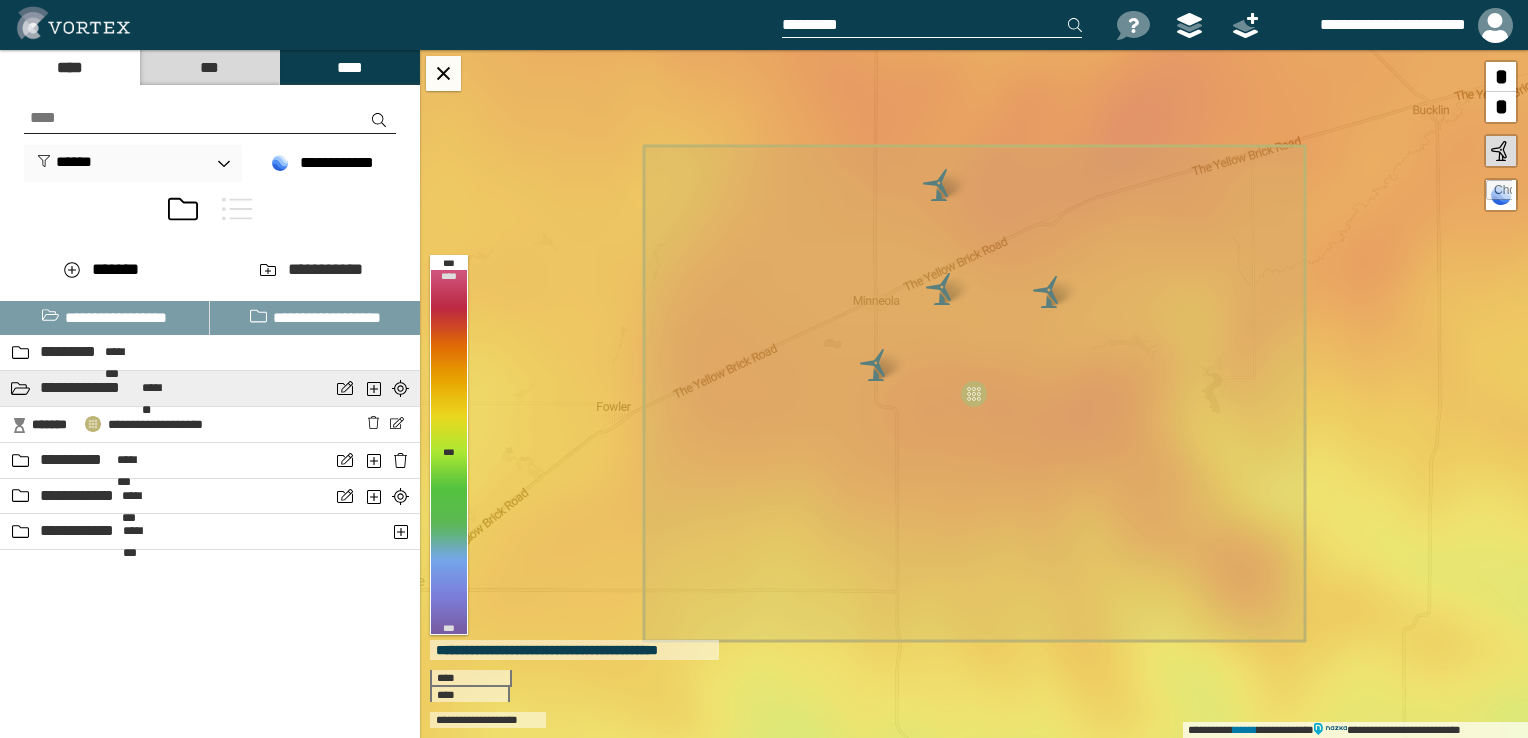 click on "*******" at bounding box center [158, 388] 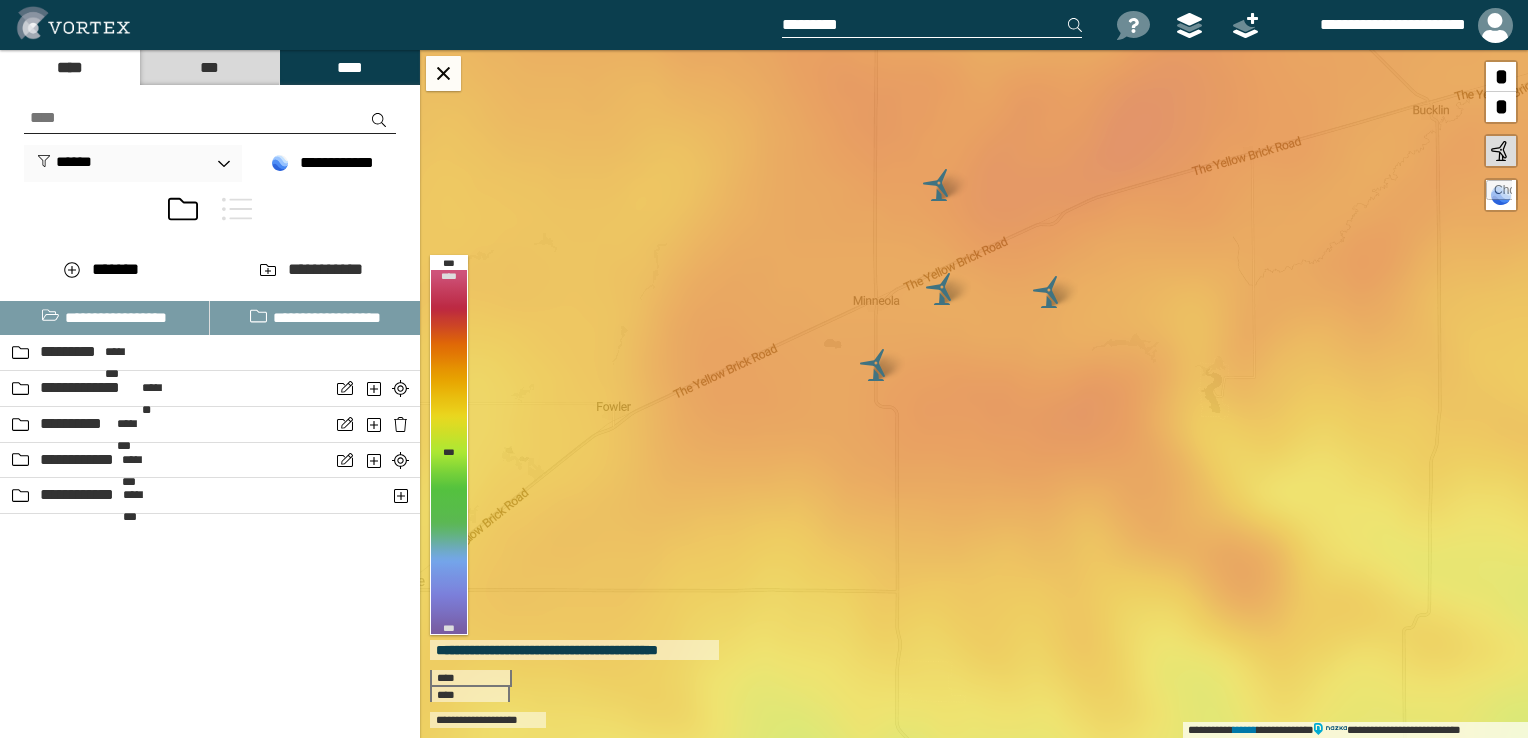click on "***" at bounding box center [209, 67] 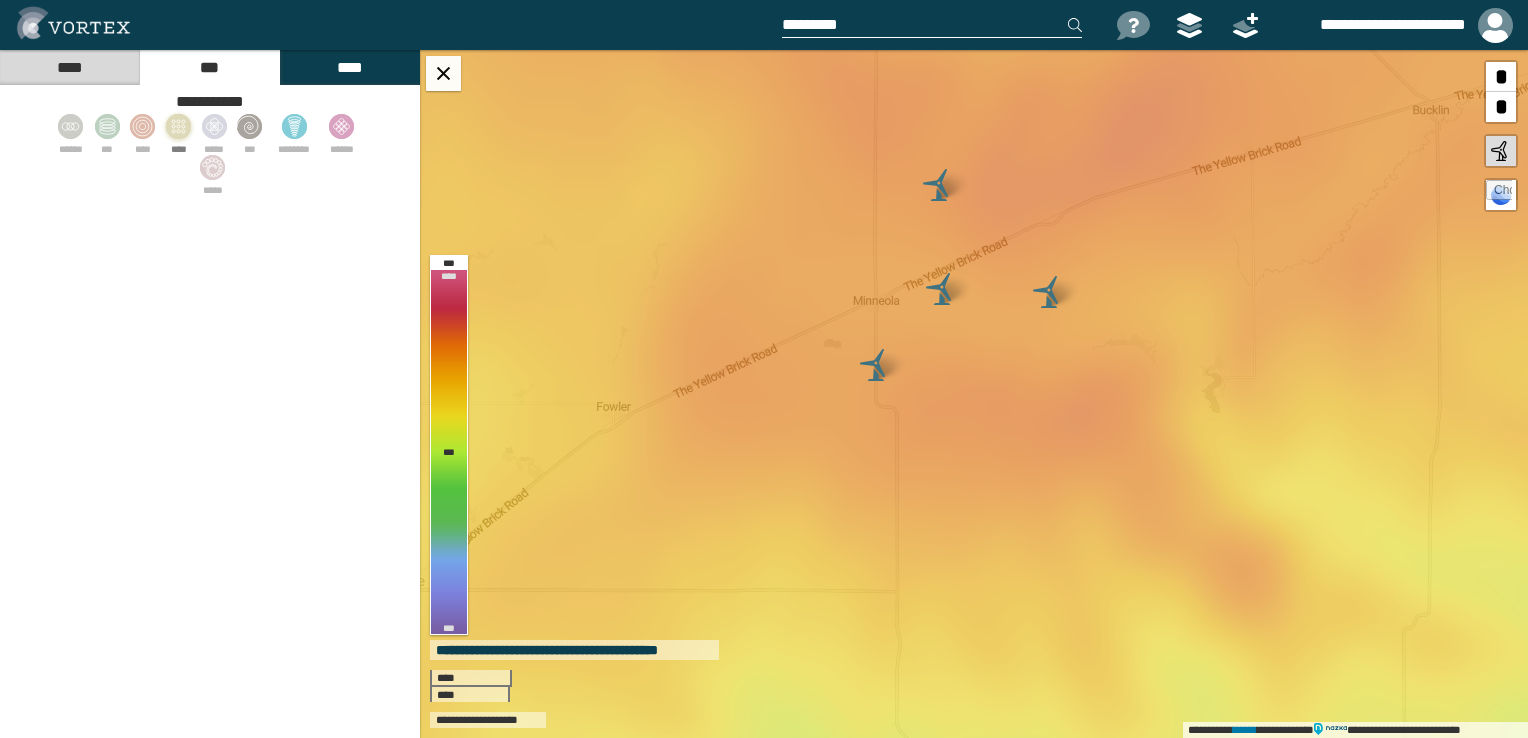 click at bounding box center (178, 136) 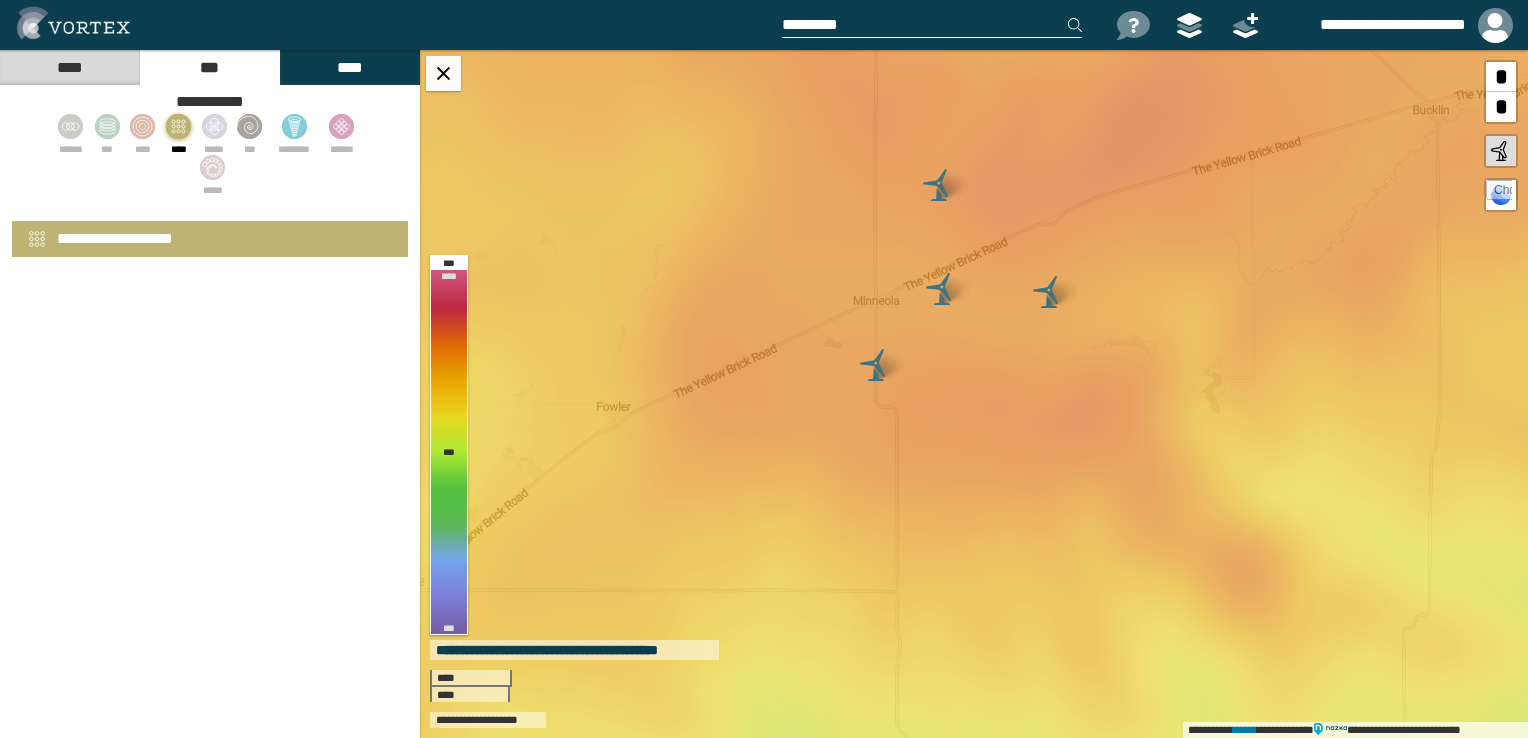 select on "*" 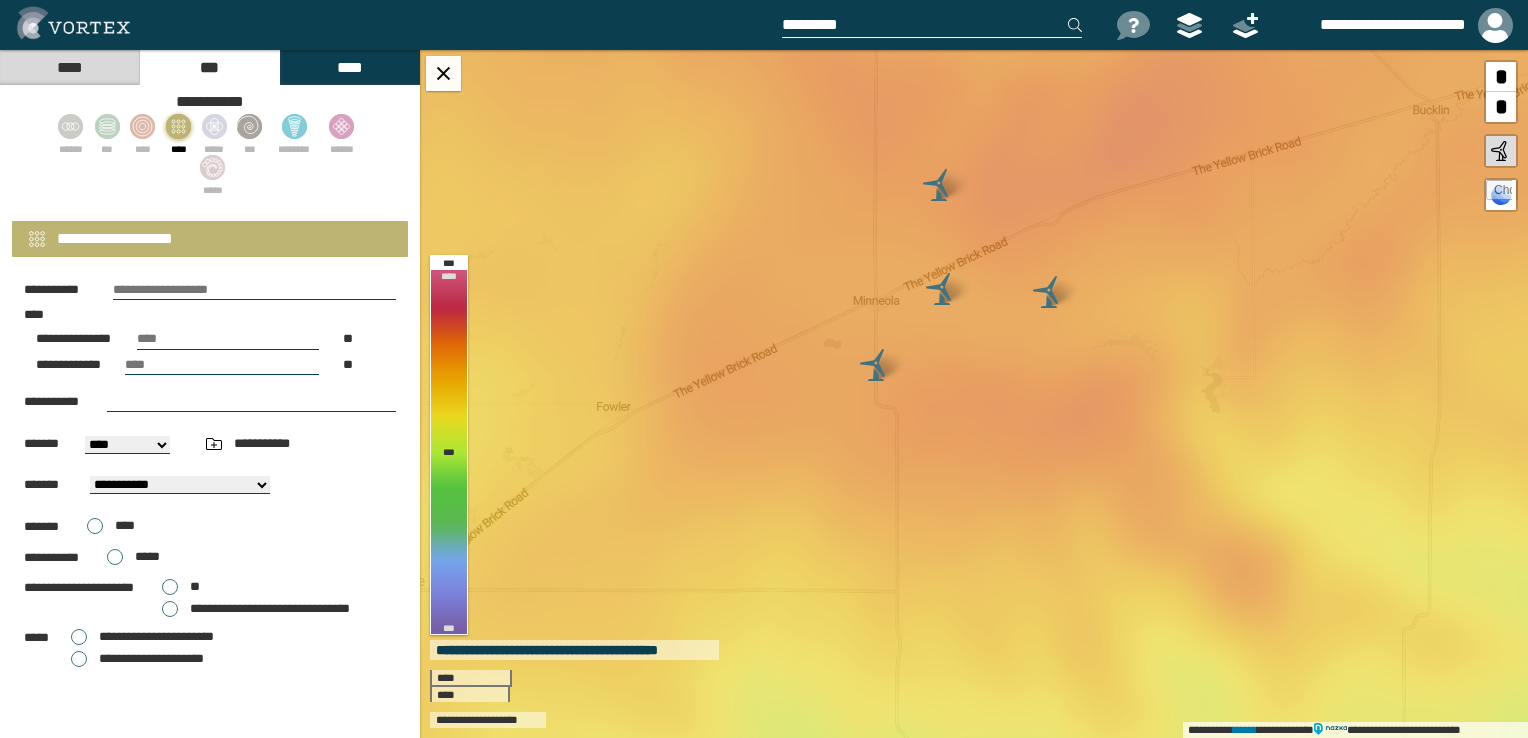 click at bounding box center (254, 290) 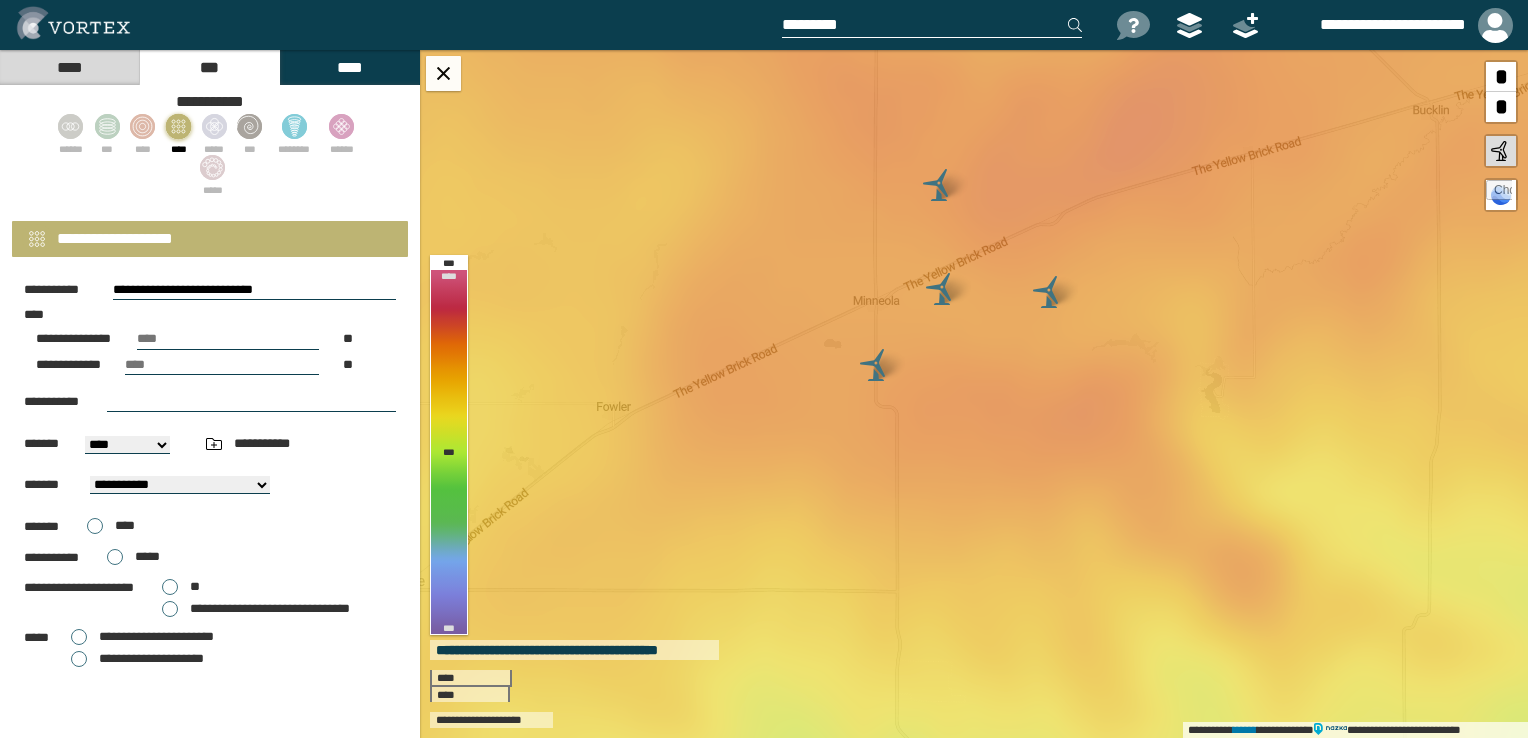 click on "**********" at bounding box center [254, 290] 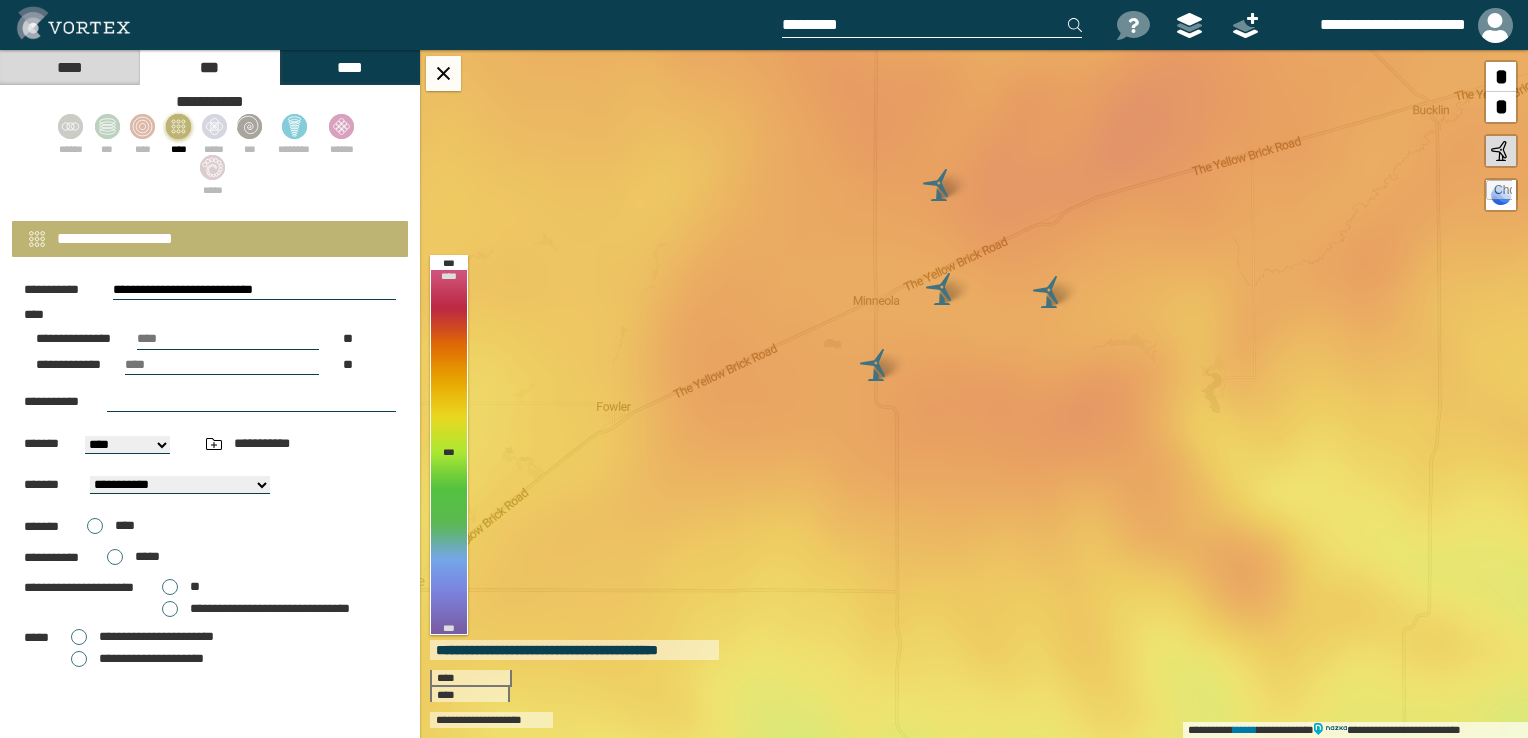 click on "**********" at bounding box center (254, 290) 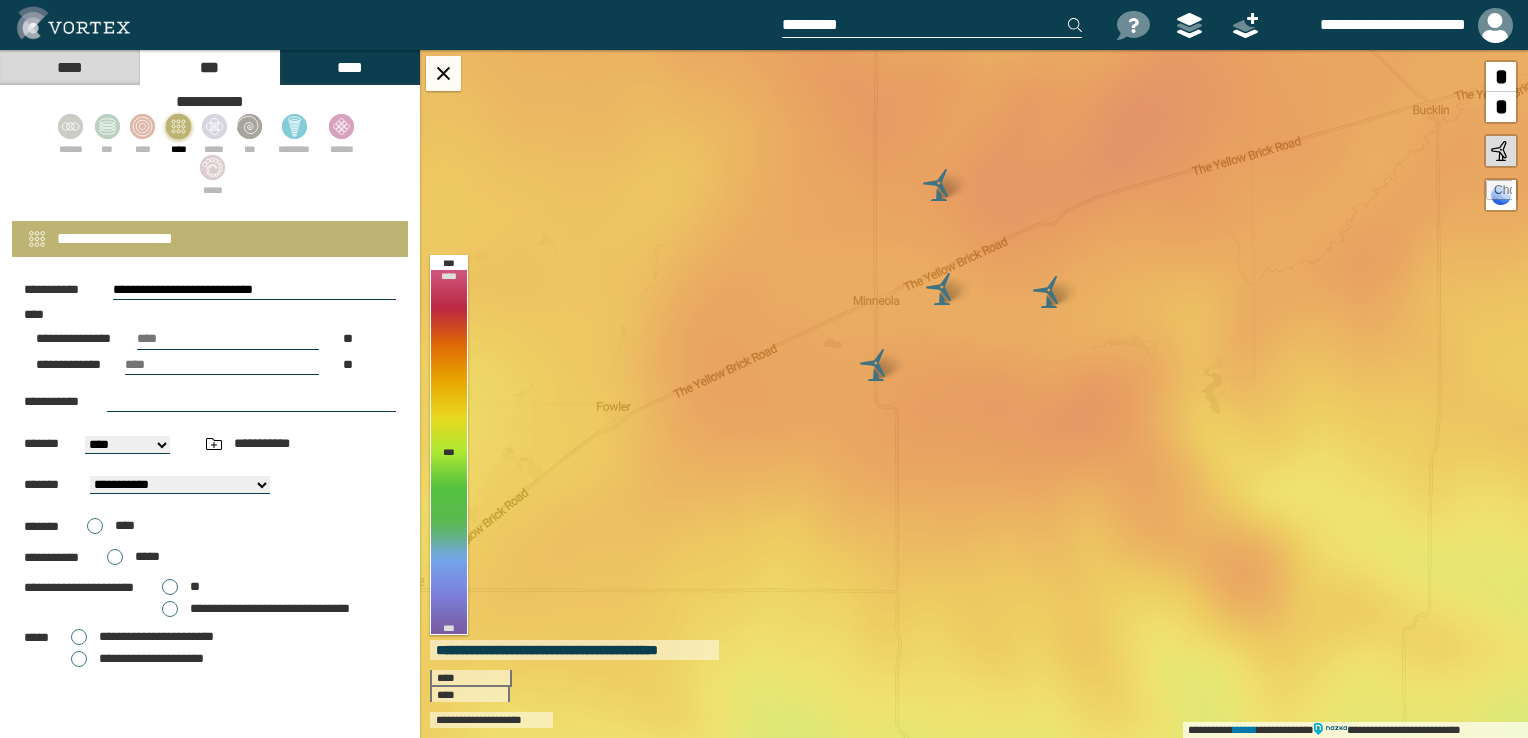 drag, startPoint x: 356, startPoint y: 294, endPoint x: 0, endPoint y: 306, distance: 356.20218 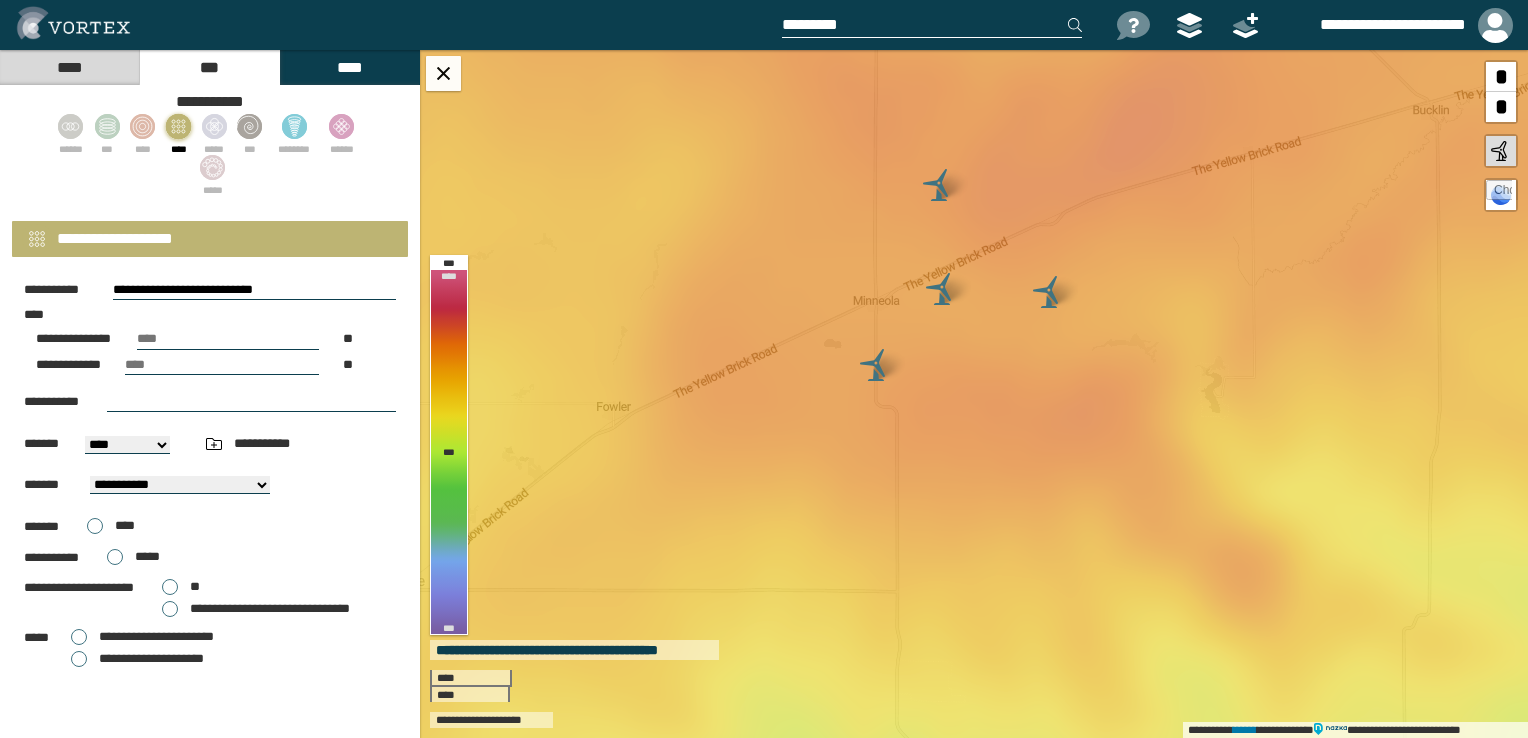 click on "**********" at bounding box center [764, 369] 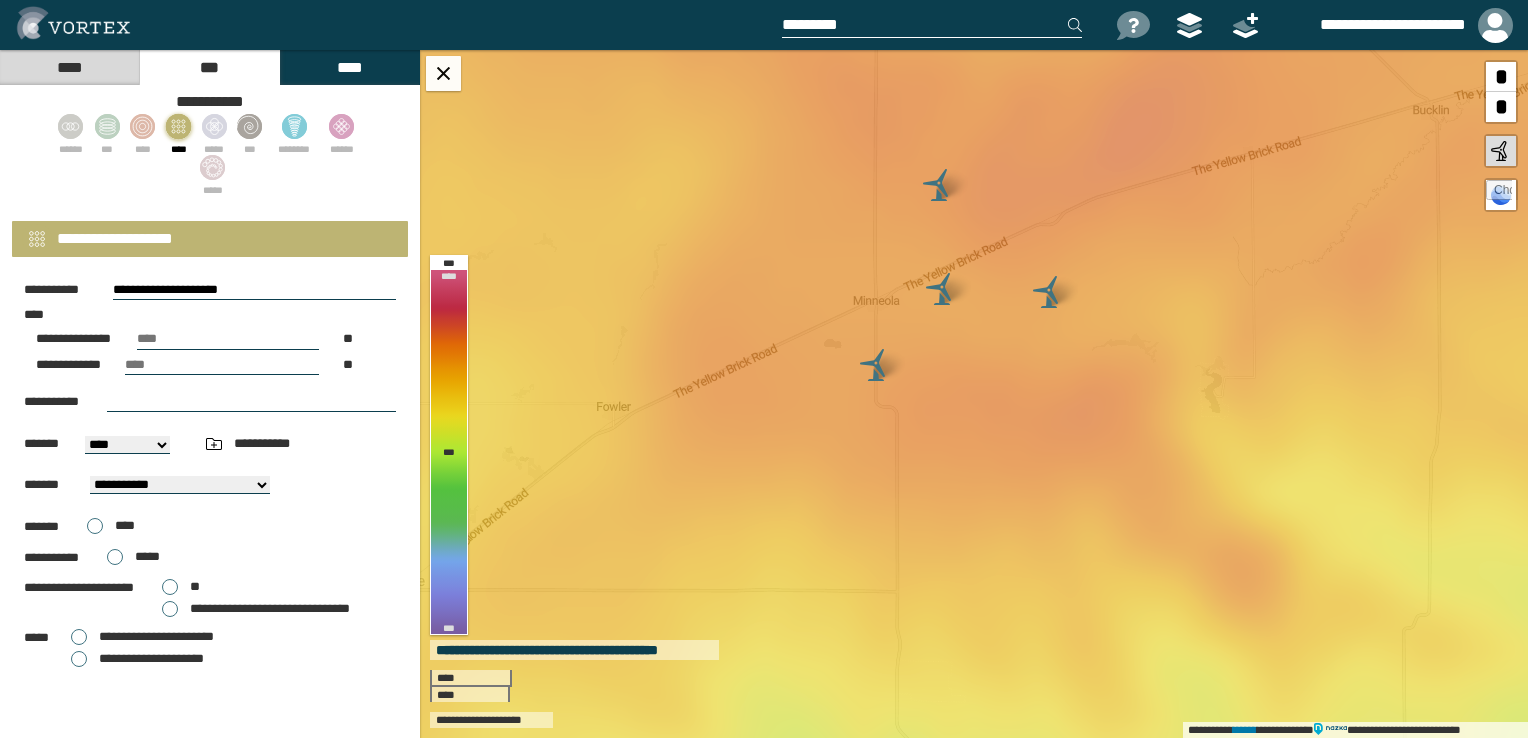 drag, startPoint x: 169, startPoint y: 286, endPoint x: 24, endPoint y: 292, distance: 145.12408 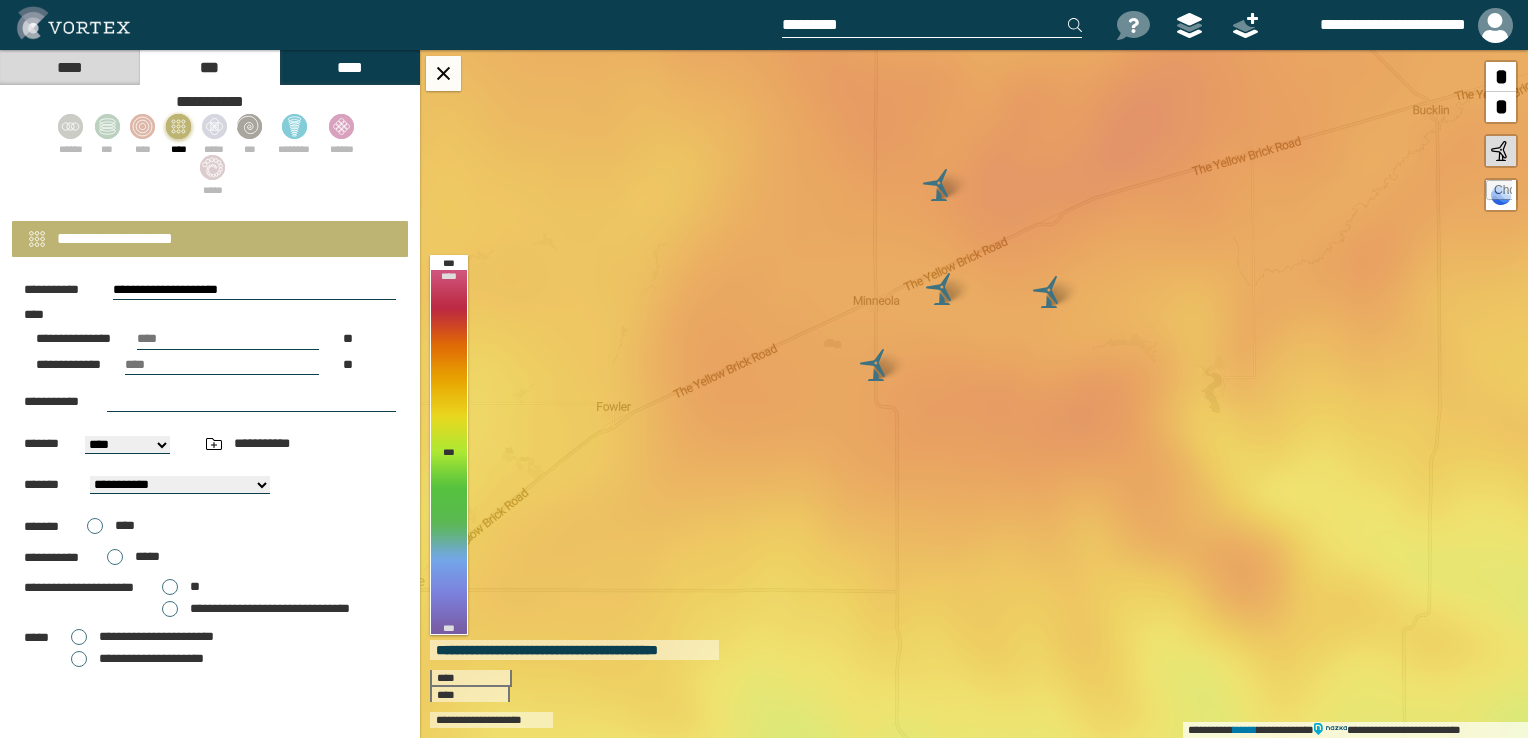 click on "**********" at bounding box center [210, 290] 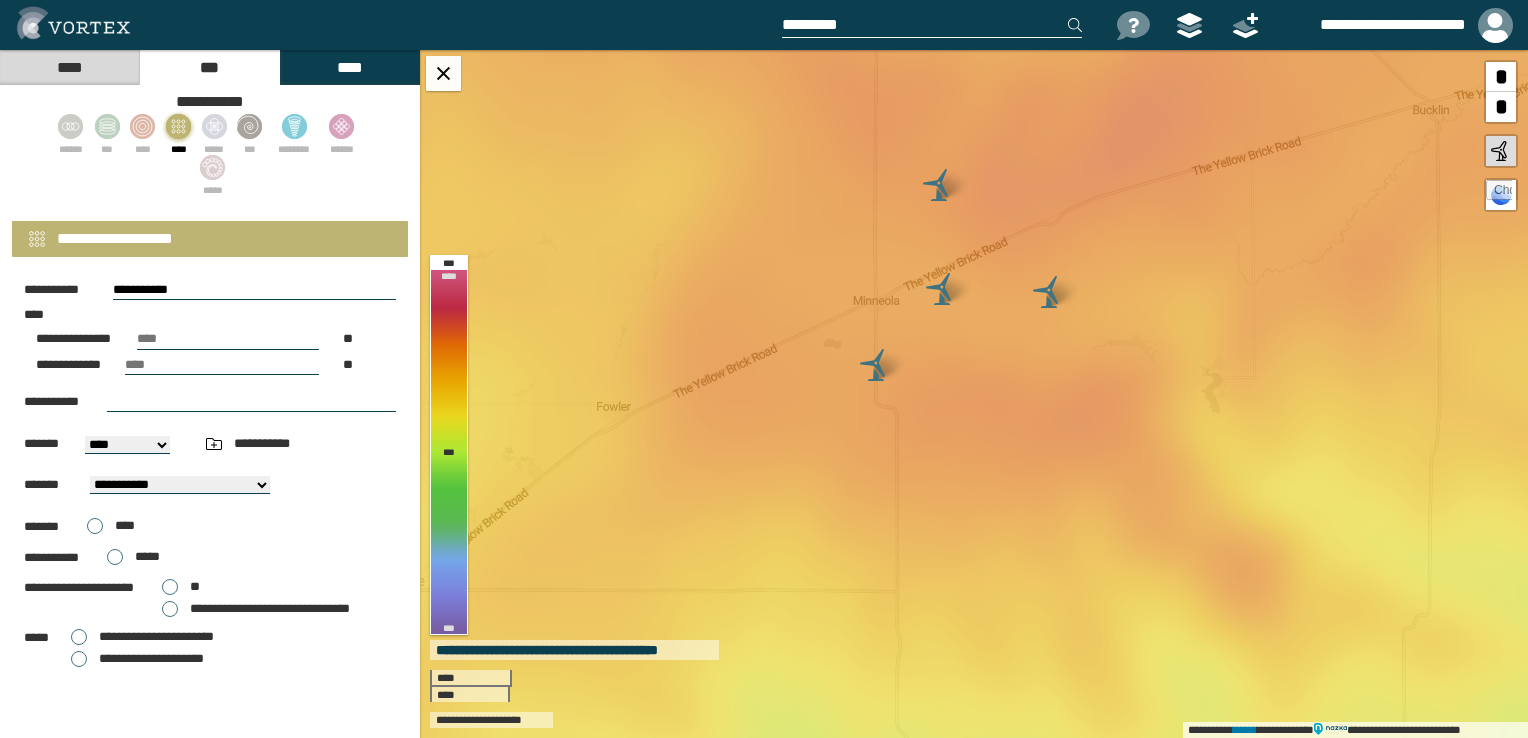 click on "**********" at bounding box center [254, 290] 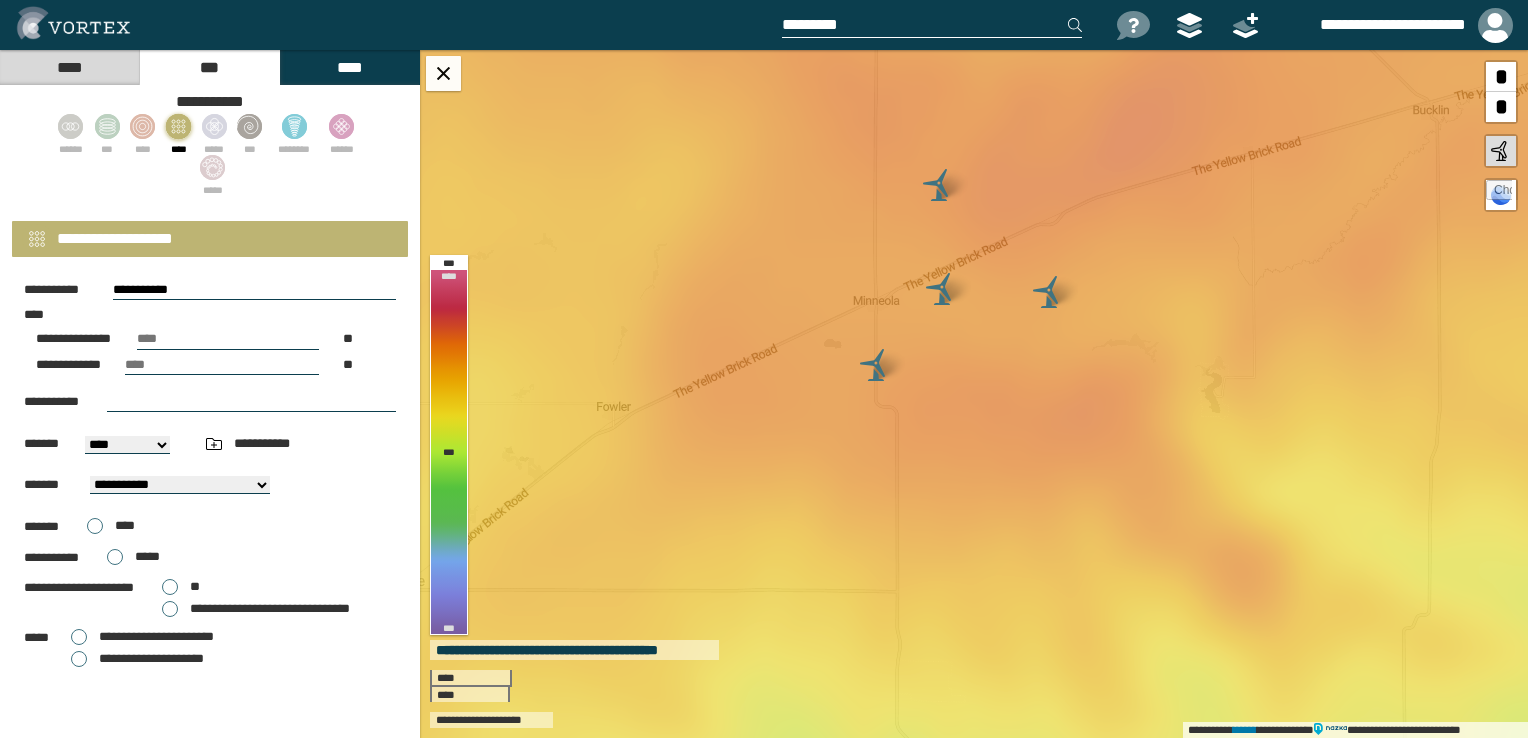 paste on "**********" 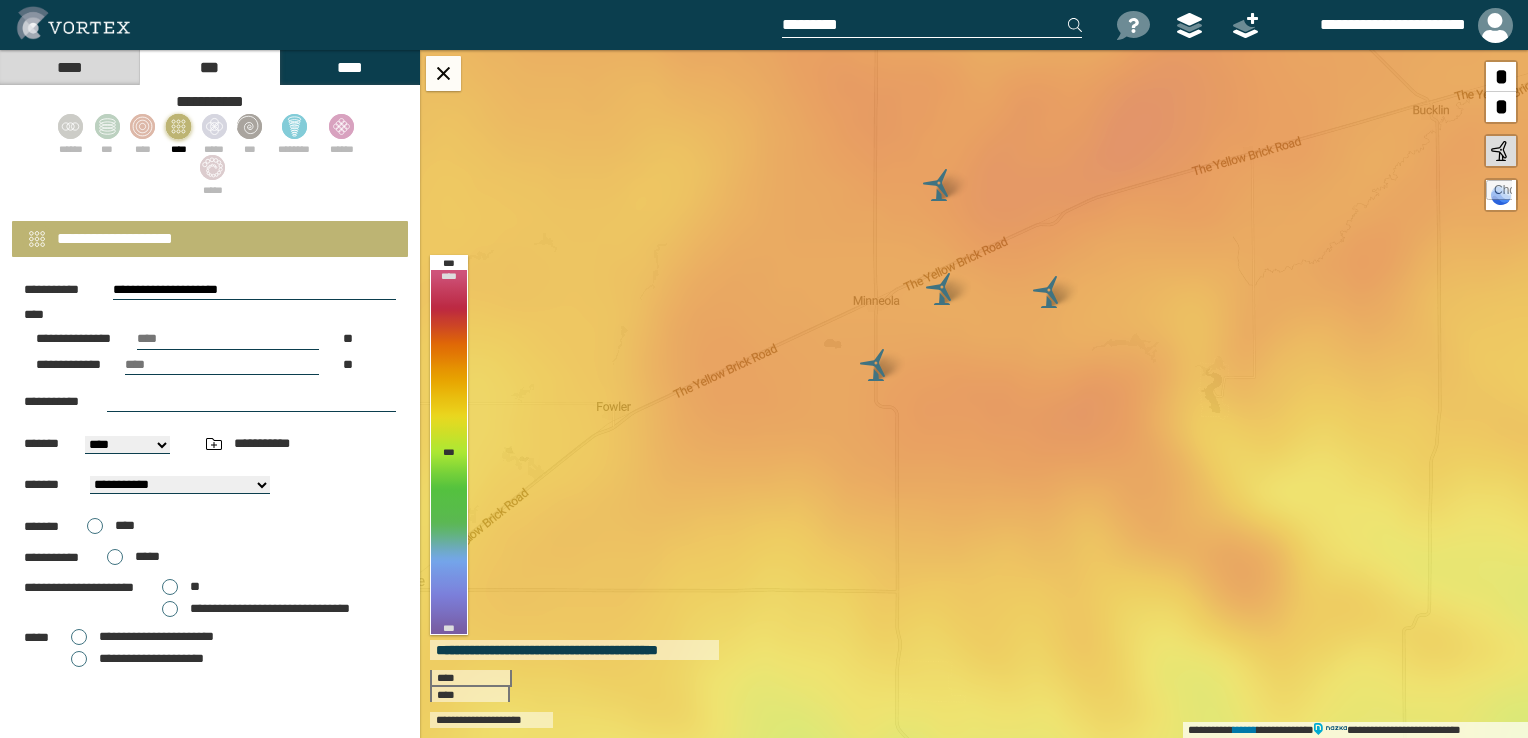 type on "**********" 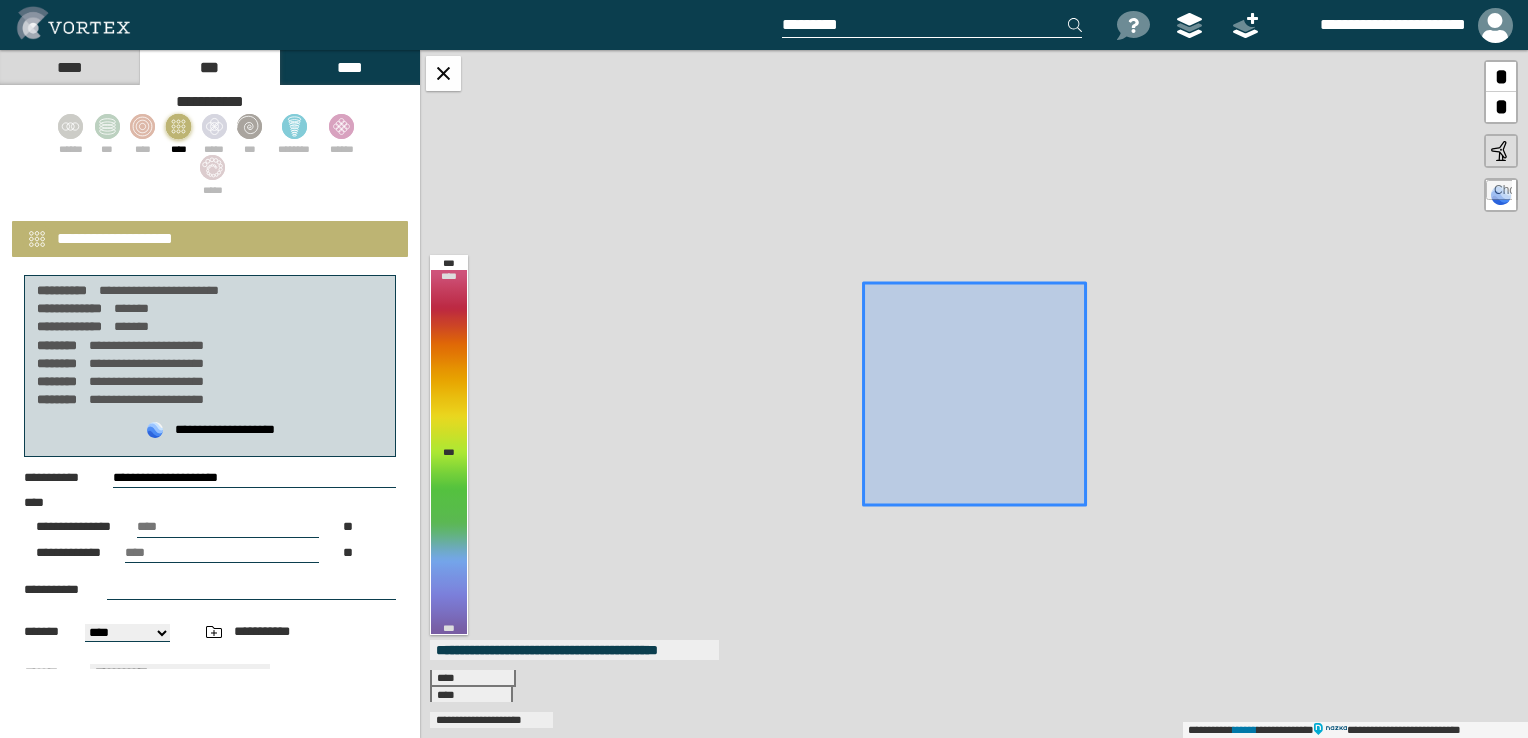 click on "**********" at bounding box center (210, 608) 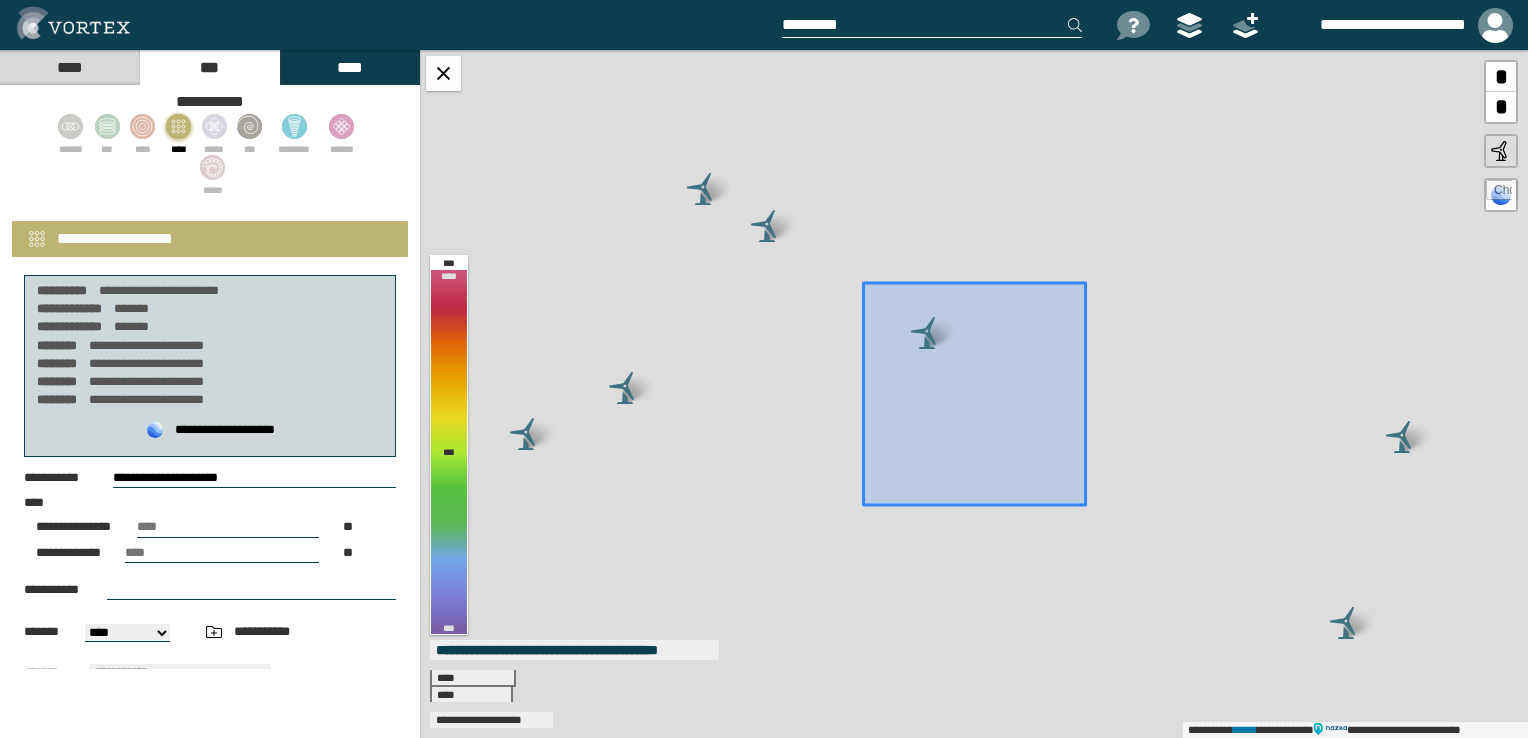 select on "**" 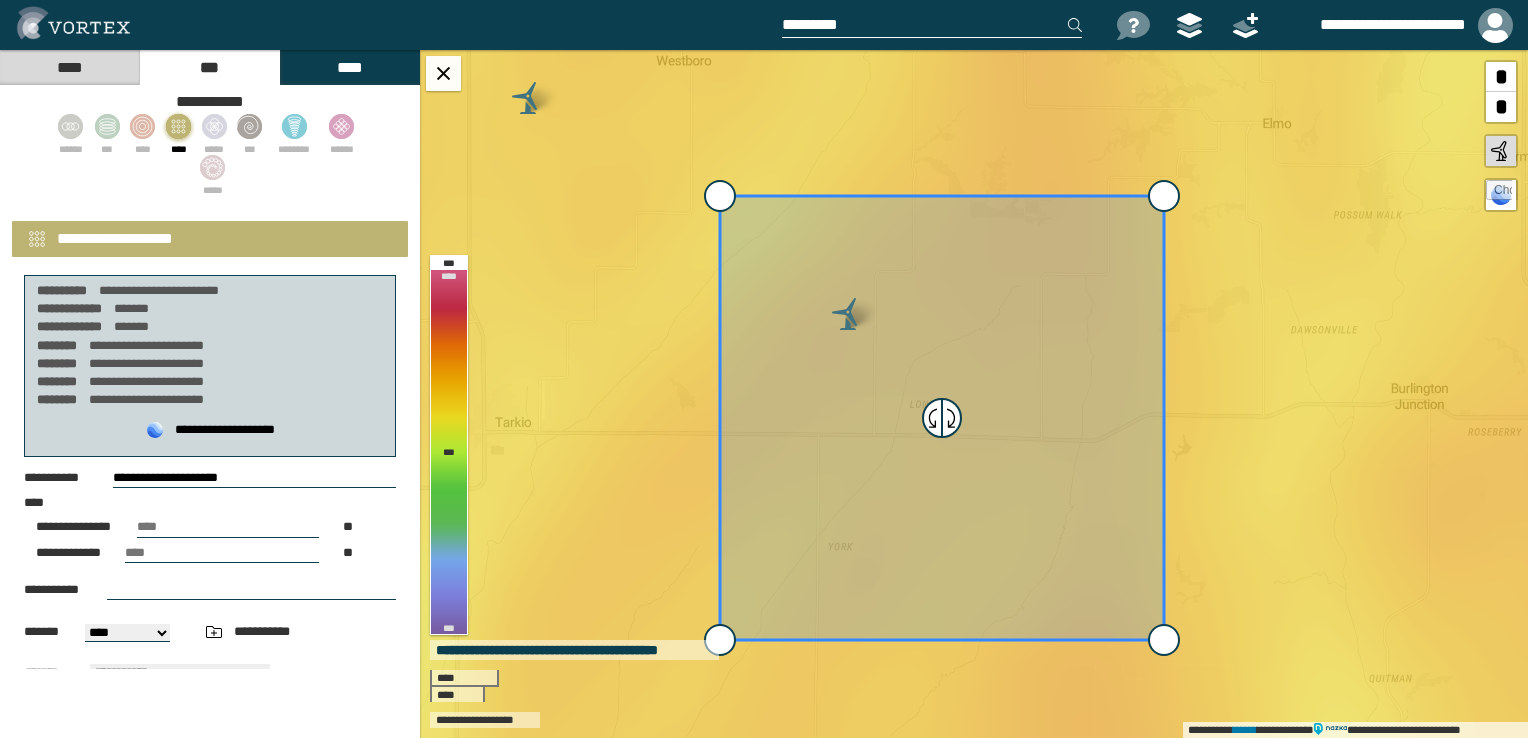drag, startPoint x: 188, startPoint y: 529, endPoint x: 92, endPoint y: 532, distance: 96.04687 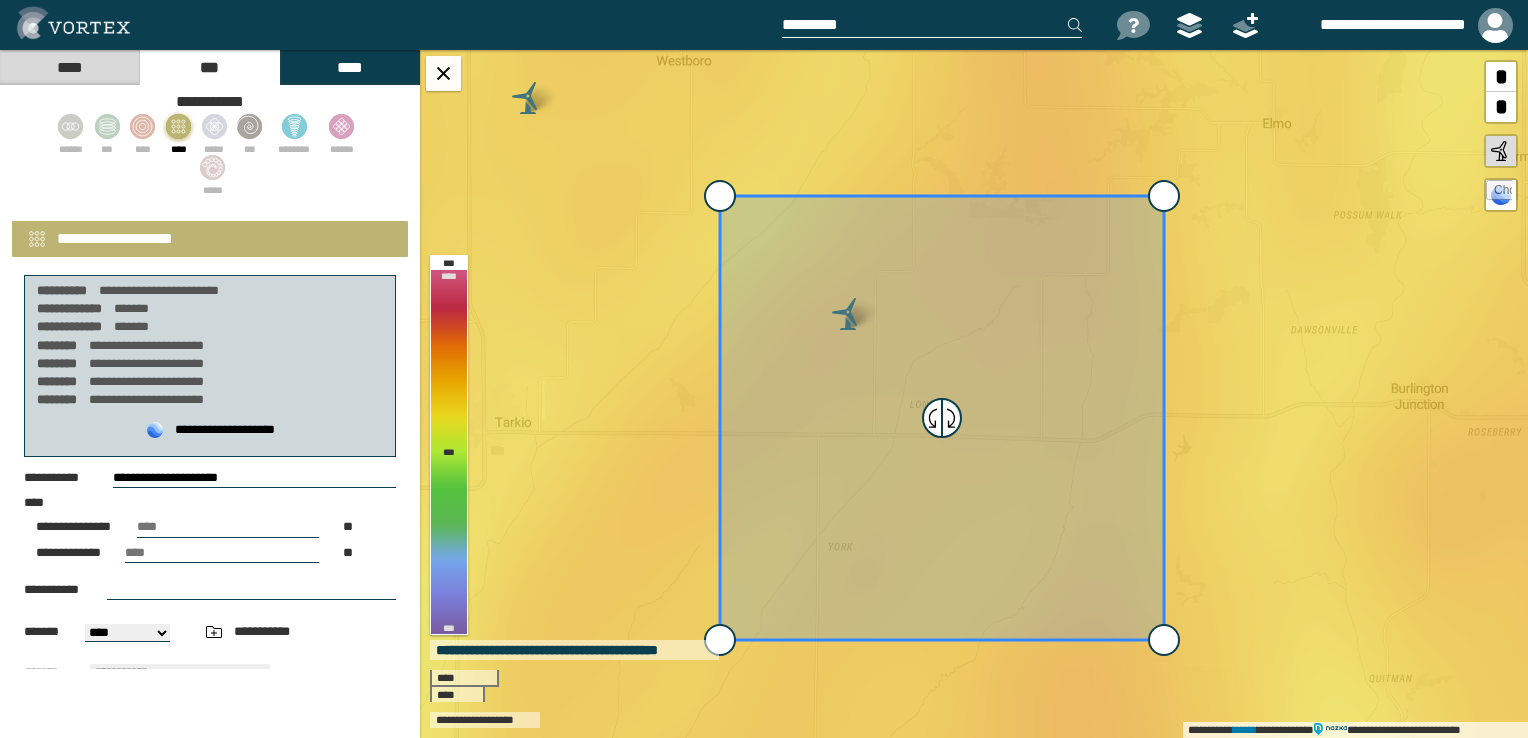 type on "**" 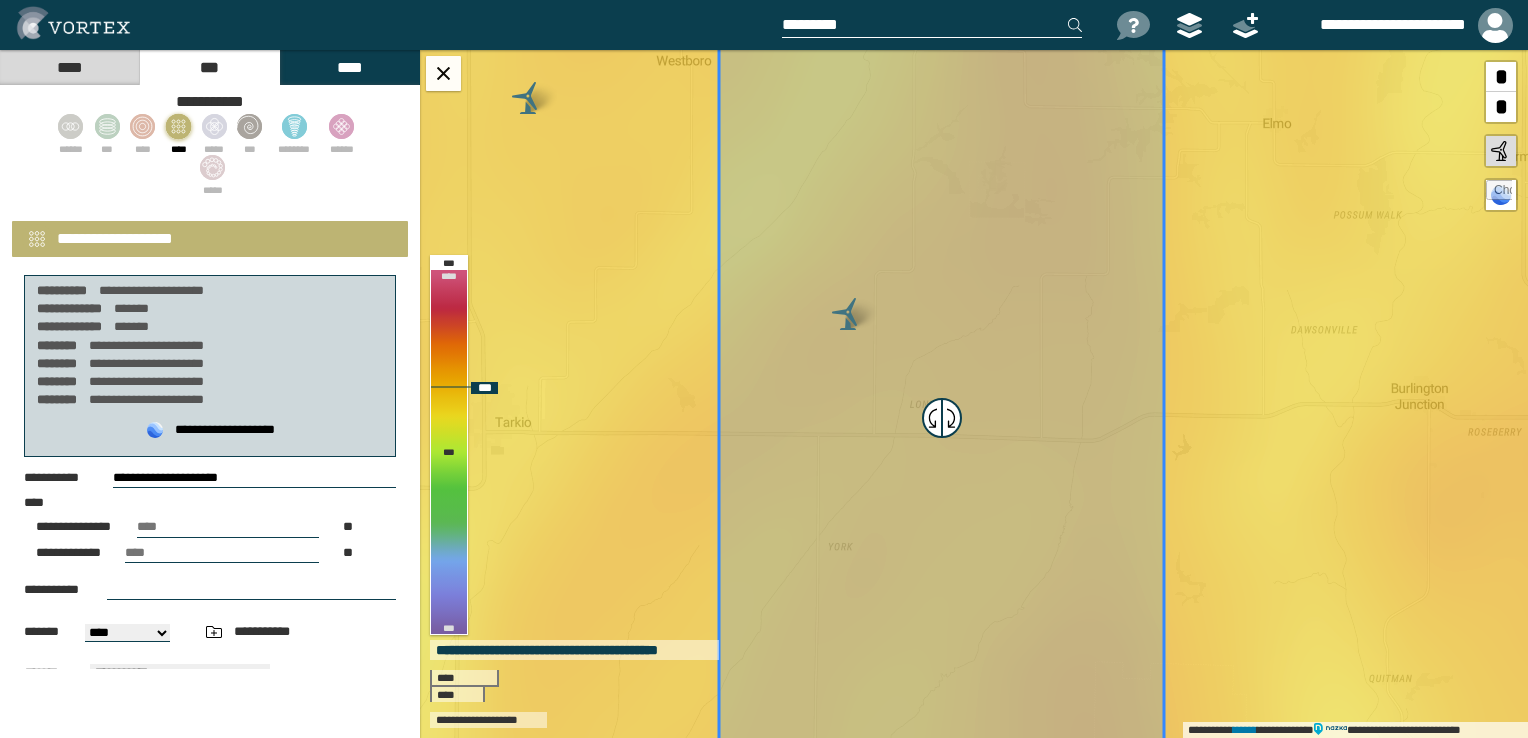 drag, startPoint x: 192, startPoint y: 531, endPoint x: 112, endPoint y: 529, distance: 80.024994 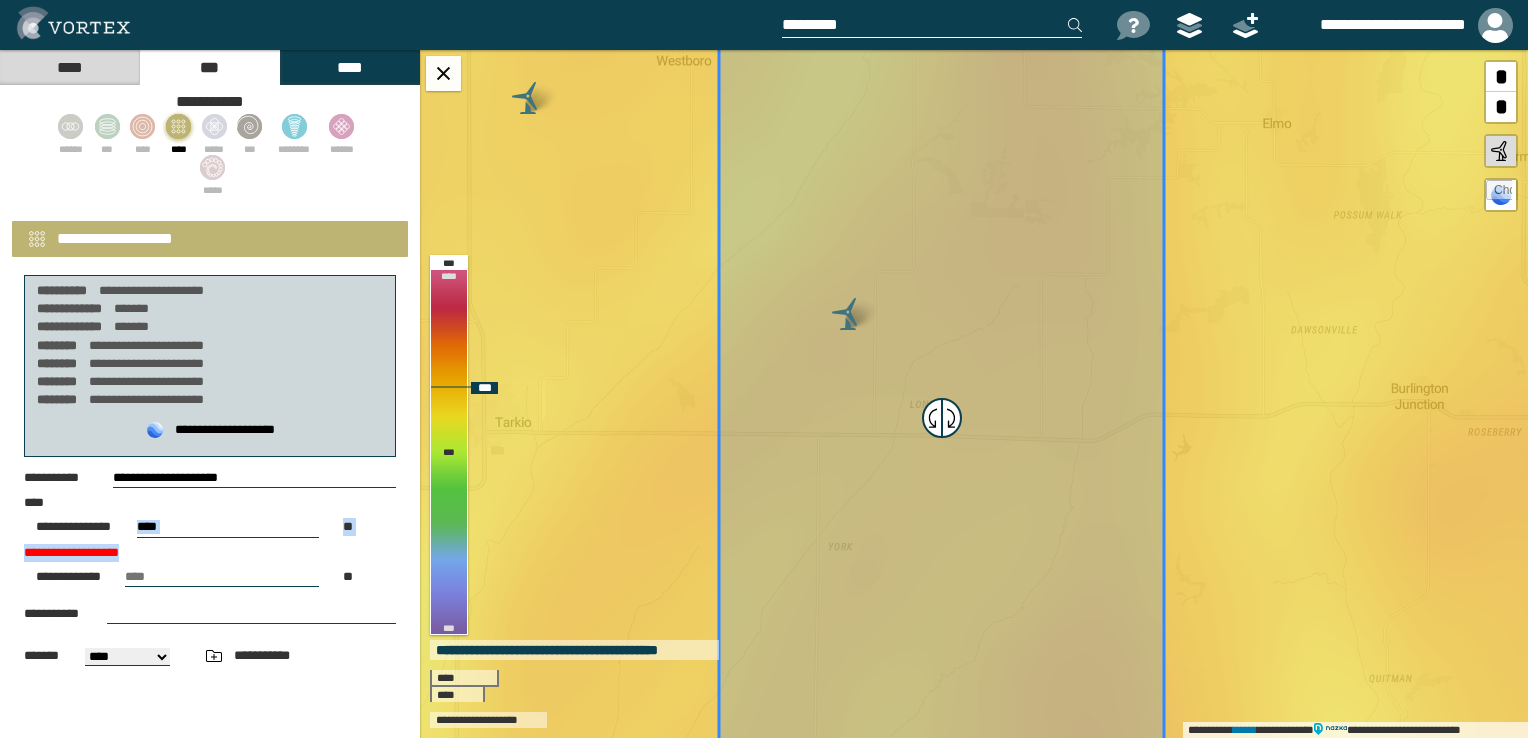 drag, startPoint x: 159, startPoint y: 562, endPoint x: 189, endPoint y: 518, distance: 53.25411 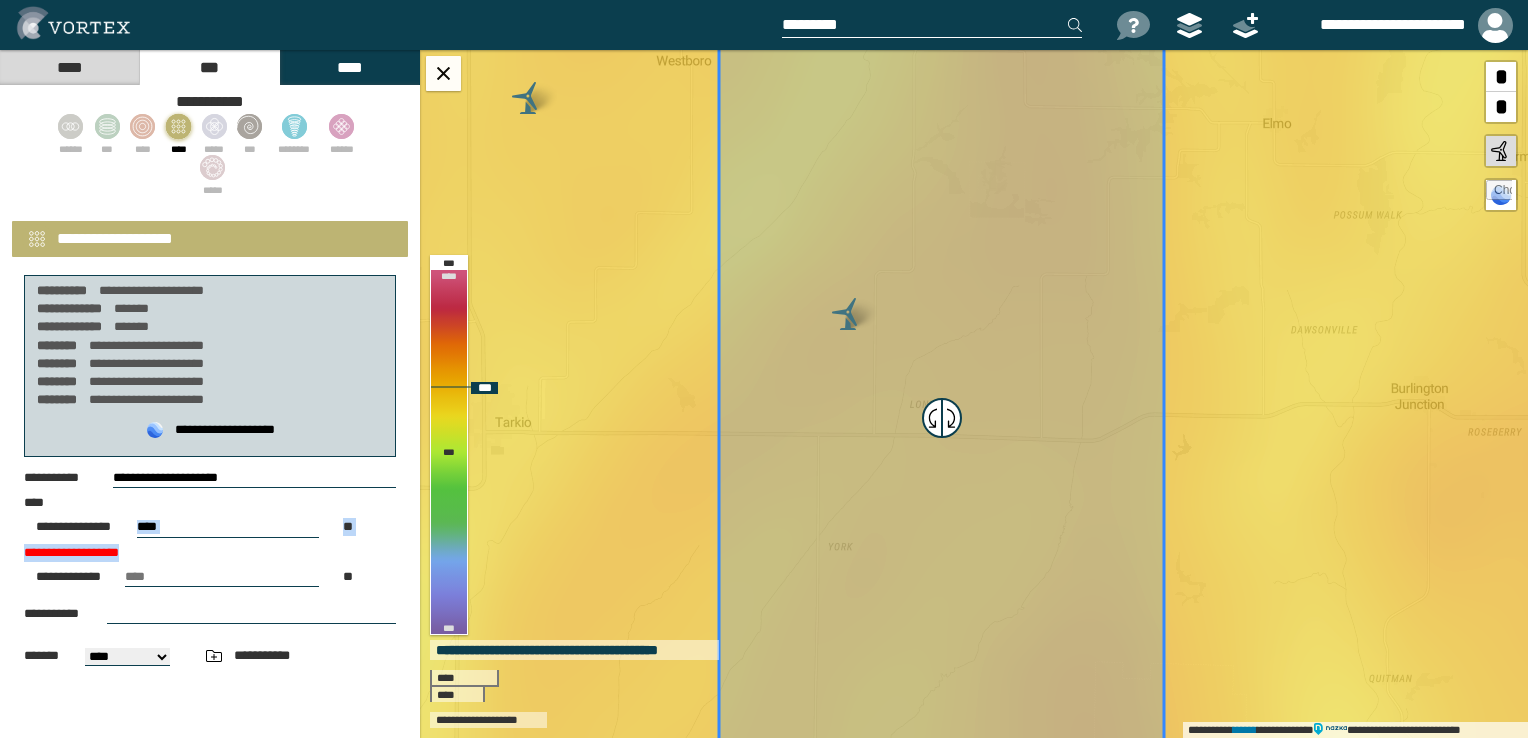 click on "**********" at bounding box center [210, 620] 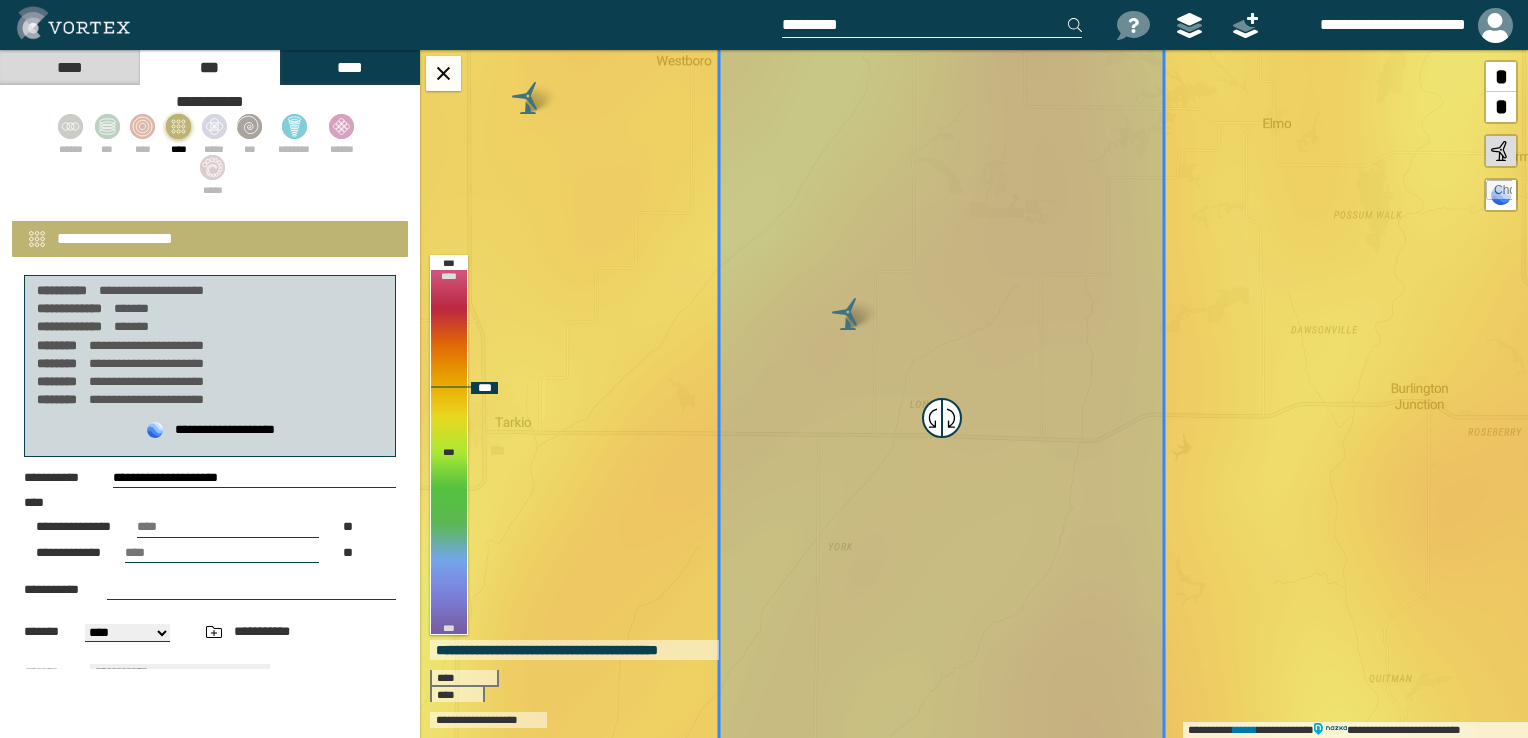 drag, startPoint x: 189, startPoint y: 518, endPoint x: 64, endPoint y: 524, distance: 125.14392 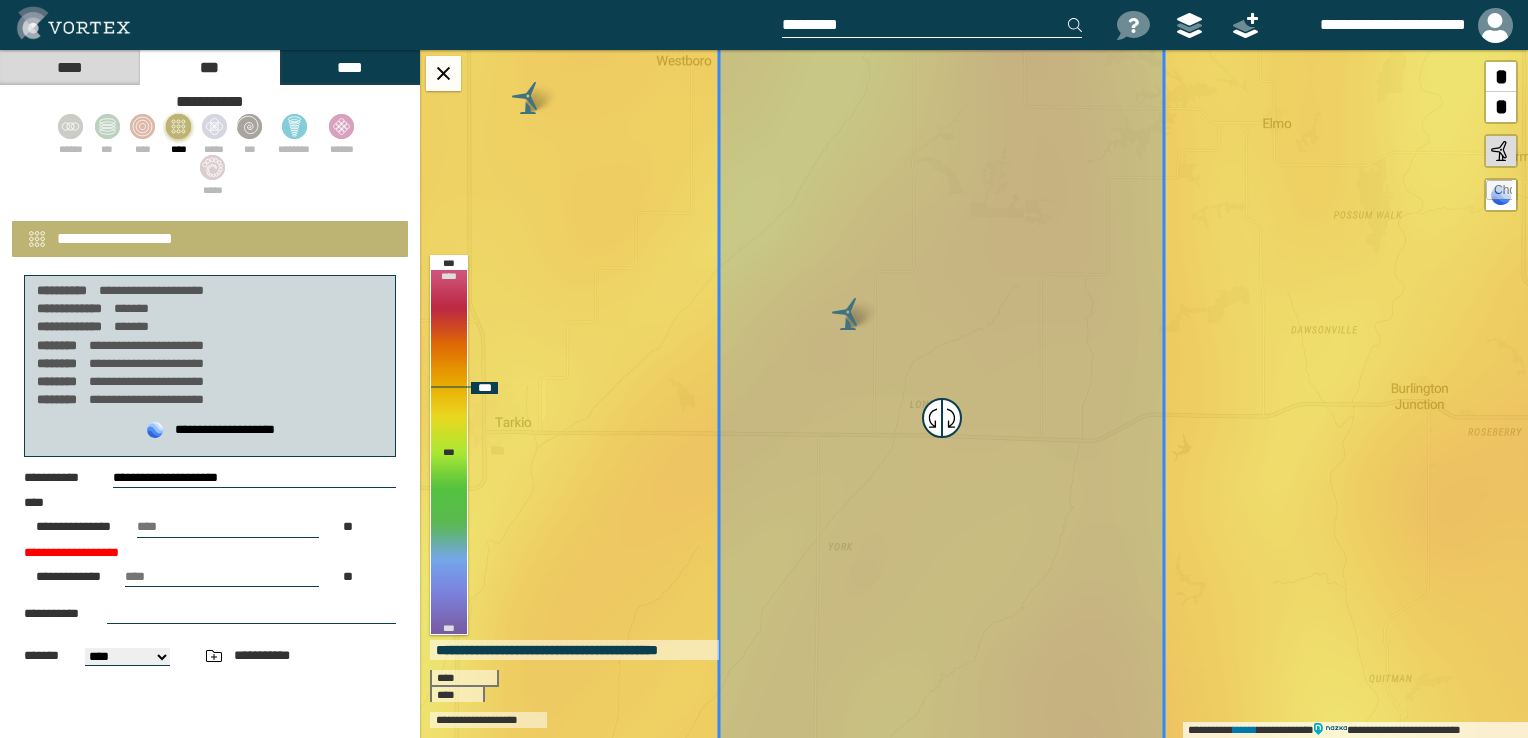 click on "**********" at bounding box center [210, 620] 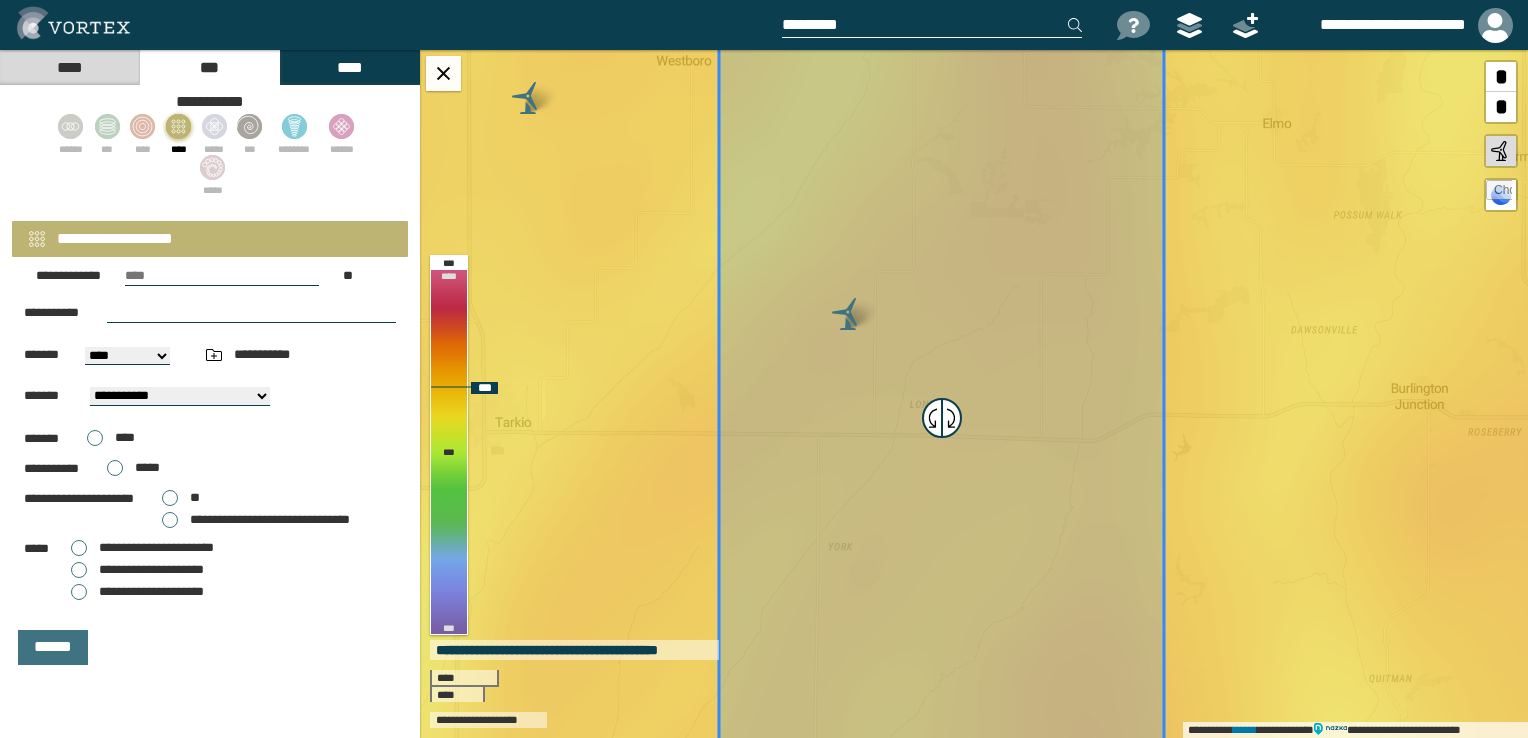 click on "**********" at bounding box center [137, 570] 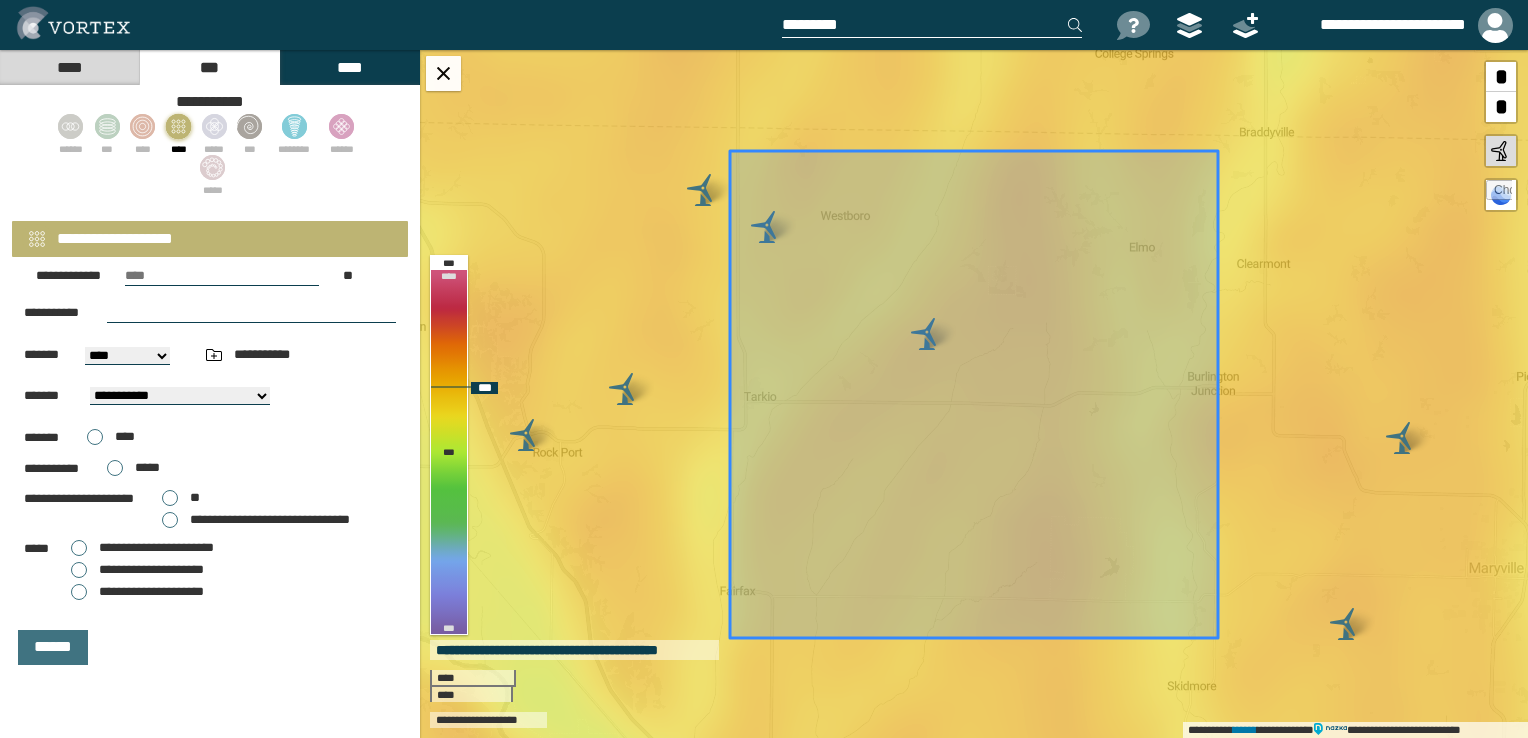scroll, scrollTop: 0, scrollLeft: 0, axis: both 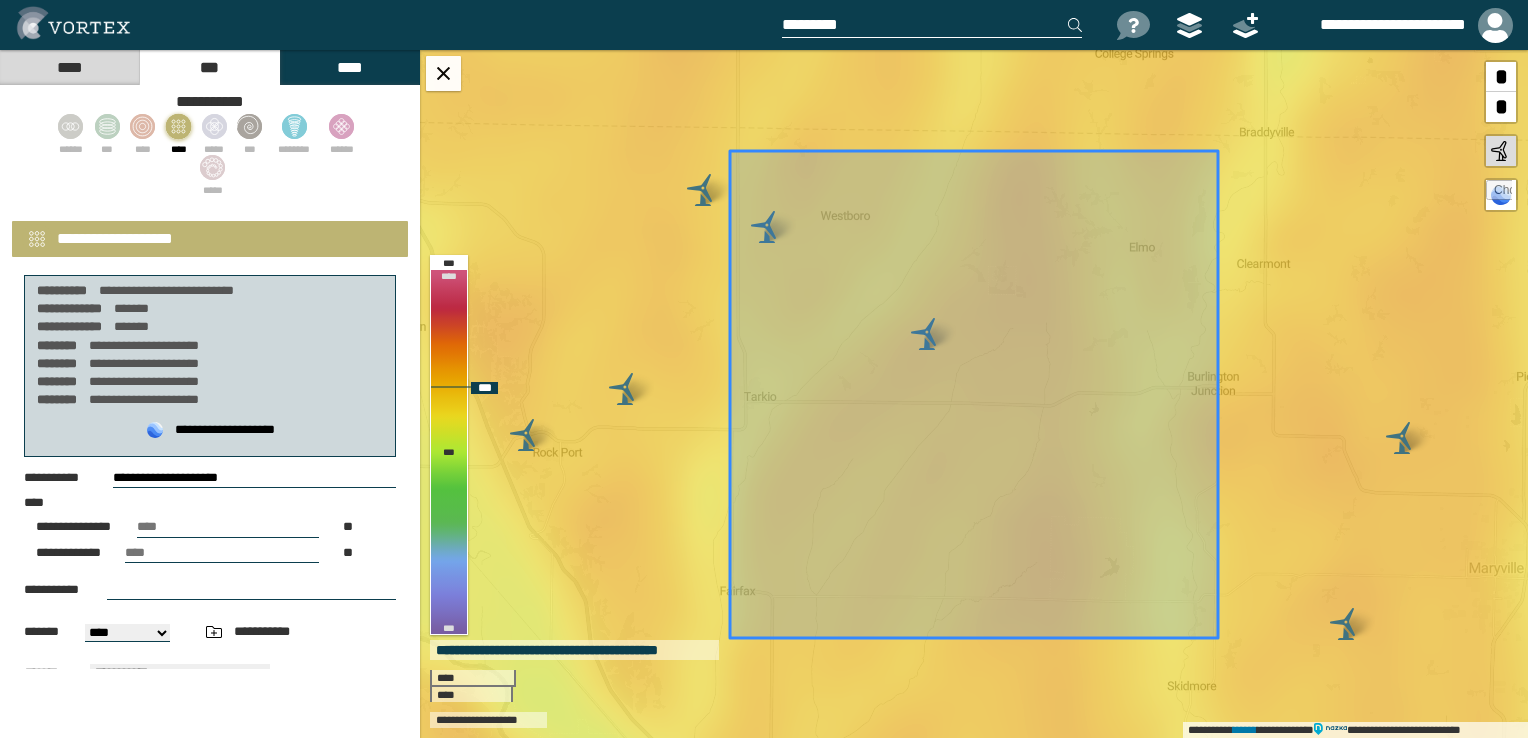 drag, startPoint x: 168, startPoint y: 549, endPoint x: 63, endPoint y: 558, distance: 105.38501 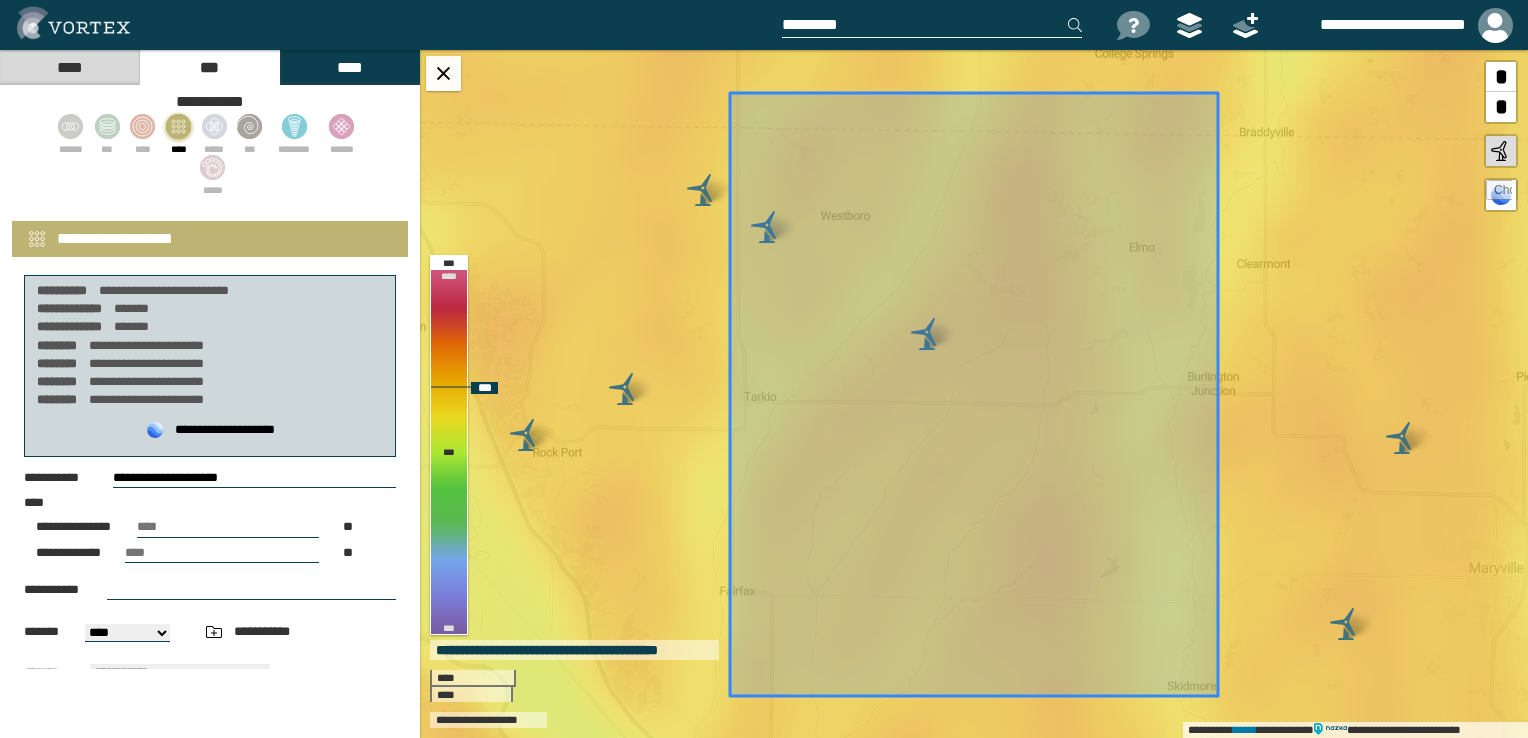 drag, startPoint x: 190, startPoint y: 520, endPoint x: 72, endPoint y: 525, distance: 118.10589 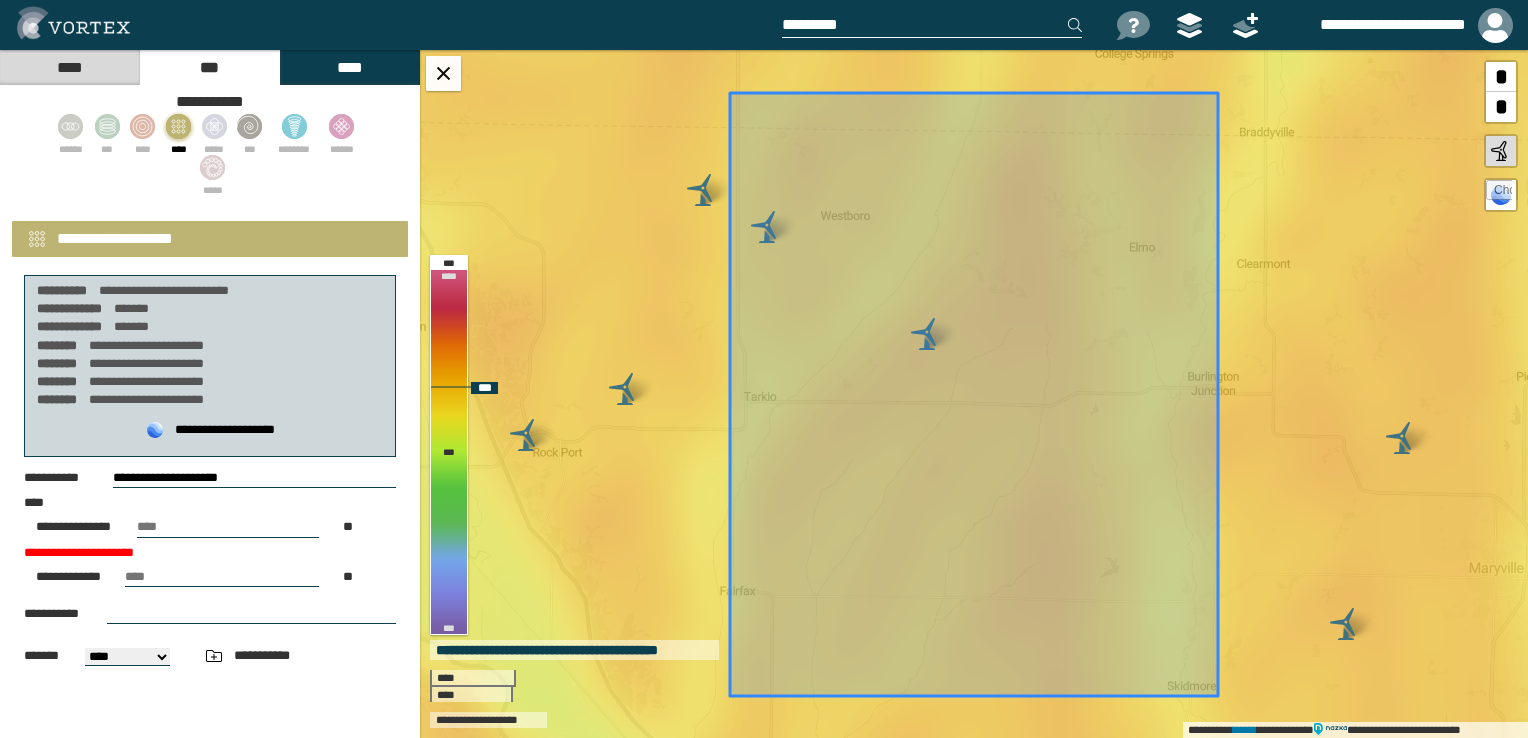 click on "**********" at bounding box center [210, 620] 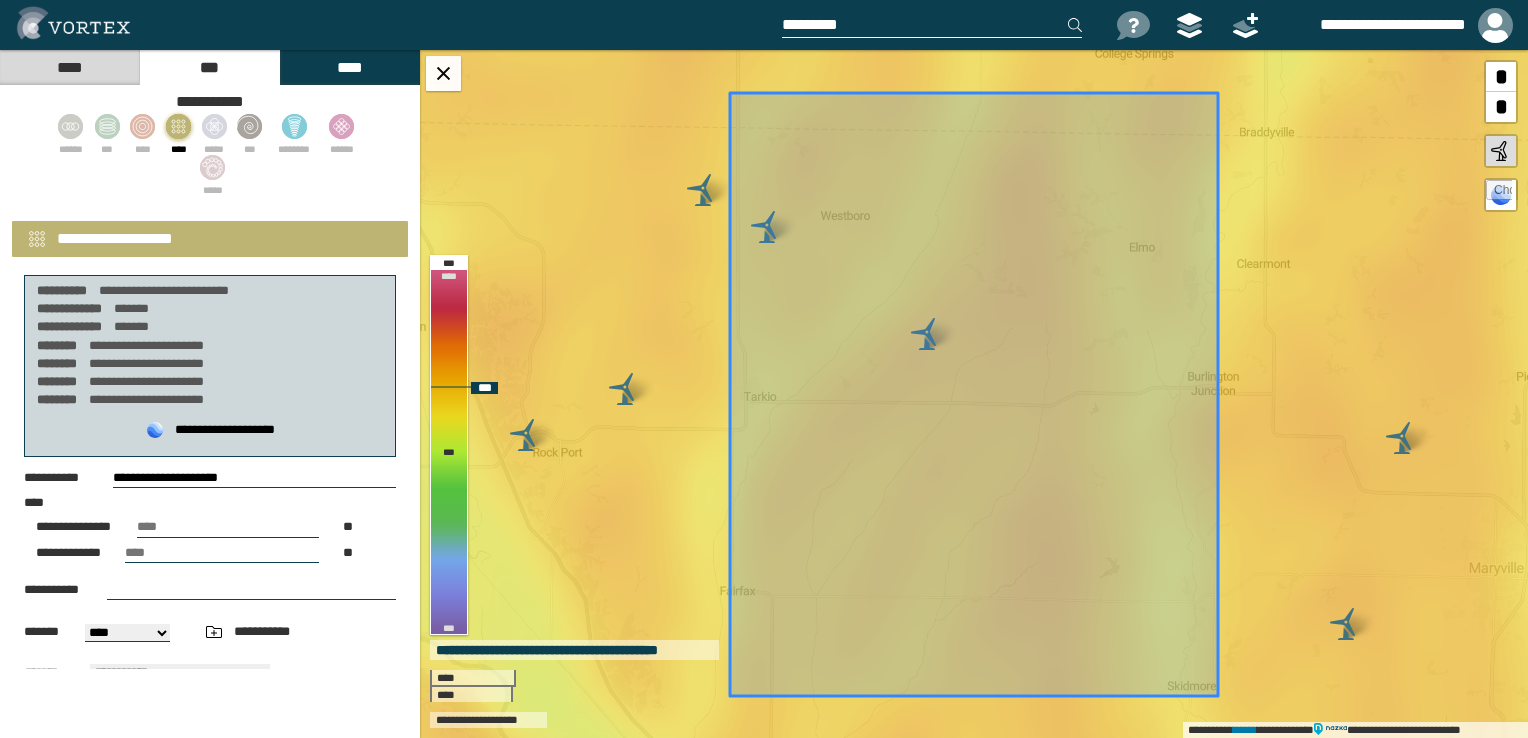 drag, startPoint x: 160, startPoint y: 522, endPoint x: 135, endPoint y: 519, distance: 25.179358 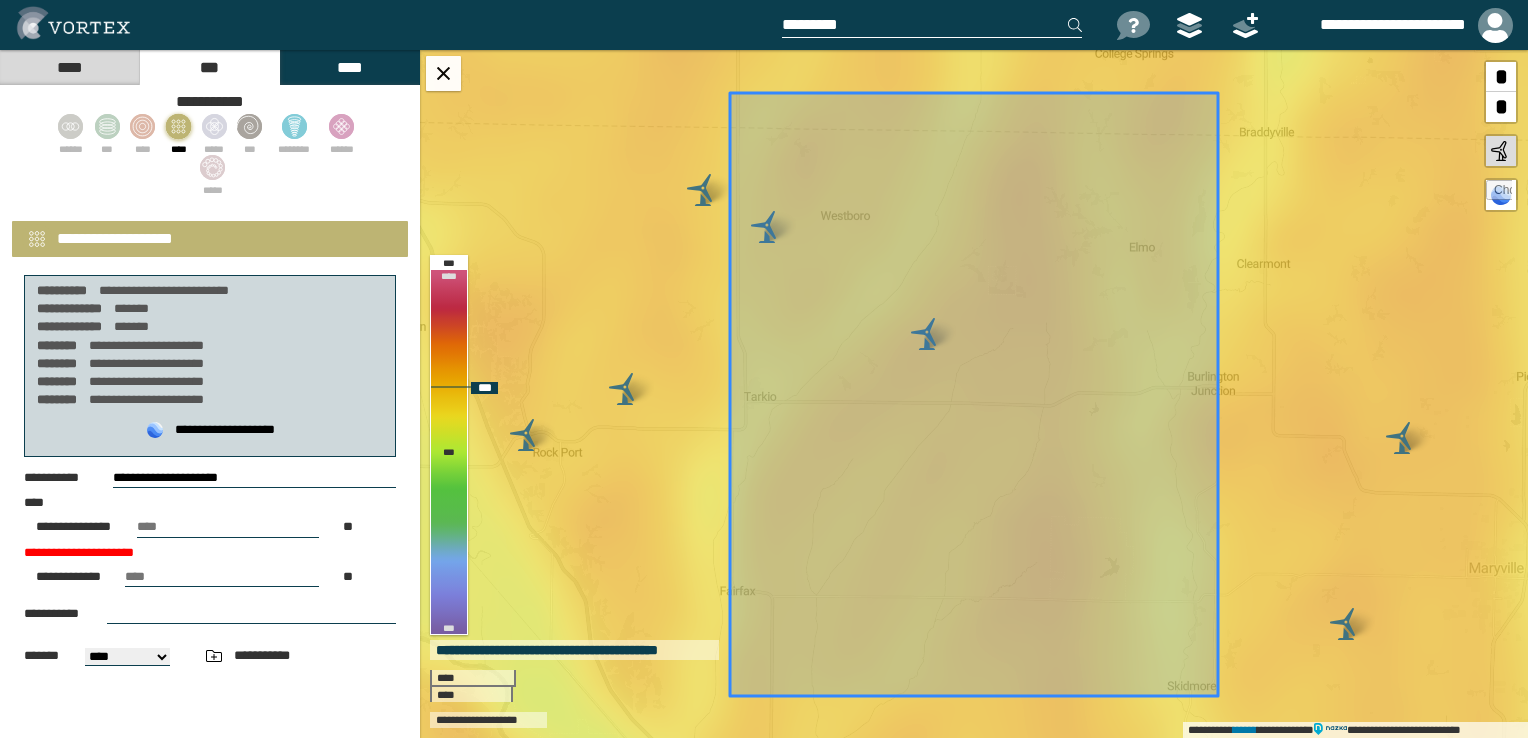 drag, startPoint x: 144, startPoint y: 550, endPoint x: 123, endPoint y: 553, distance: 21.213203 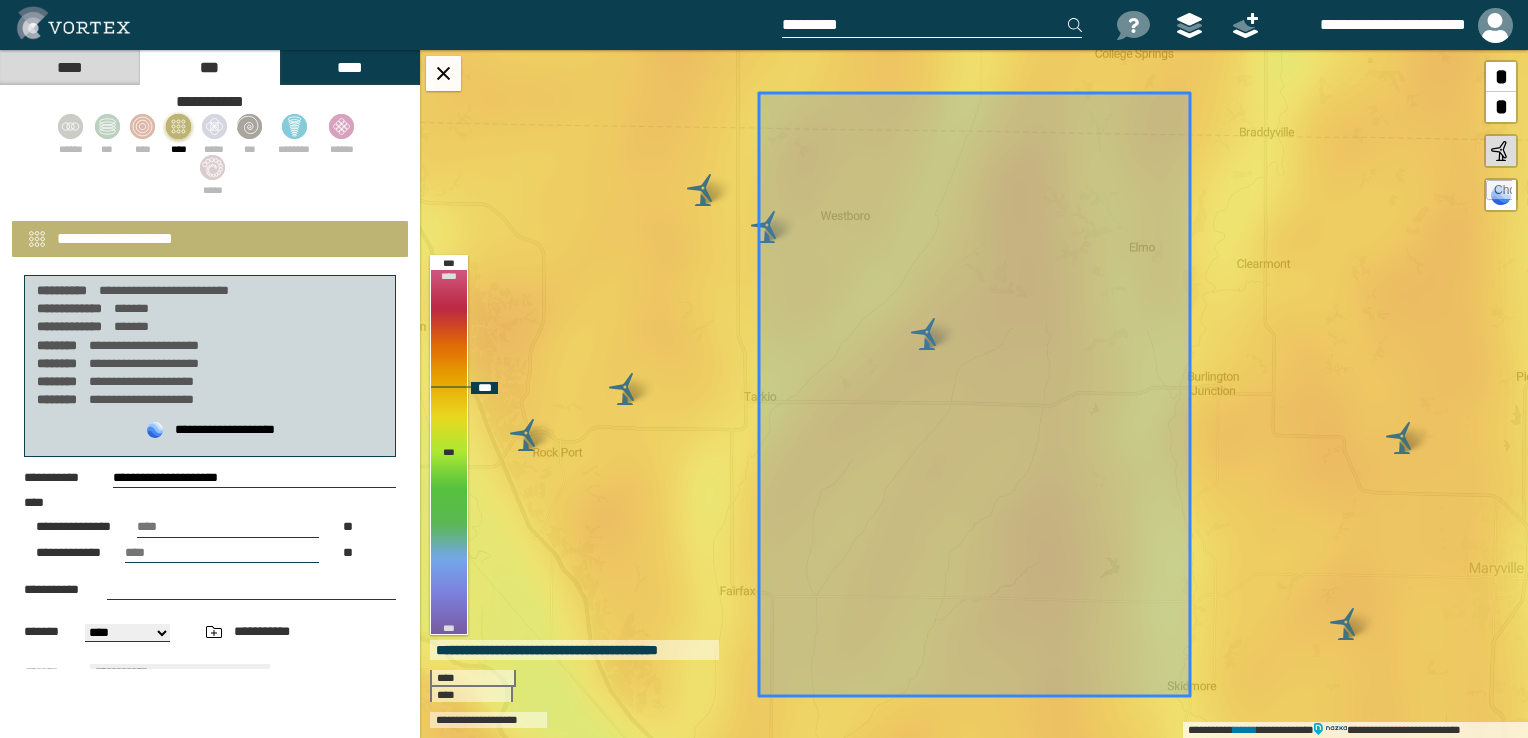 click on "**********" at bounding box center (210, 528) 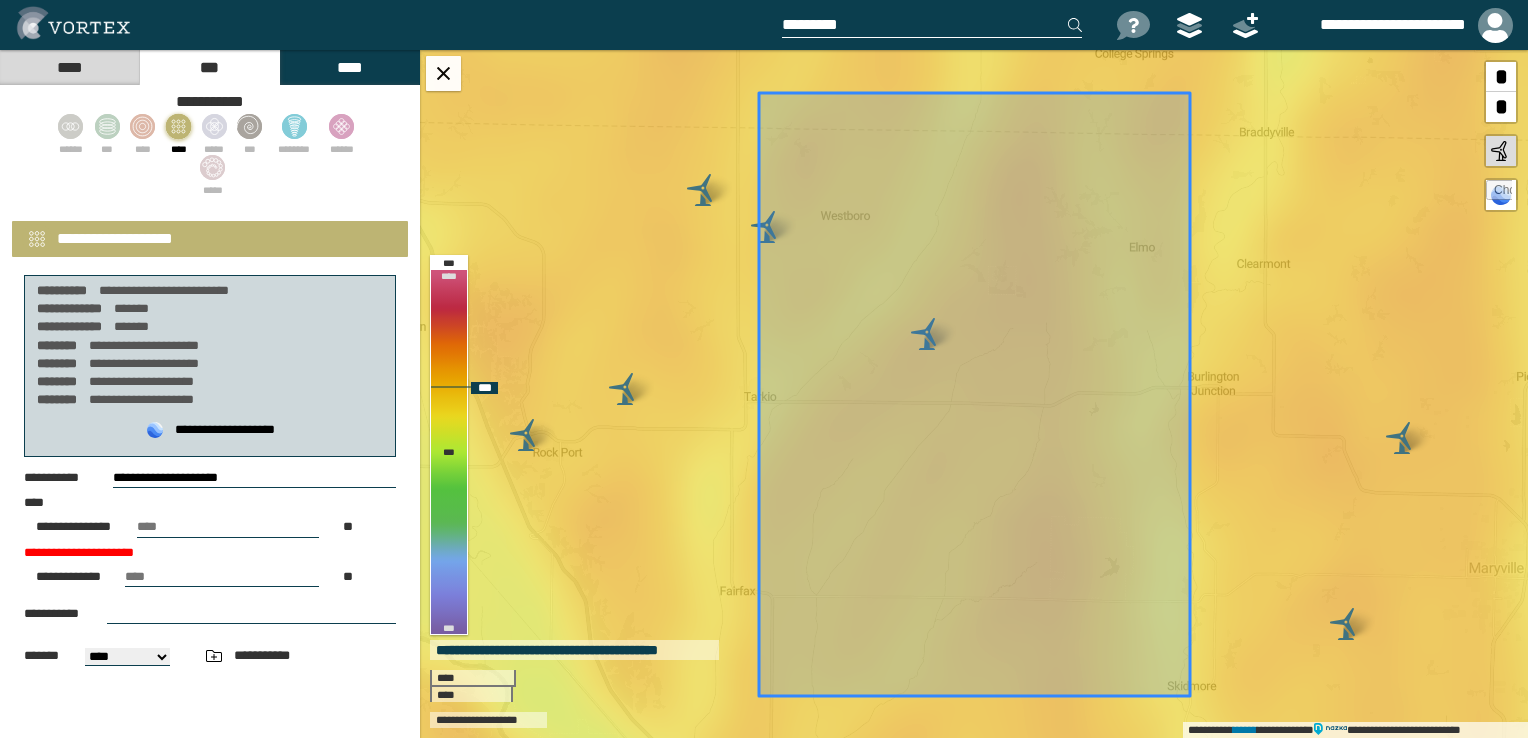 click on "**********" at bounding box center [210, 540] 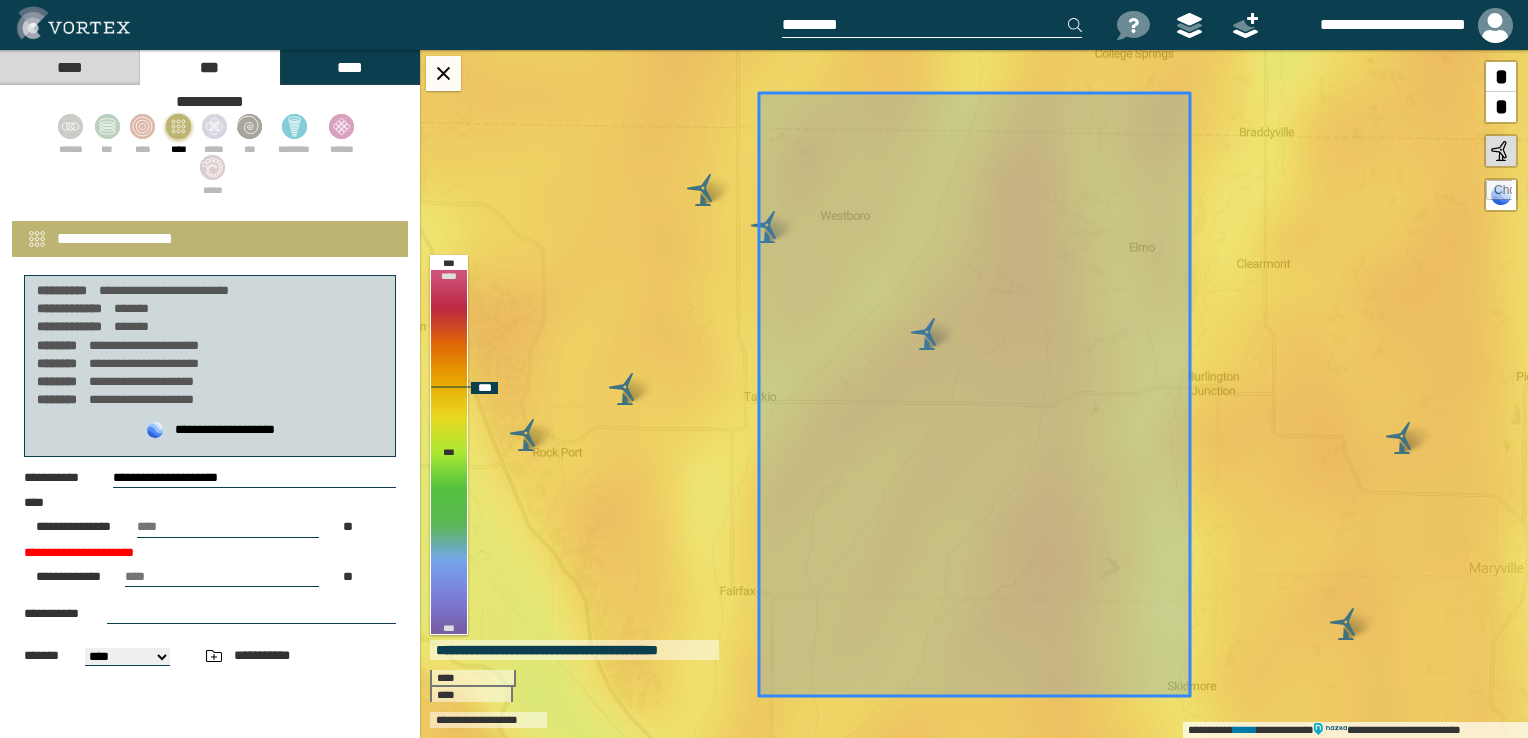 type on "*" 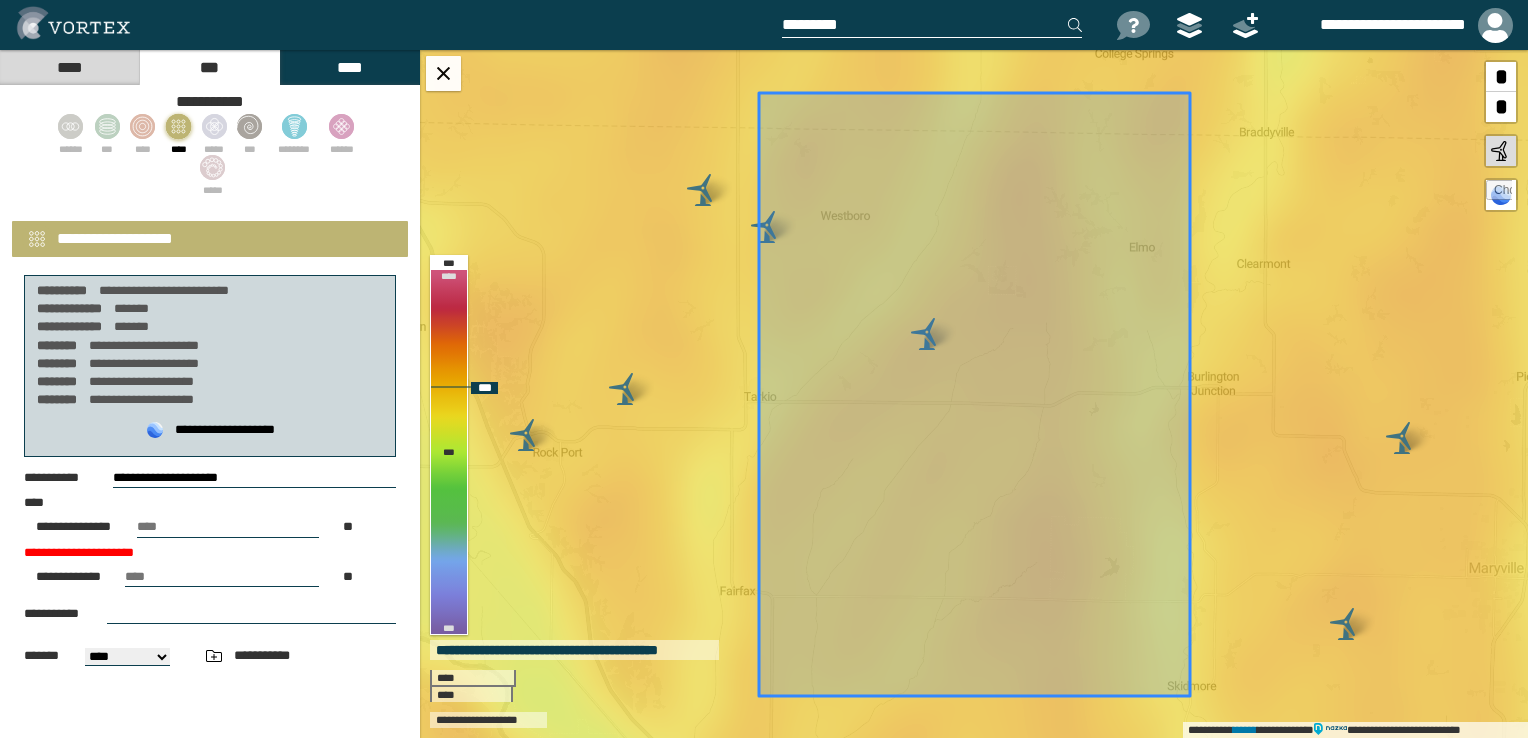 type on "**" 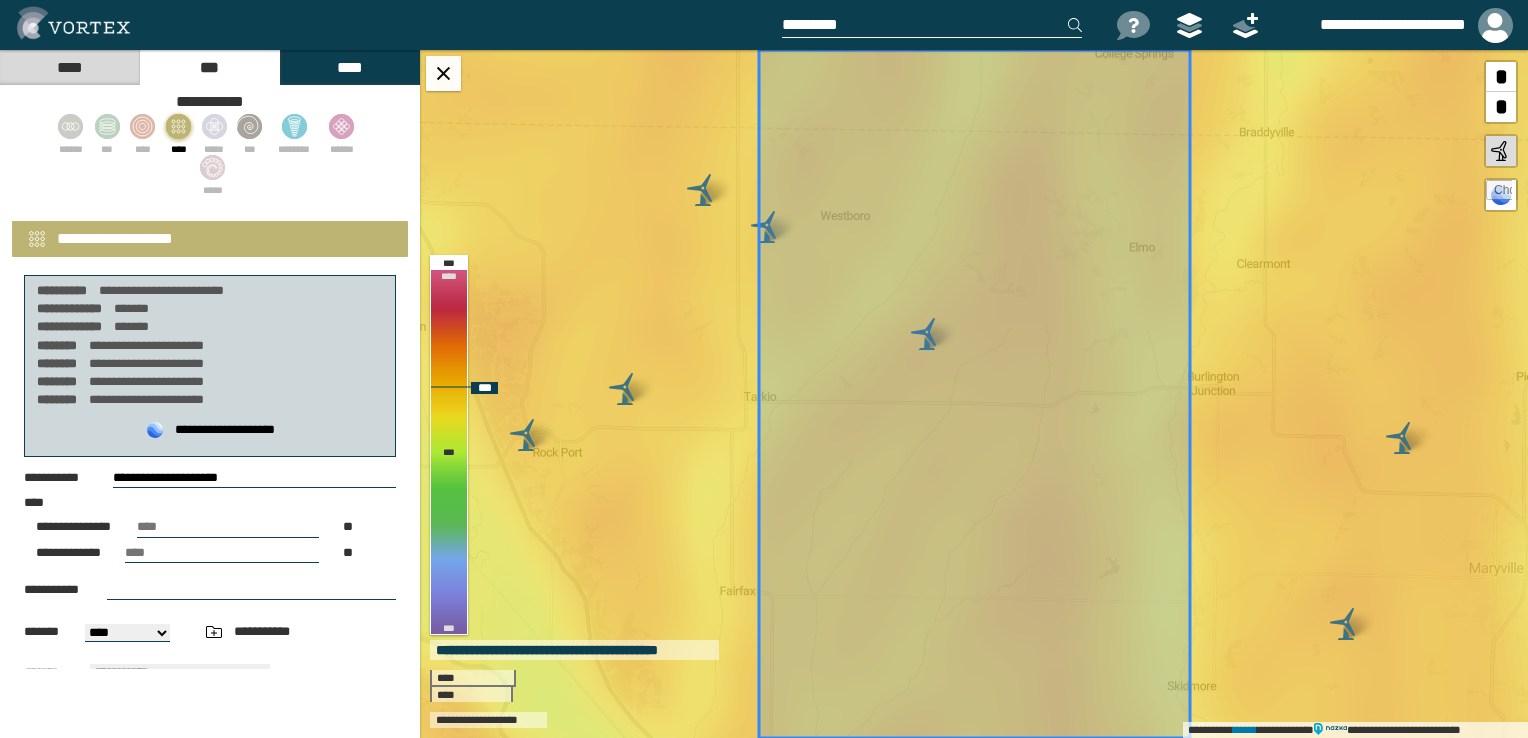 click on "**********" at bounding box center (210, 758) 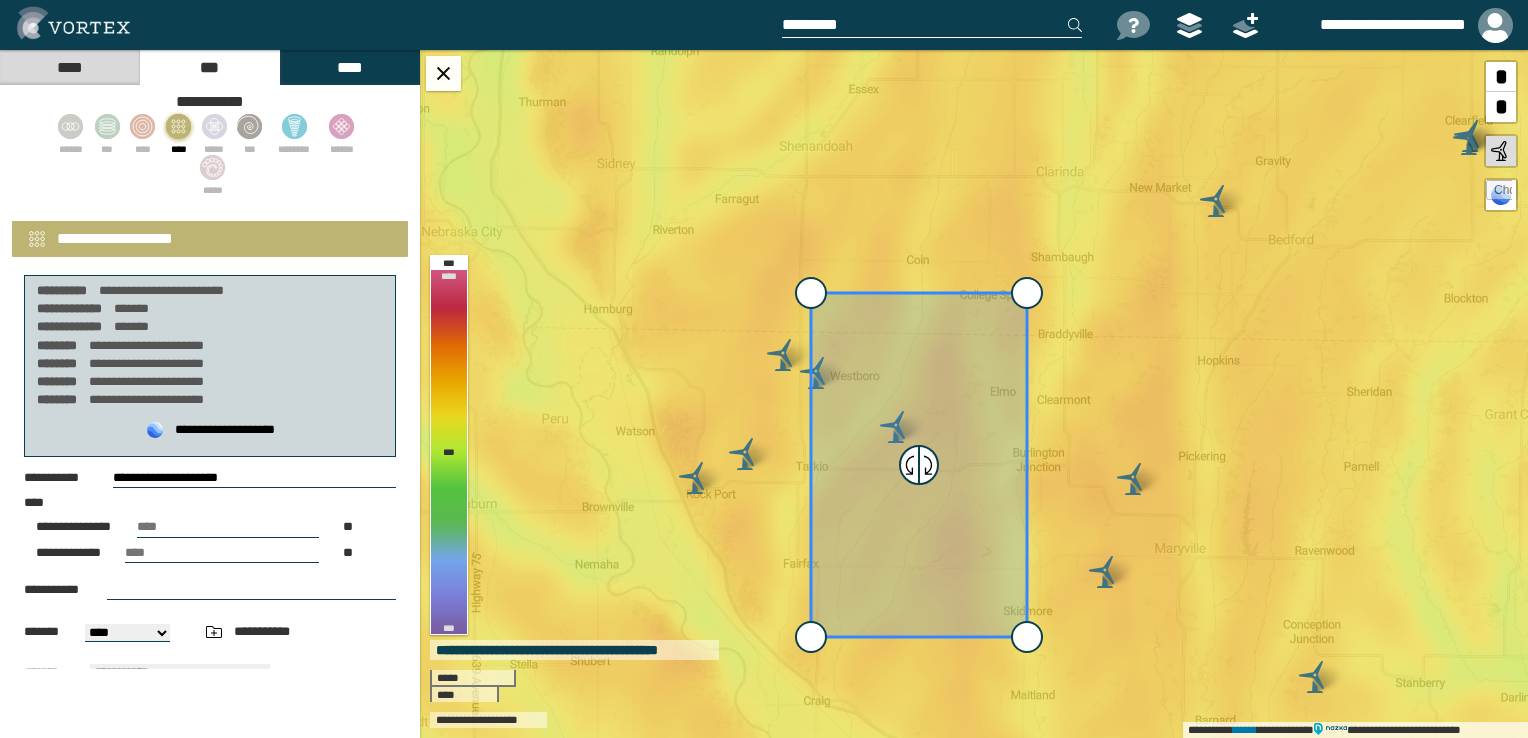click at bounding box center (251, 590) 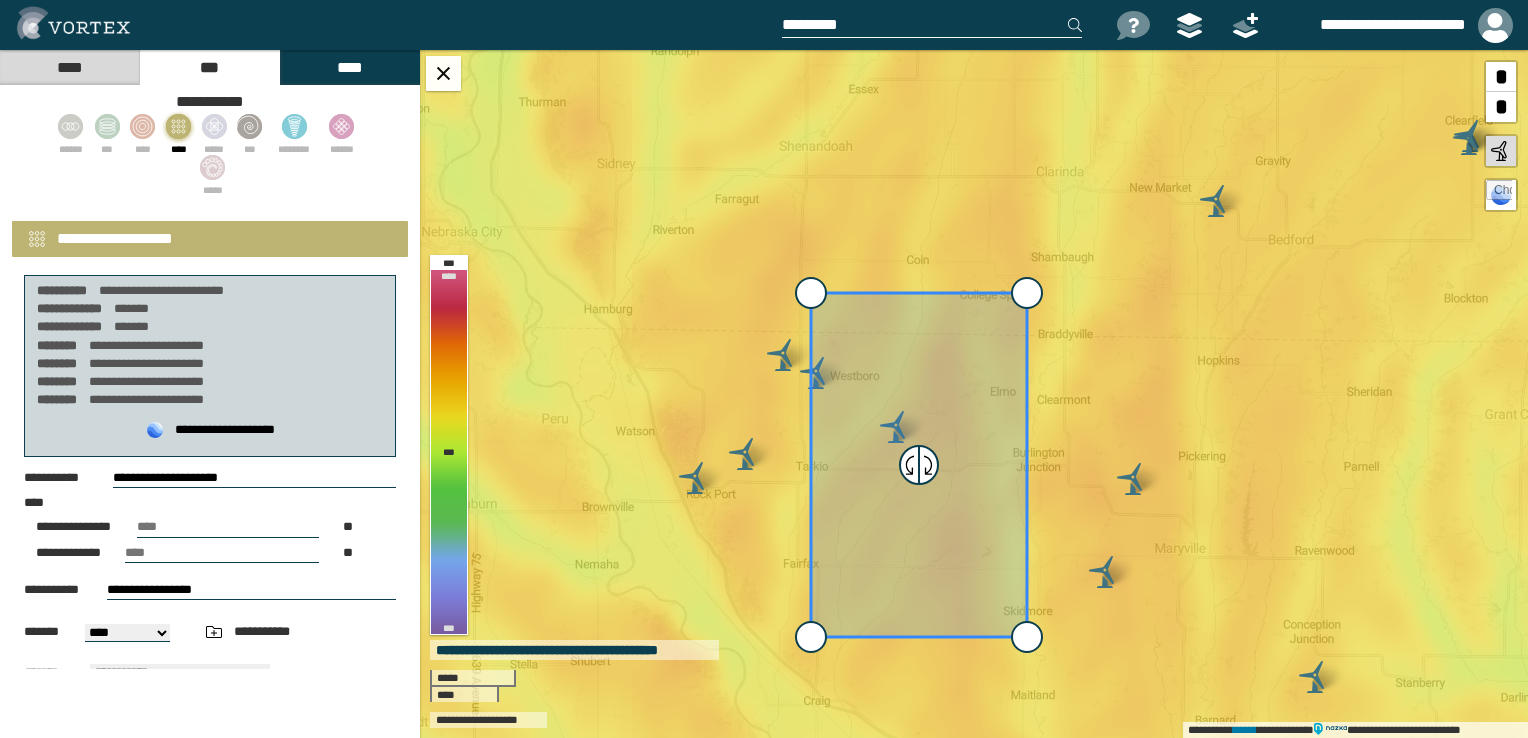 scroll, scrollTop: 208, scrollLeft: 0, axis: vertical 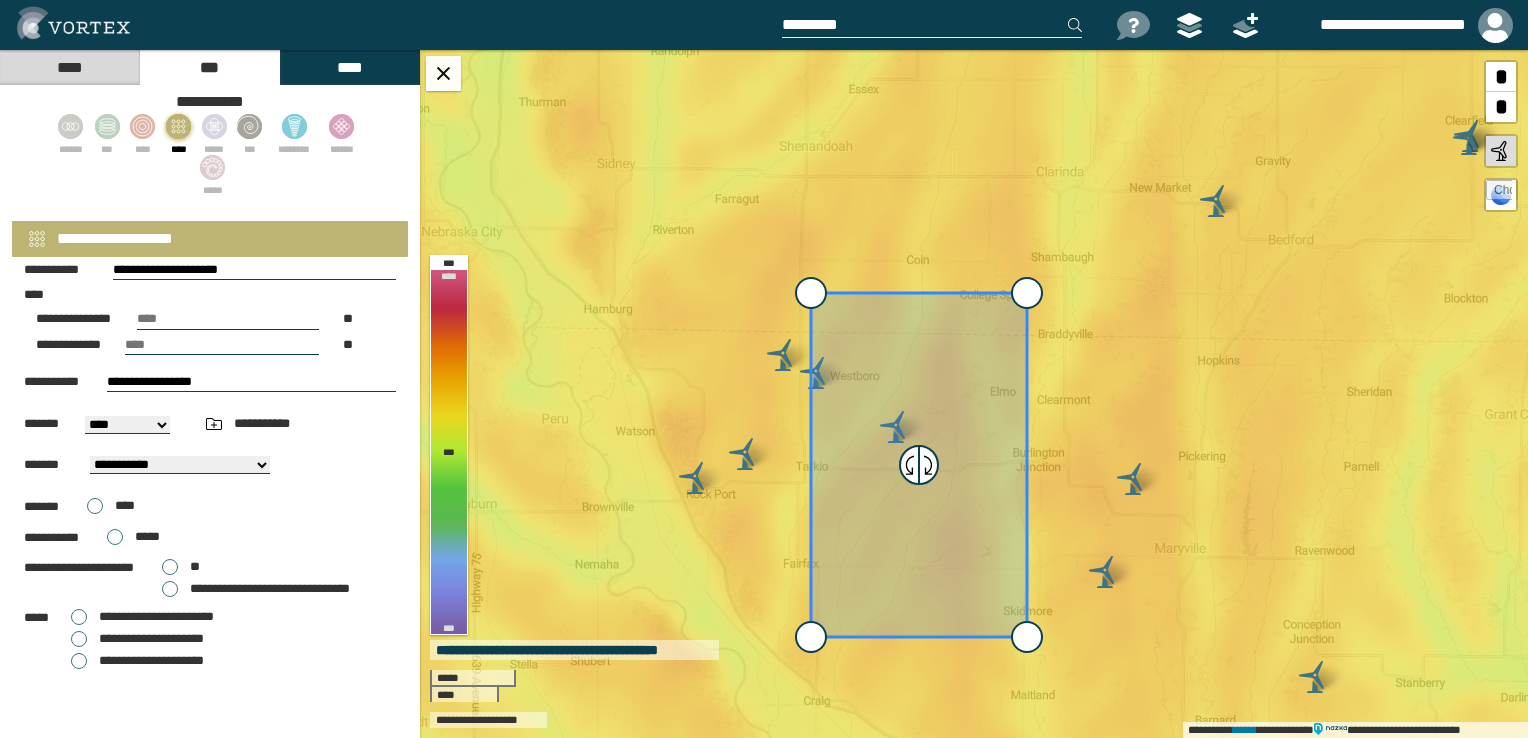 type on "**********" 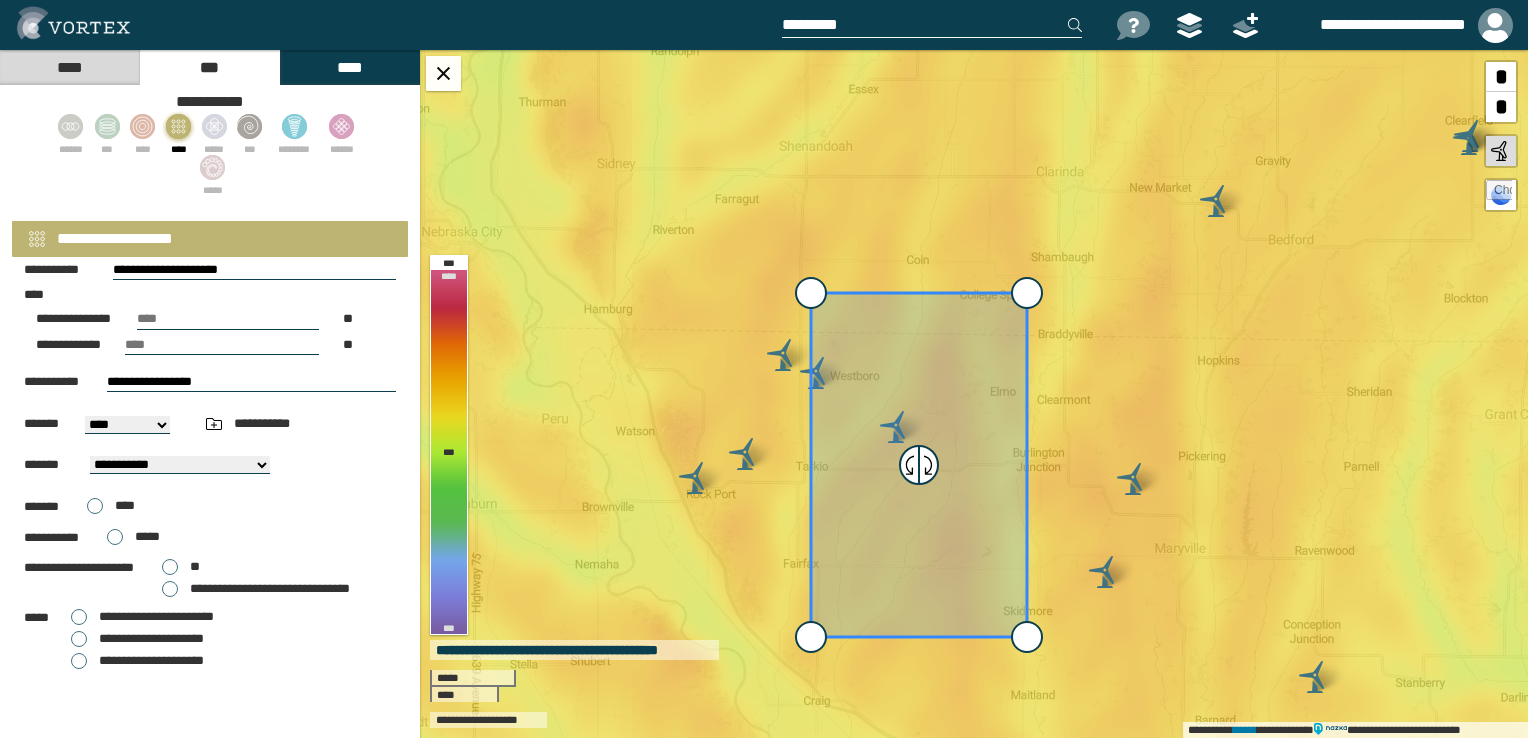 click on "**********" at bounding box center (127, 425) 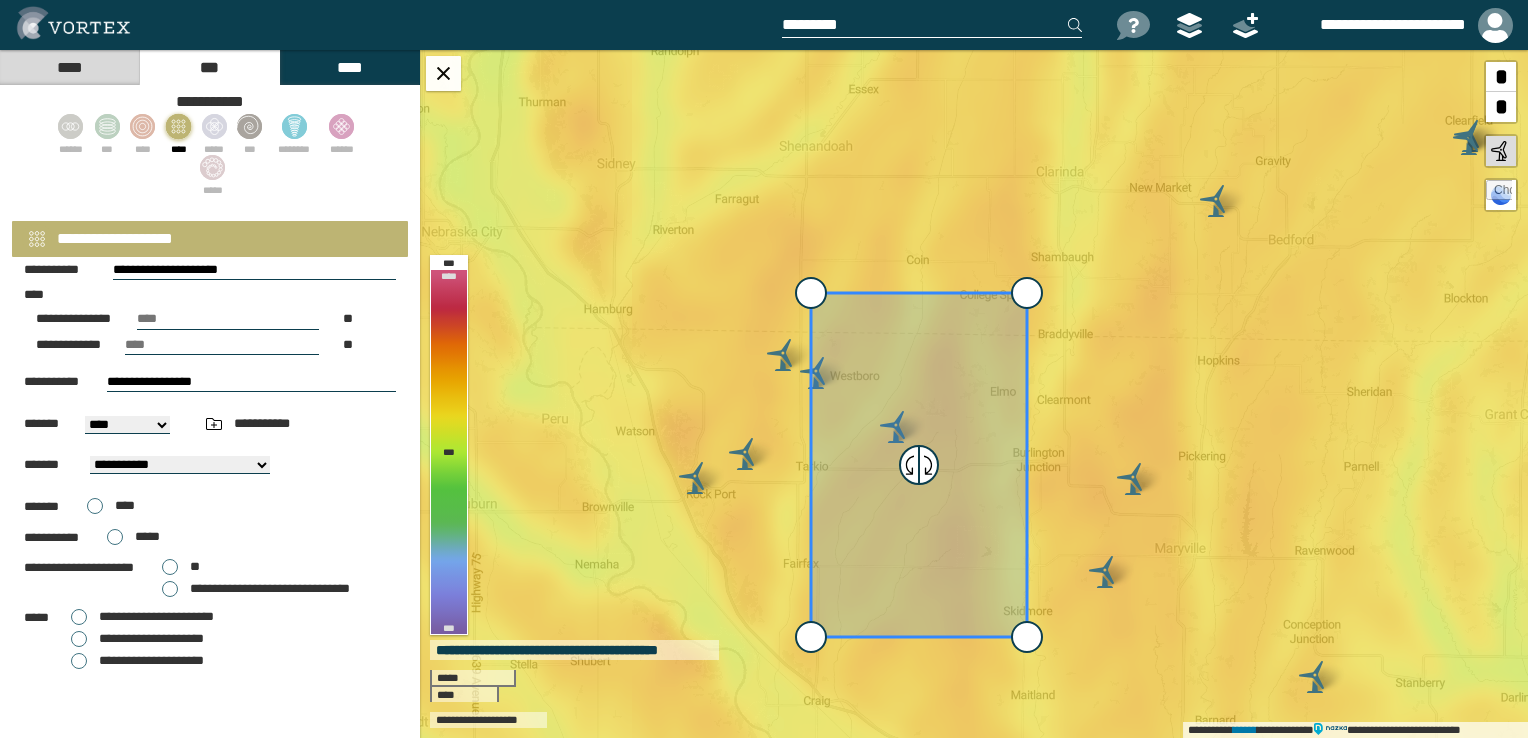 select on "*****" 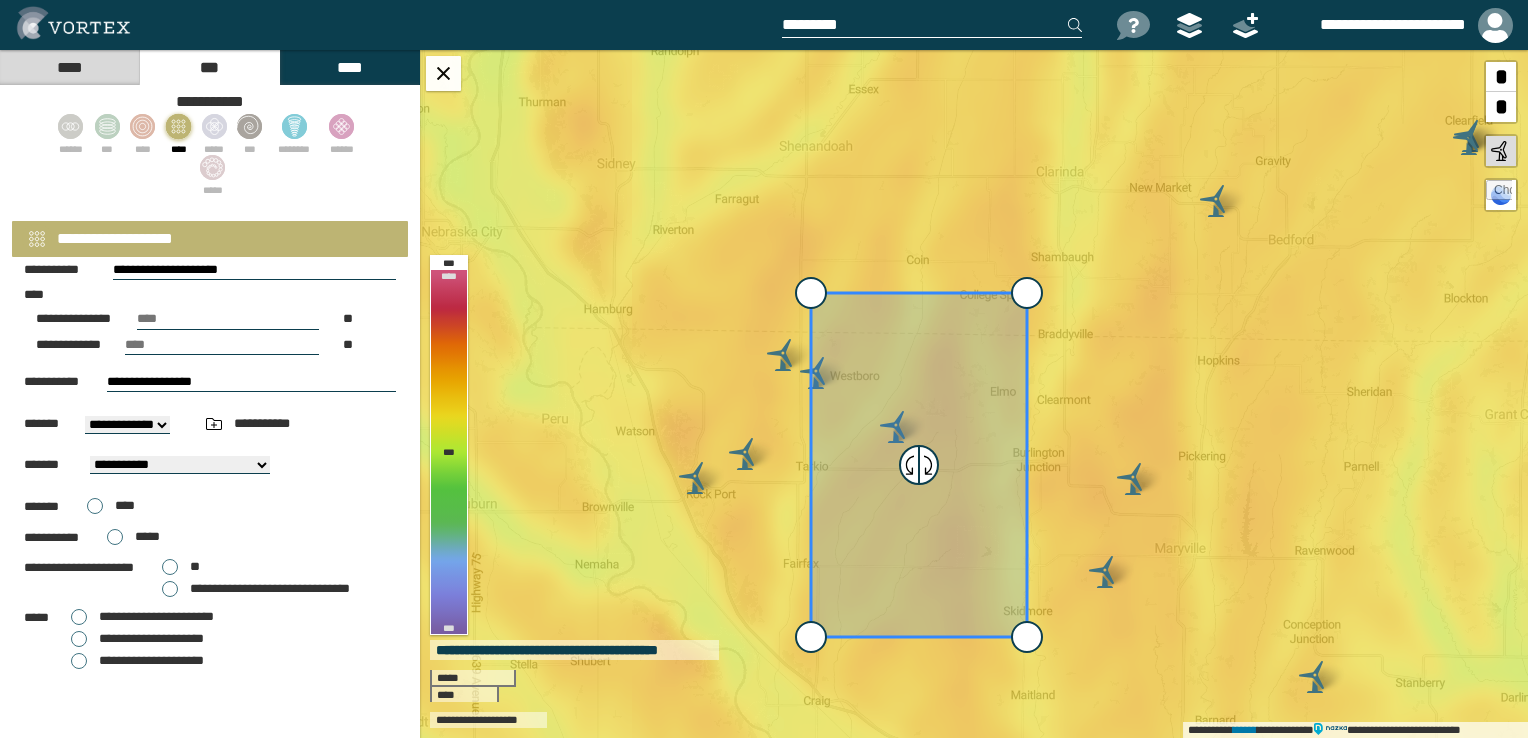 click on "**********" at bounding box center (127, 425) 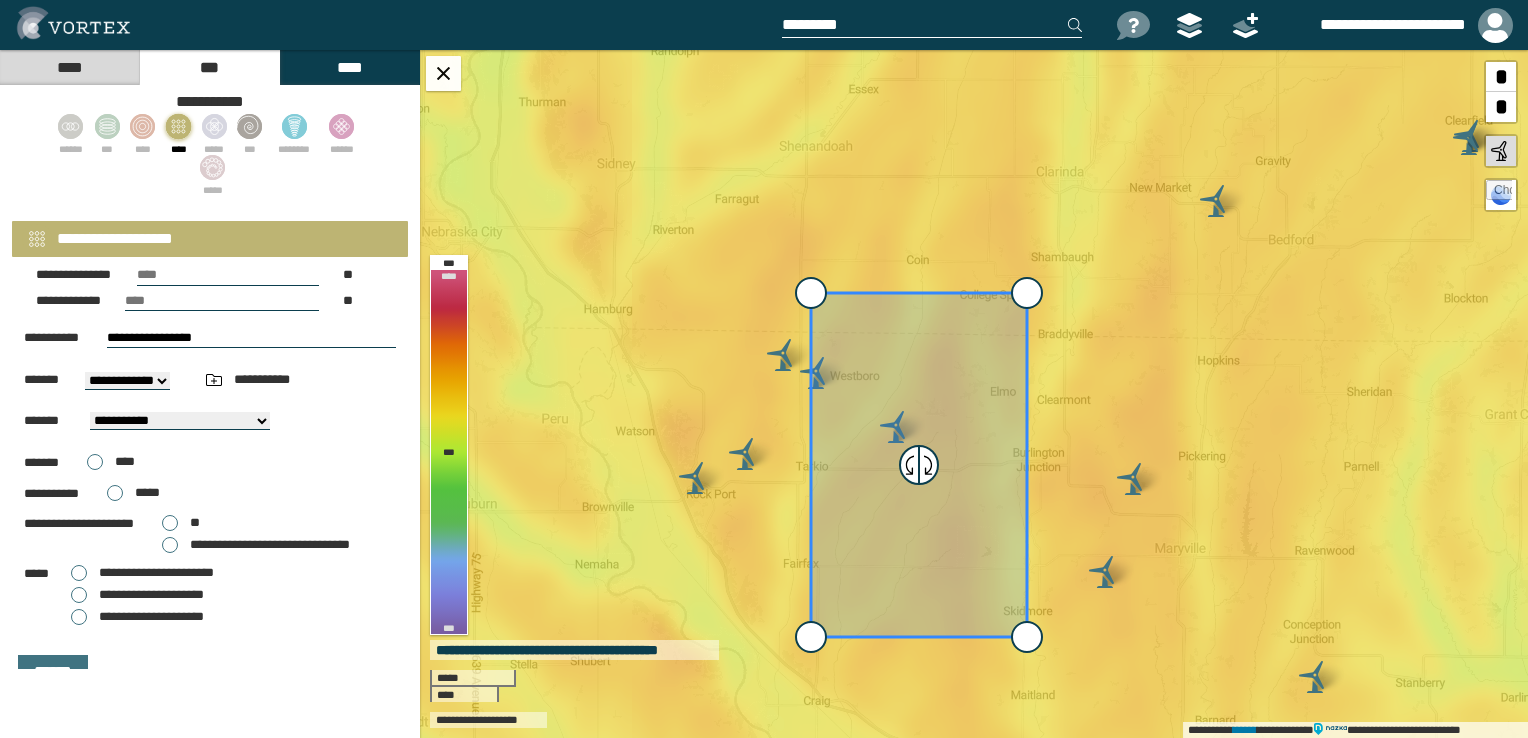 scroll, scrollTop: 277, scrollLeft: 0, axis: vertical 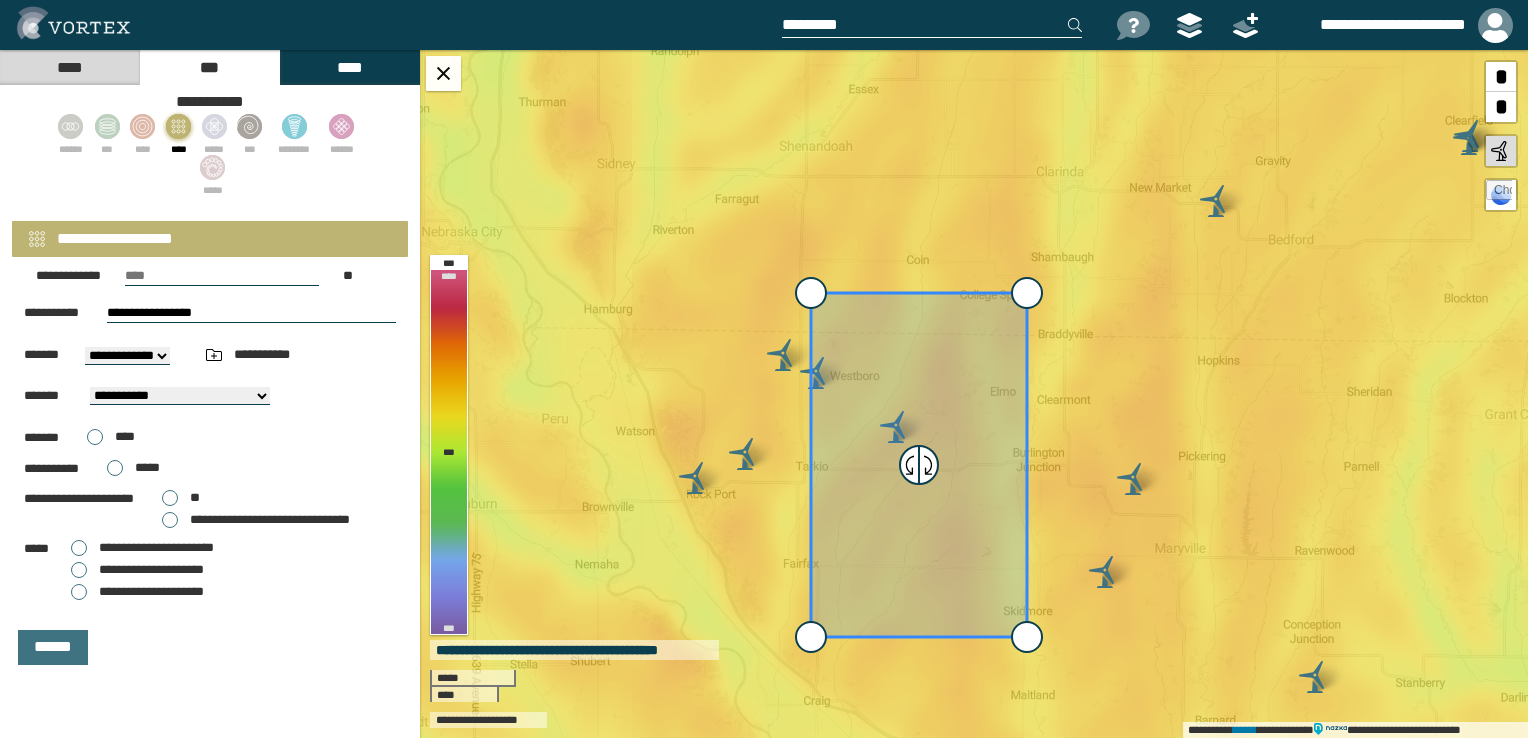 click on "**" at bounding box center [181, 498] 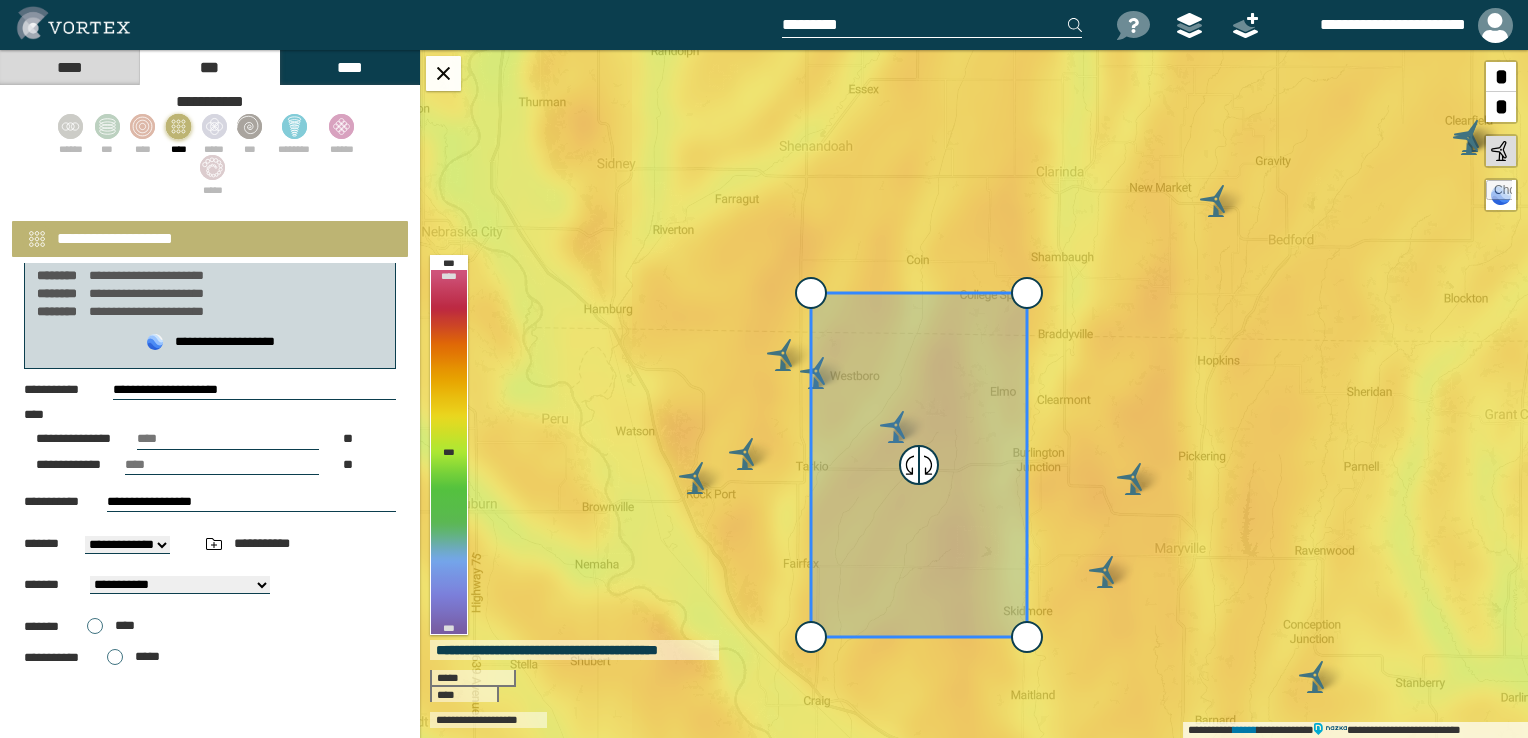 scroll, scrollTop: 88, scrollLeft: 0, axis: vertical 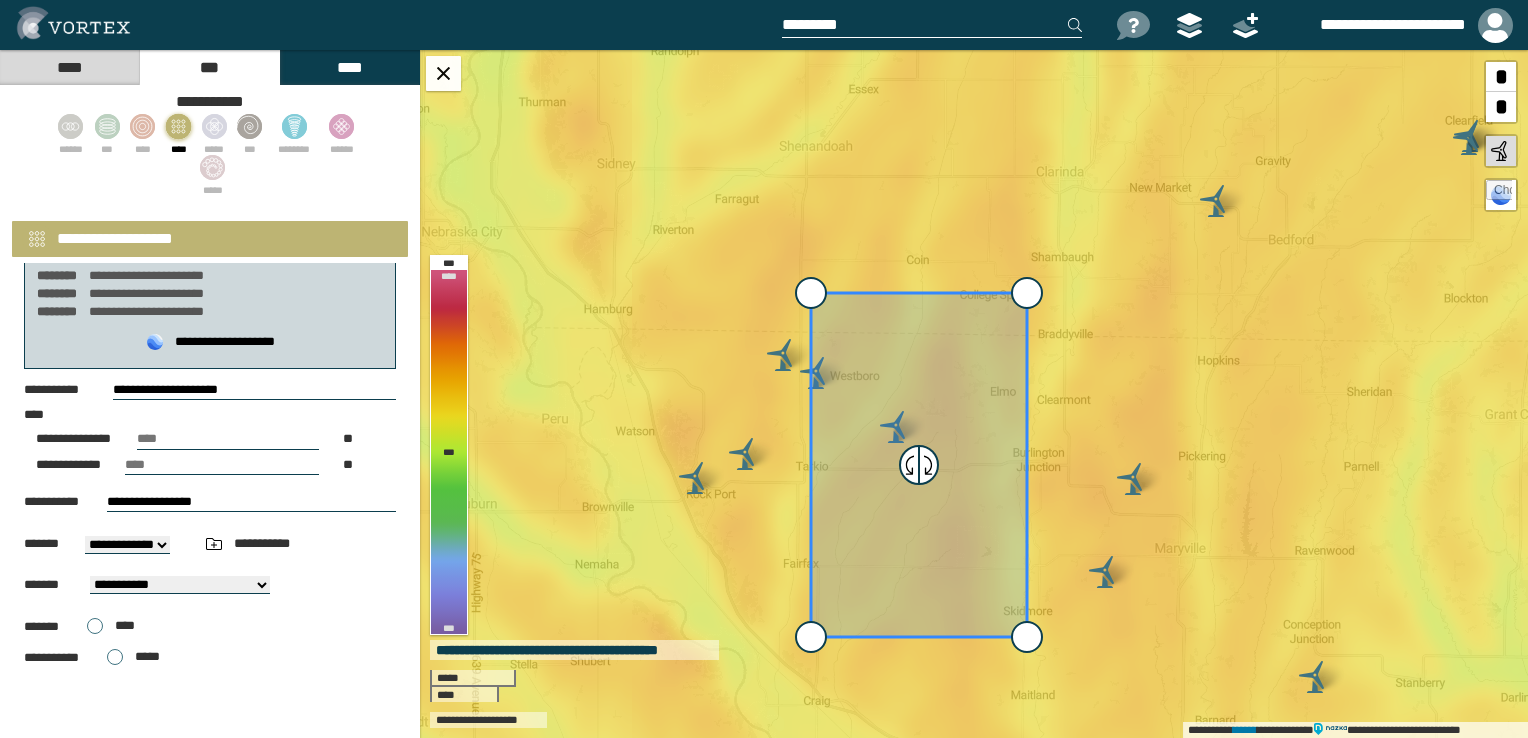 drag, startPoint x: 292, startPoint y: 387, endPoint x: 30, endPoint y: 405, distance: 262.61758 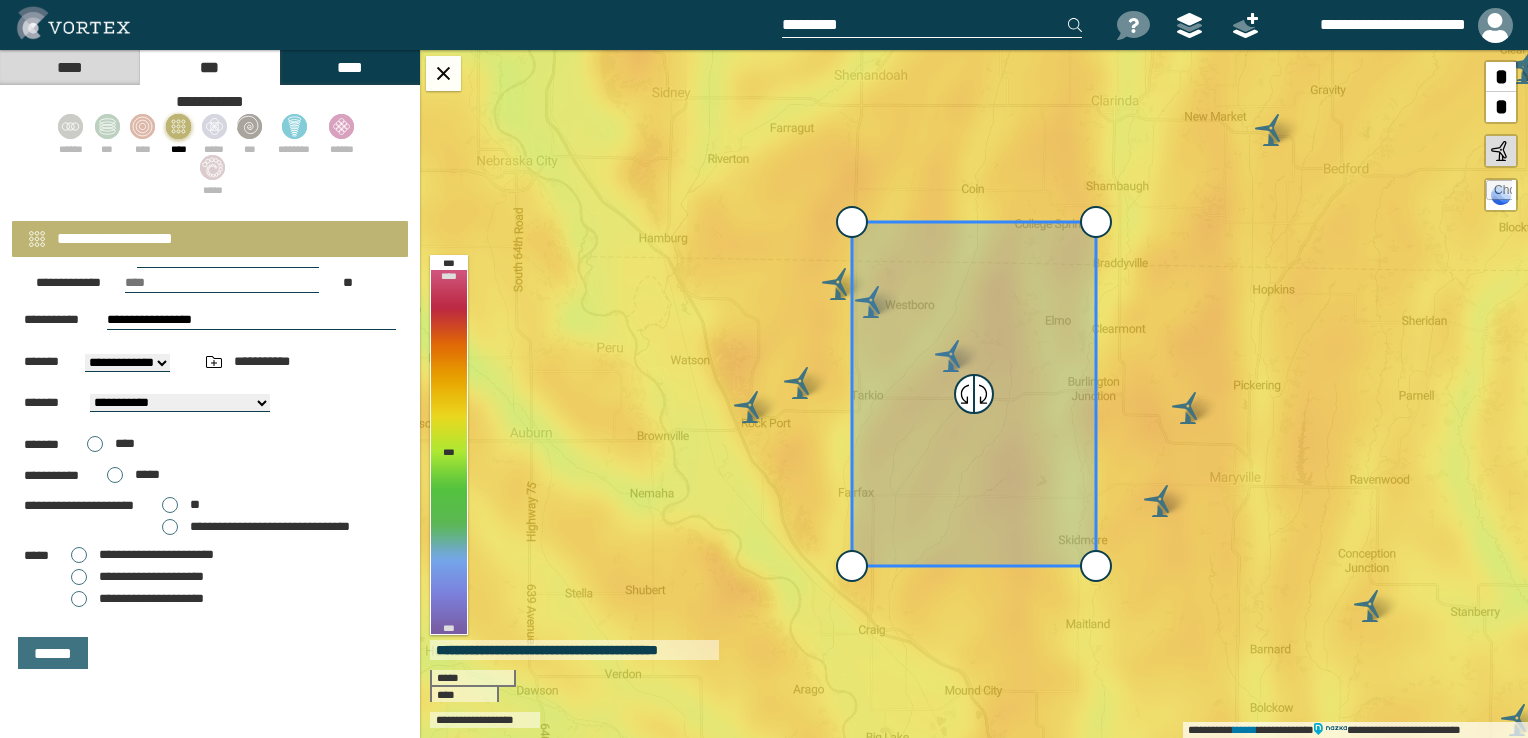 scroll, scrollTop: 277, scrollLeft: 0, axis: vertical 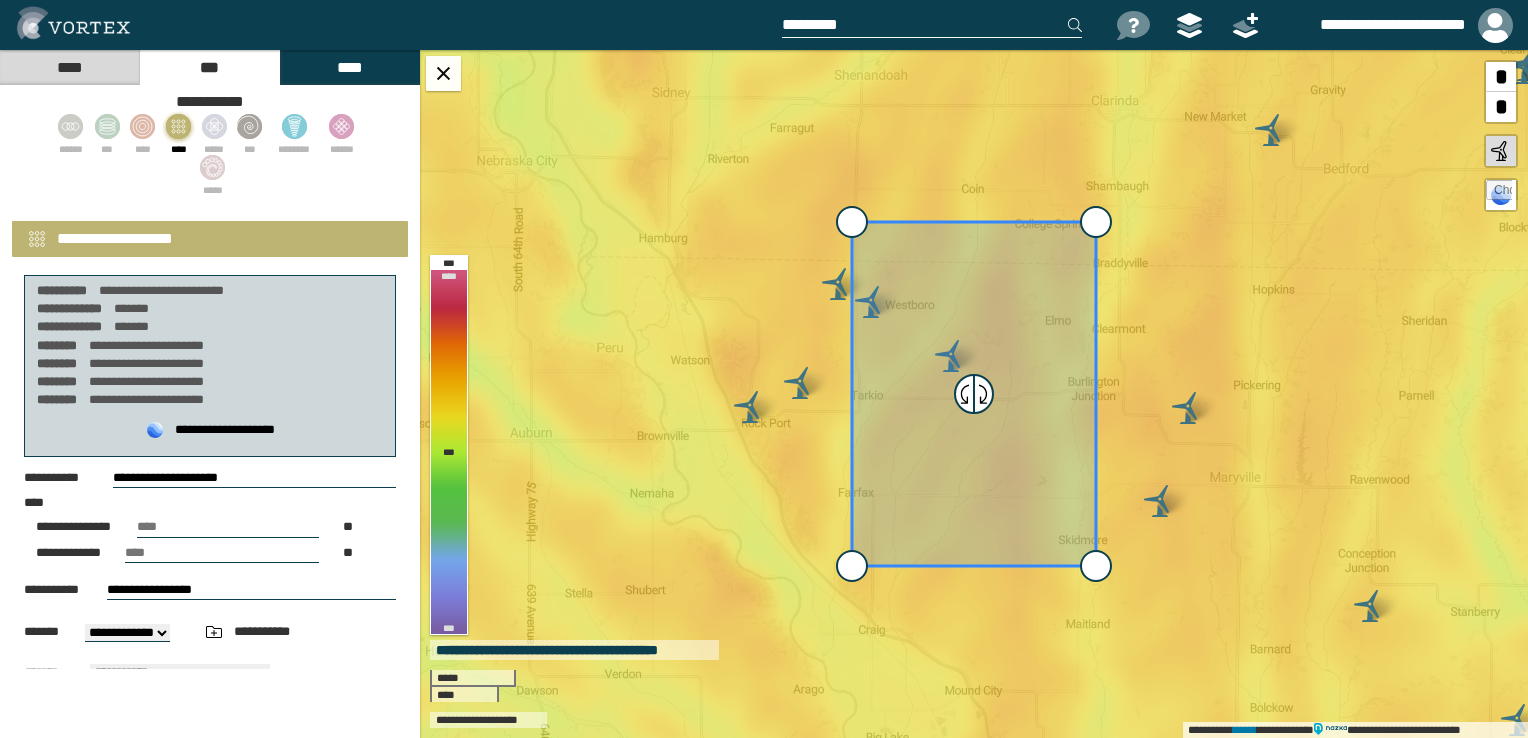 click on "**********" at bounding box center (254, 478) 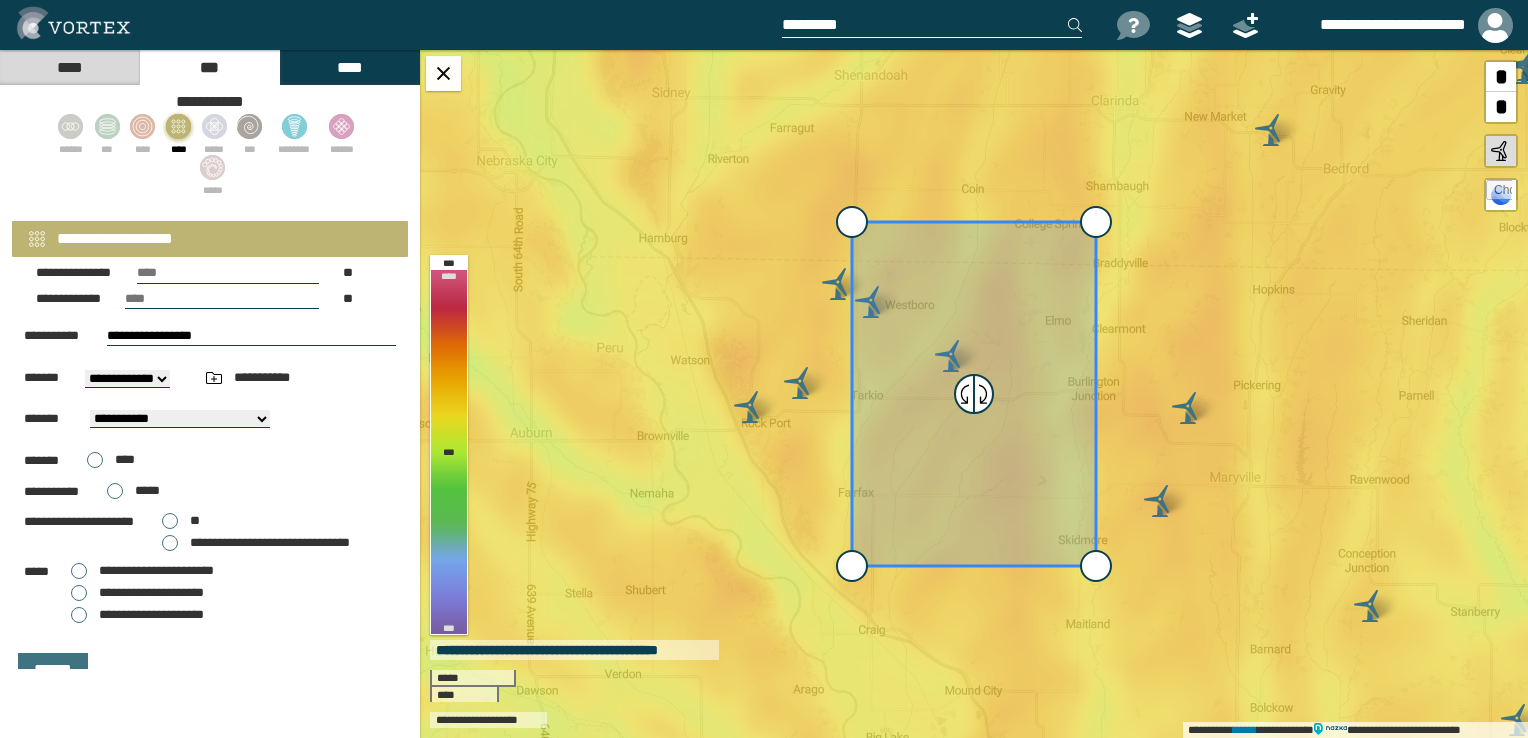 scroll, scrollTop: 277, scrollLeft: 0, axis: vertical 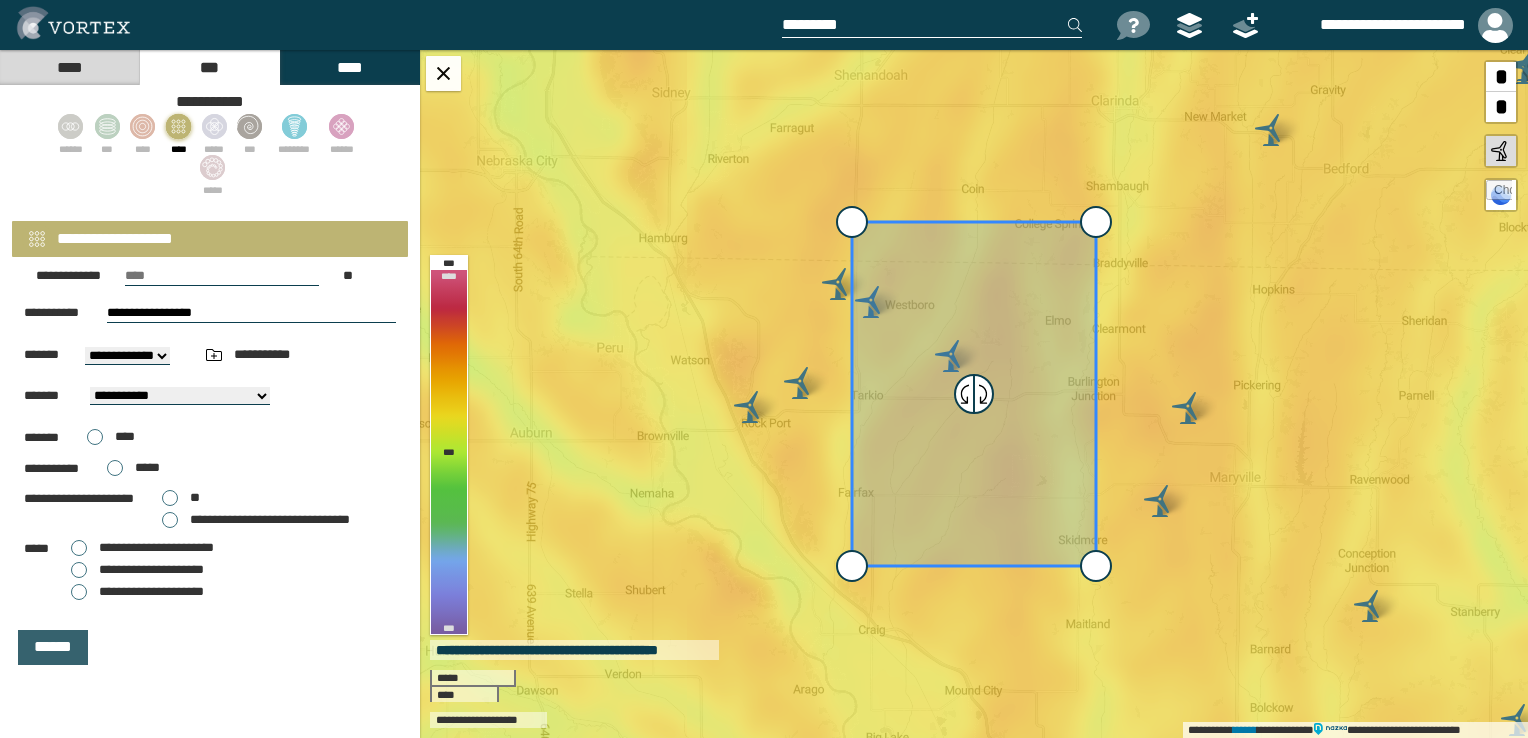 click on "******" at bounding box center [53, 647] 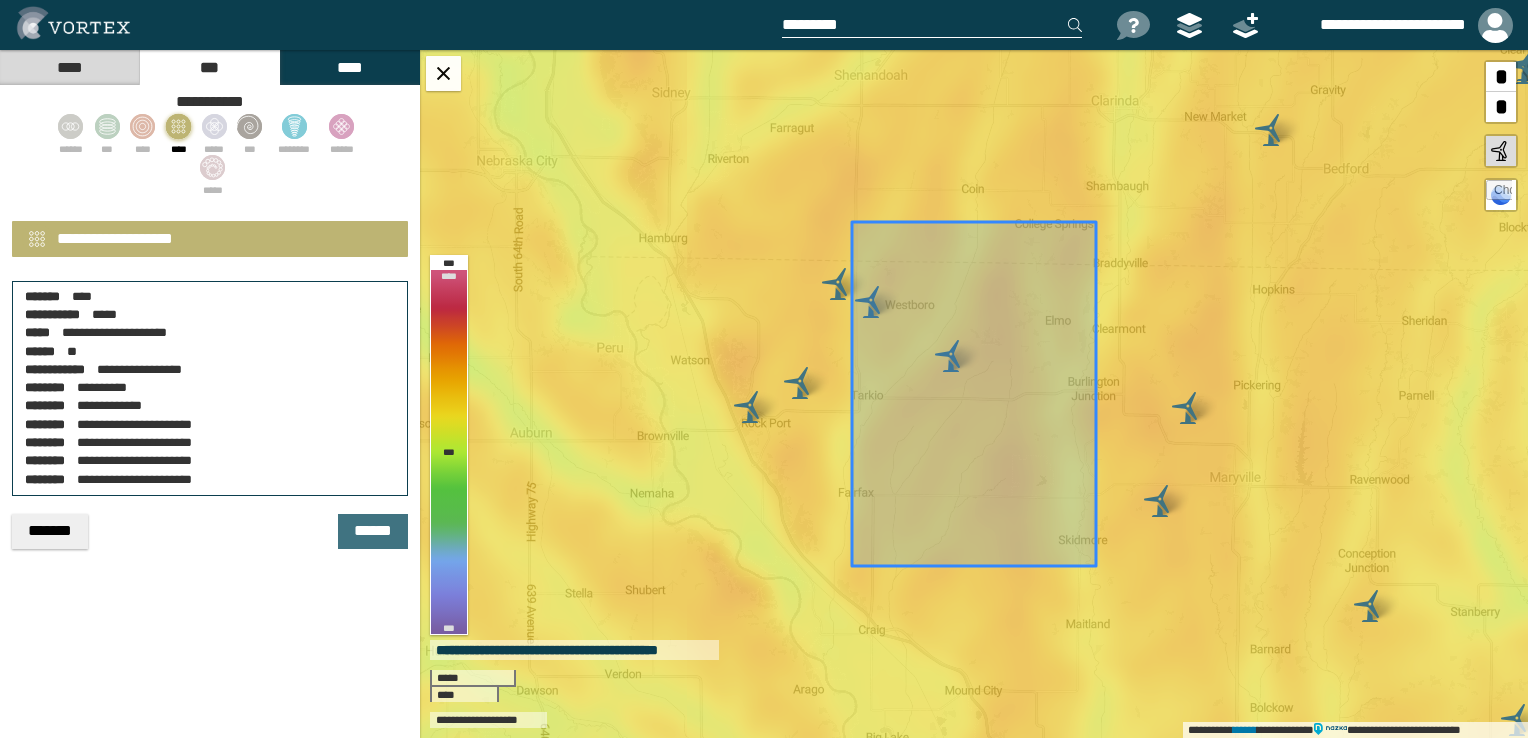 scroll, scrollTop: 0, scrollLeft: 0, axis: both 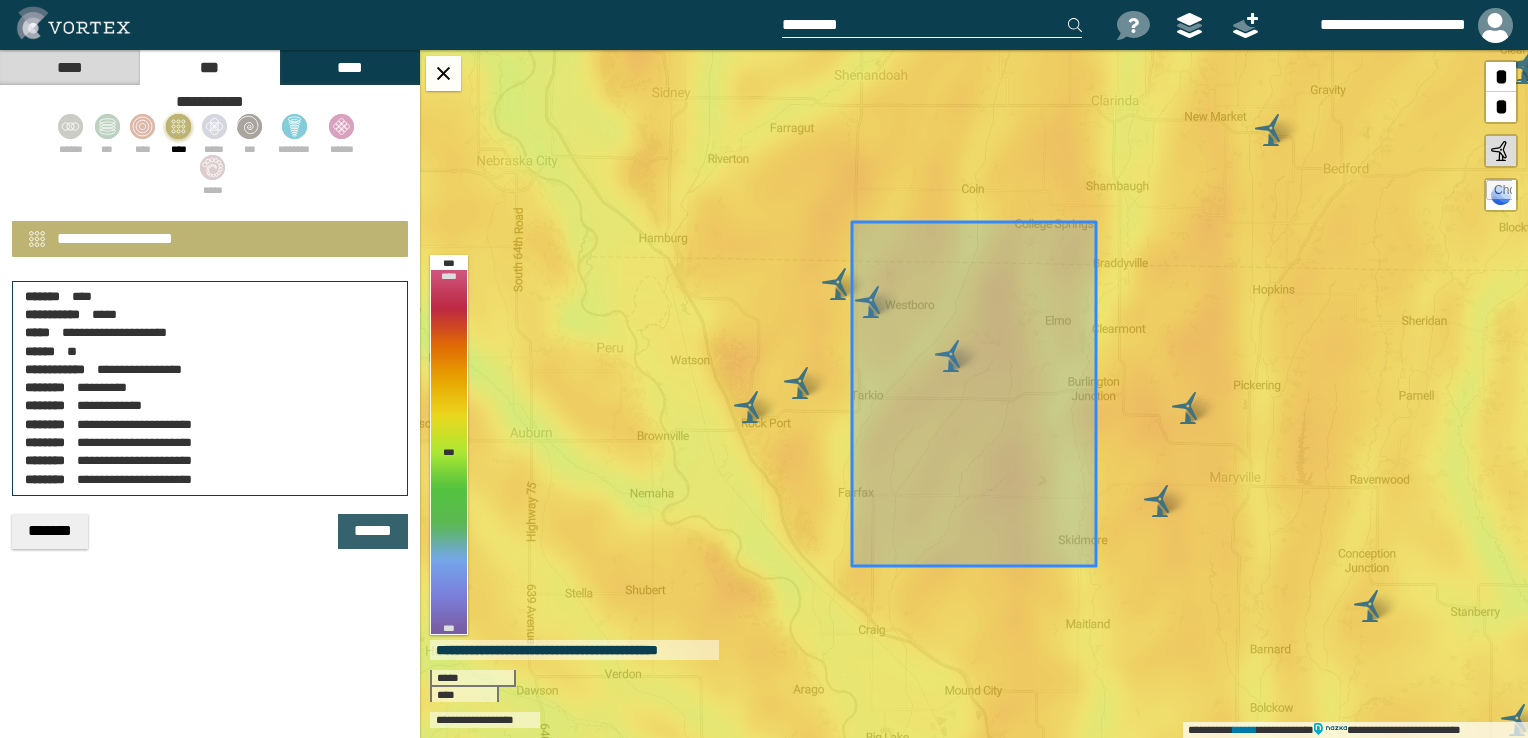 click on "******" at bounding box center [373, 531] 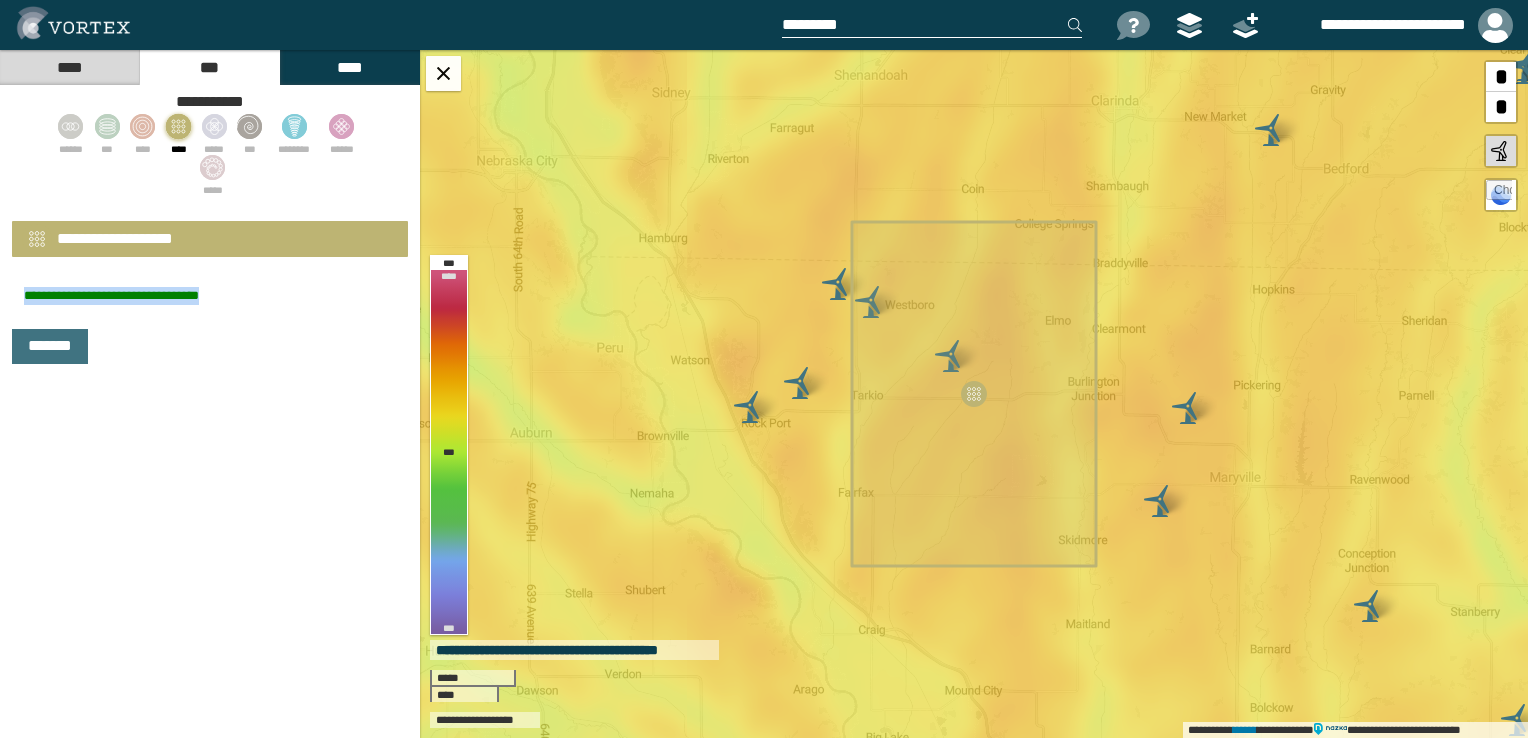 drag, startPoint x: 21, startPoint y: 296, endPoint x: 215, endPoint y: 293, distance: 194.0232 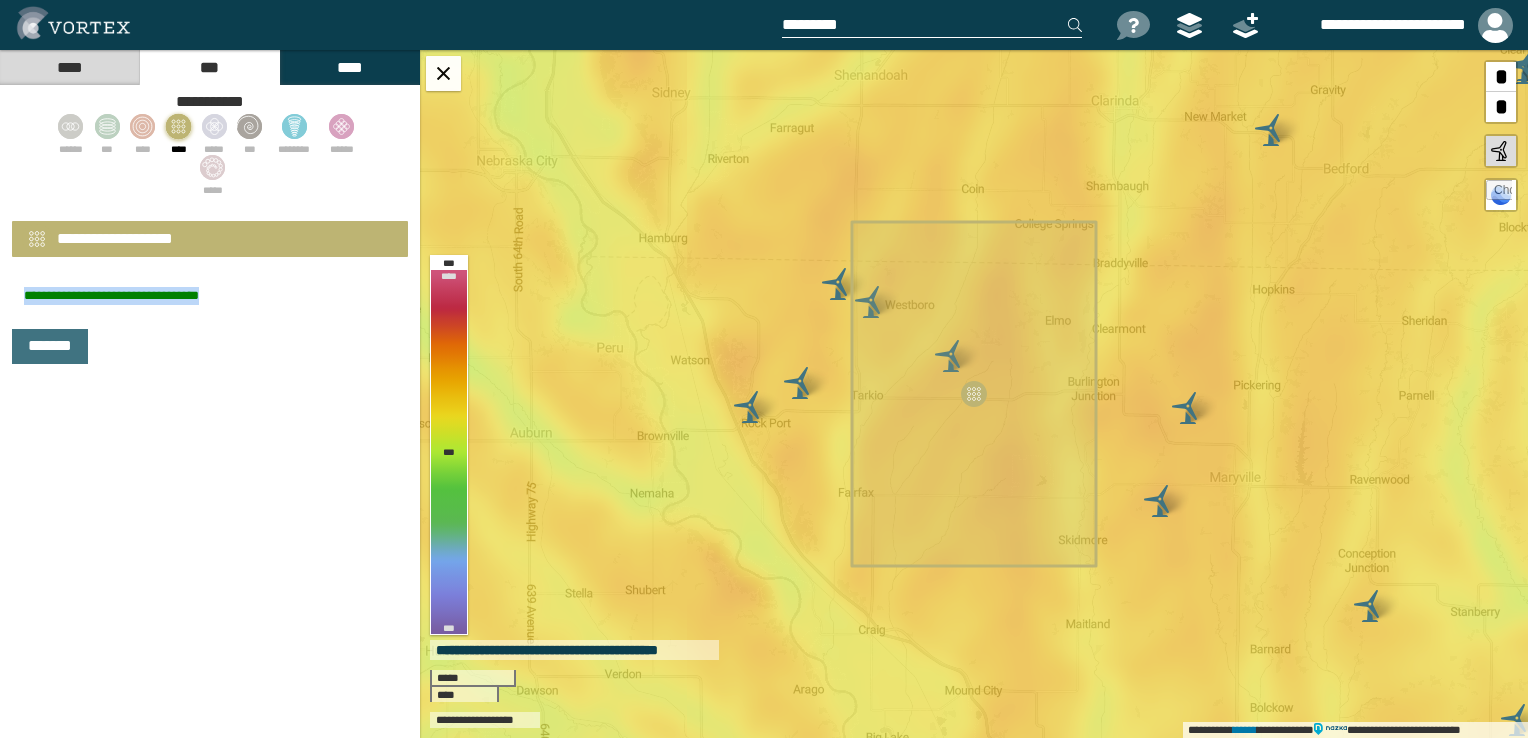 click on "**********" at bounding box center (210, 296) 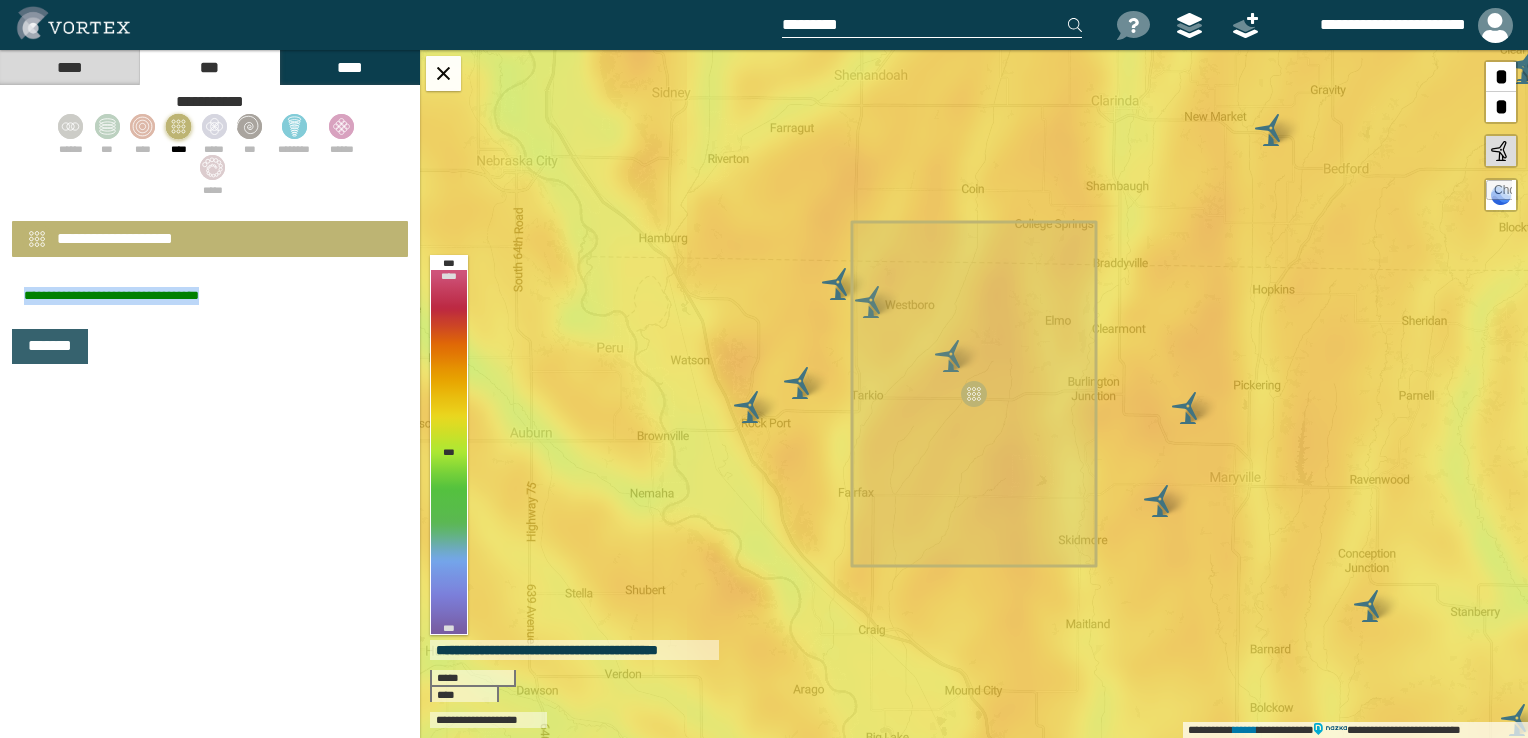click on "*******" at bounding box center [50, 346] 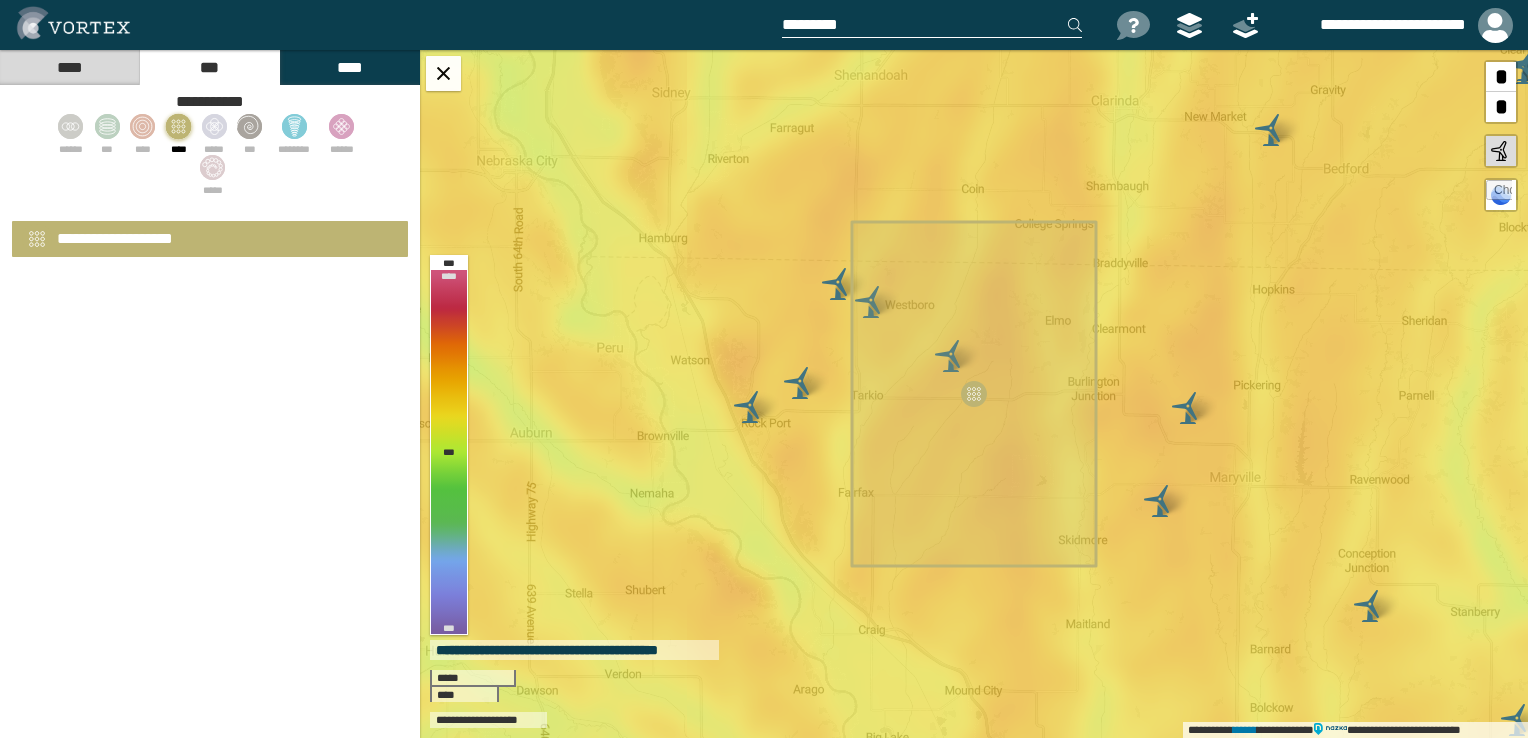 select on "*" 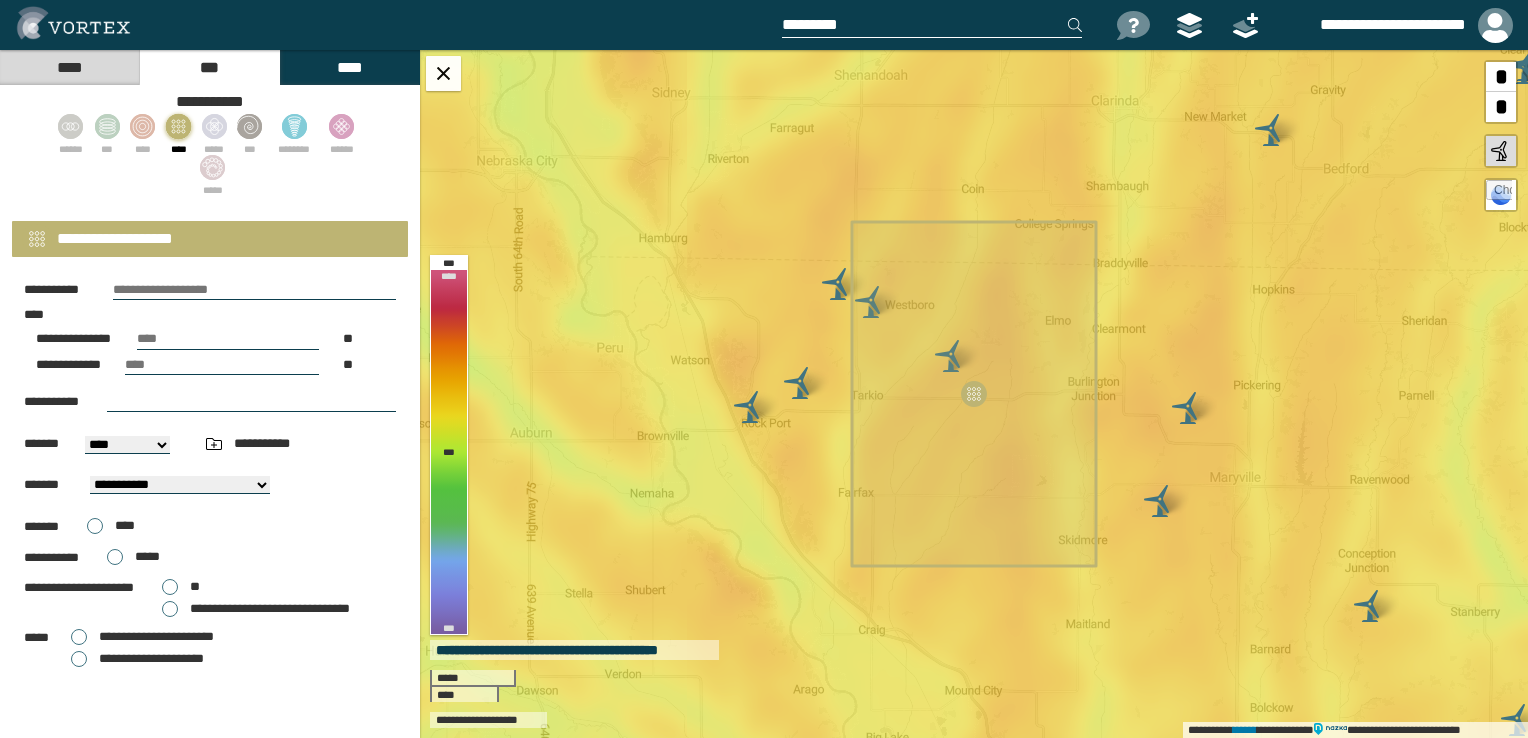click on "****" at bounding box center [69, 67] 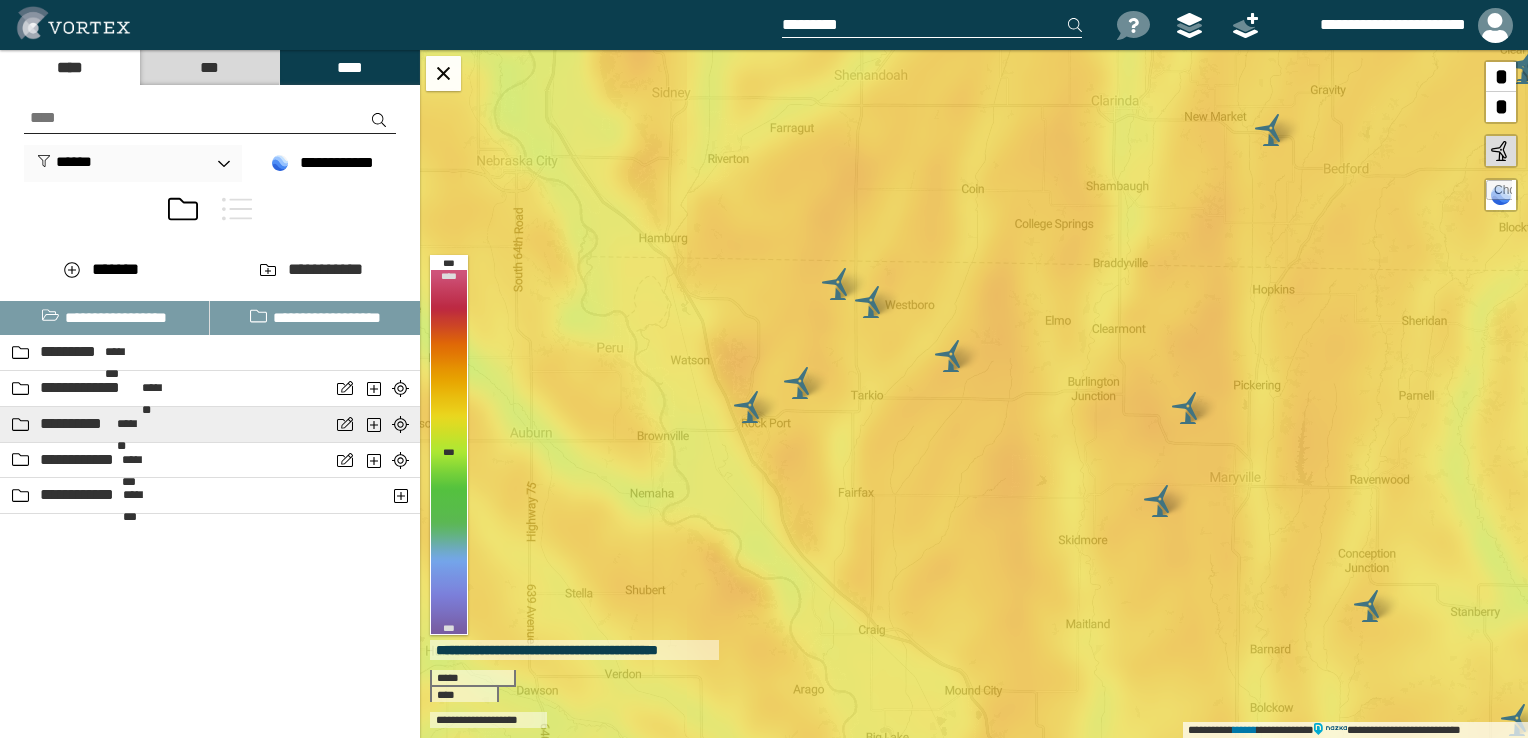 click on "*******" at bounding box center (133, 424) 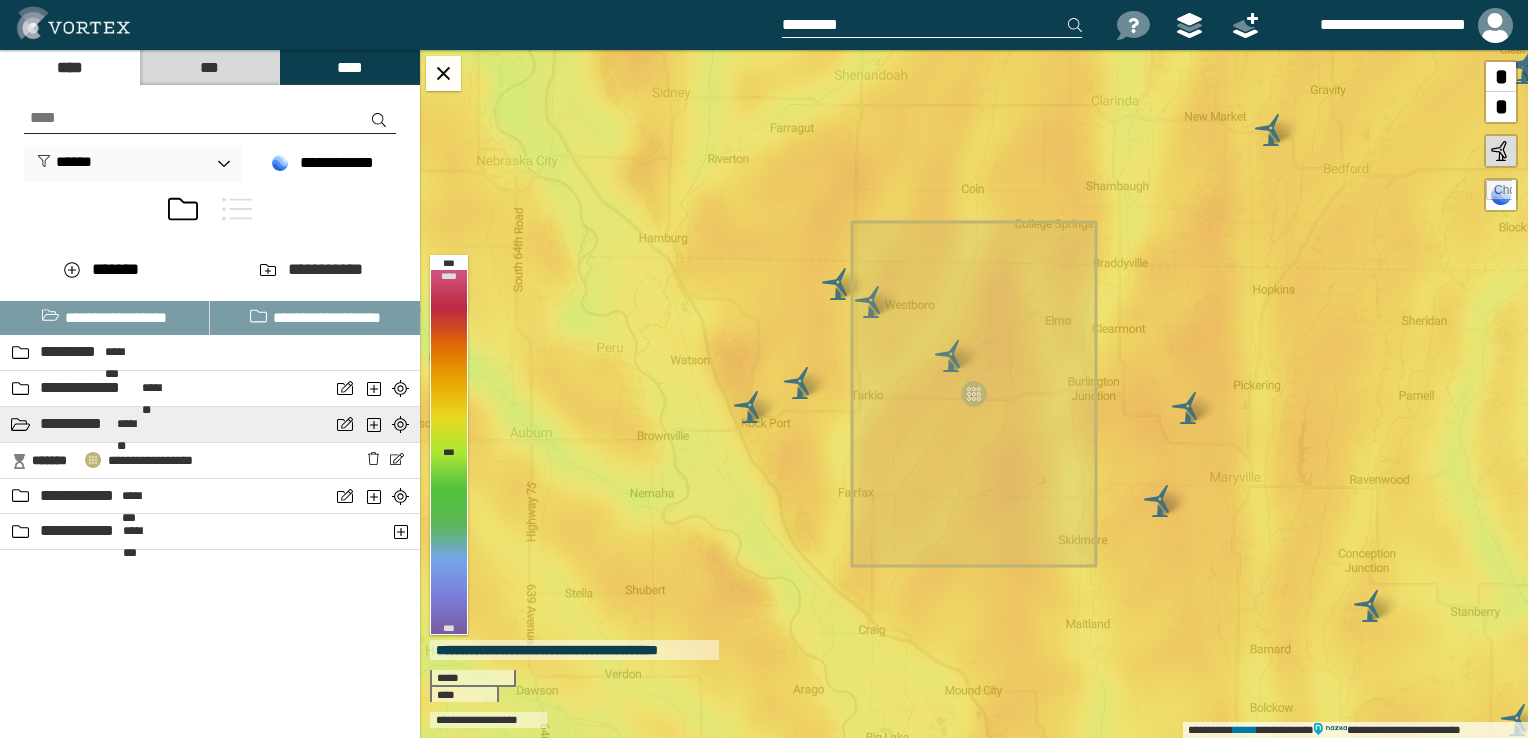 click on "**********" at bounding box center (210, 425) 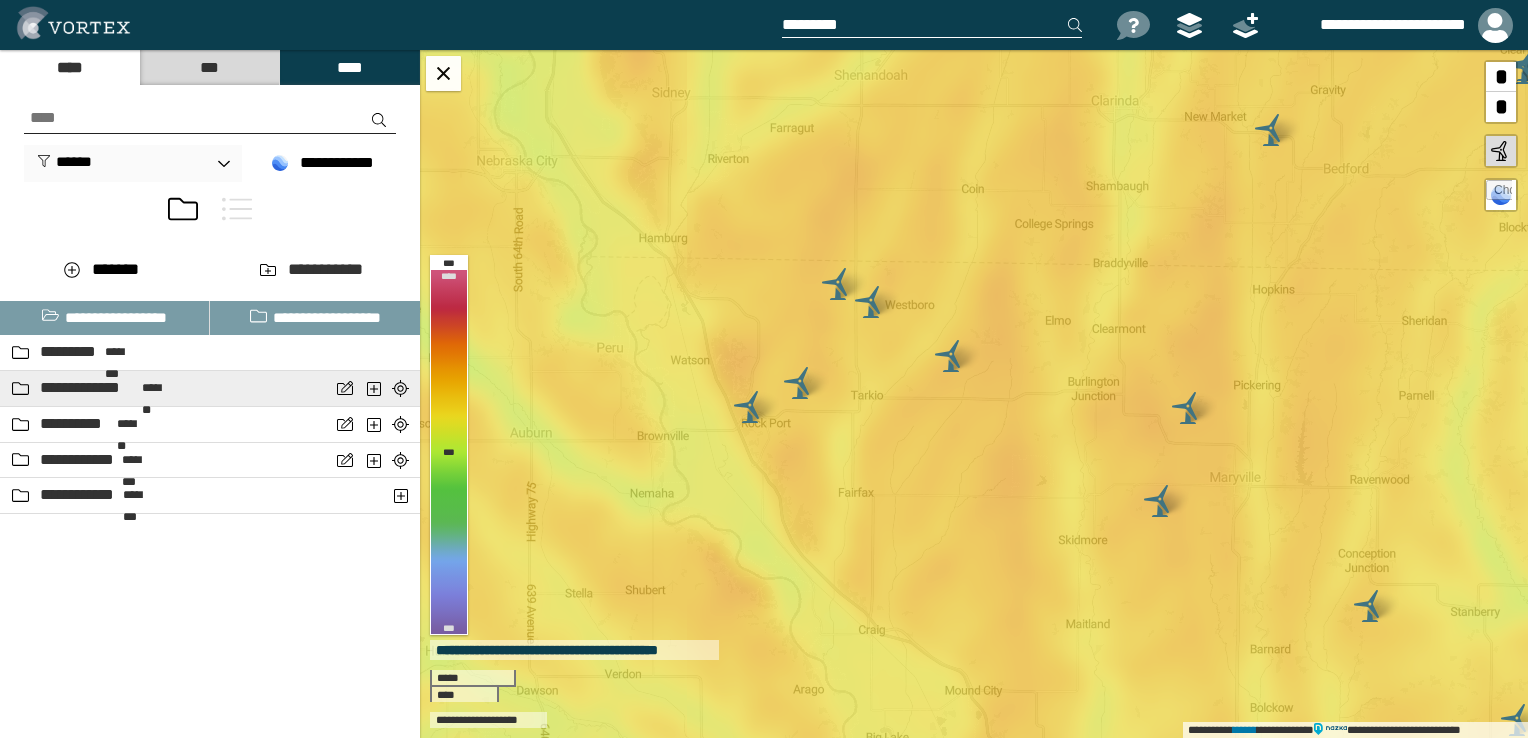 click on "**********" at bounding box center (210, 389) 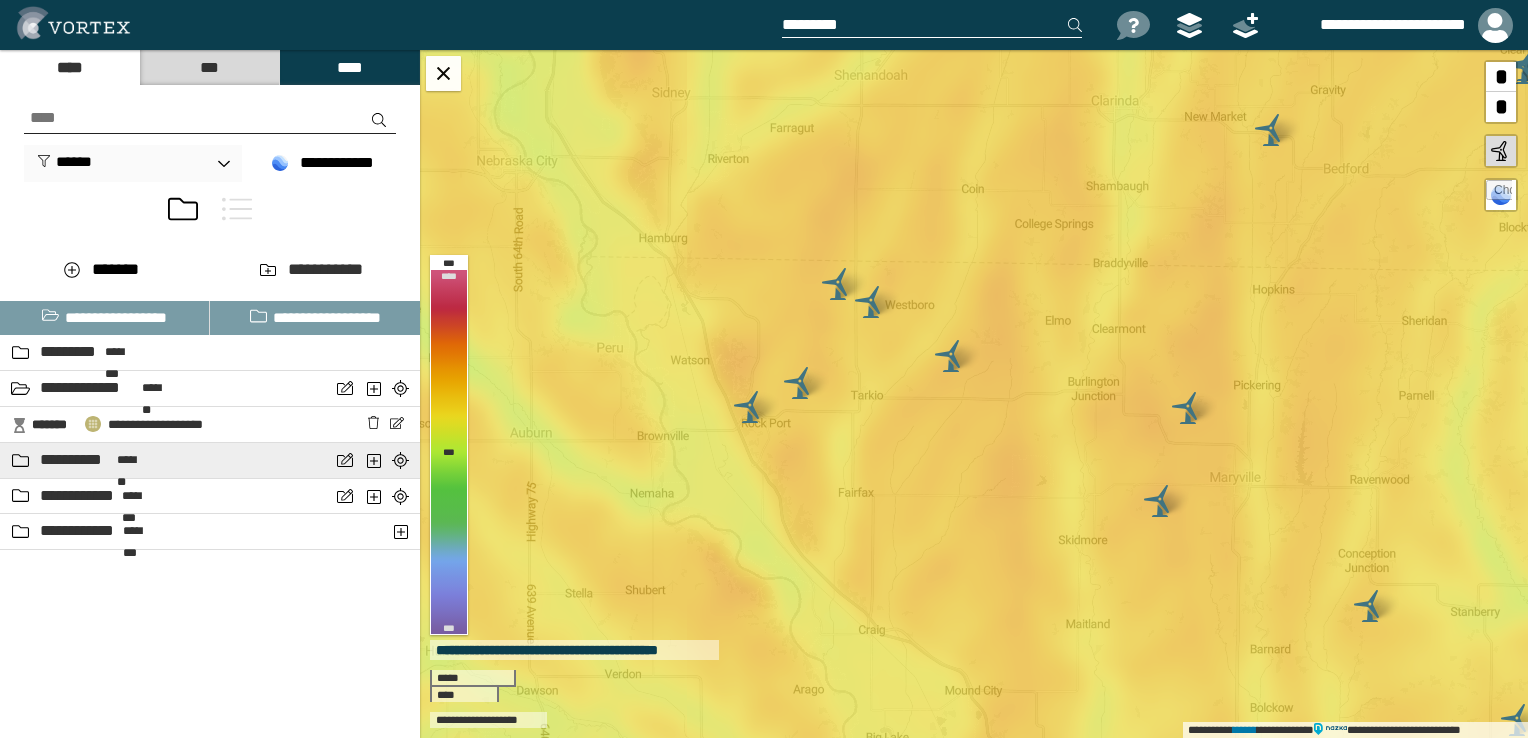 click on "**********" at bounding box center (165, 460) 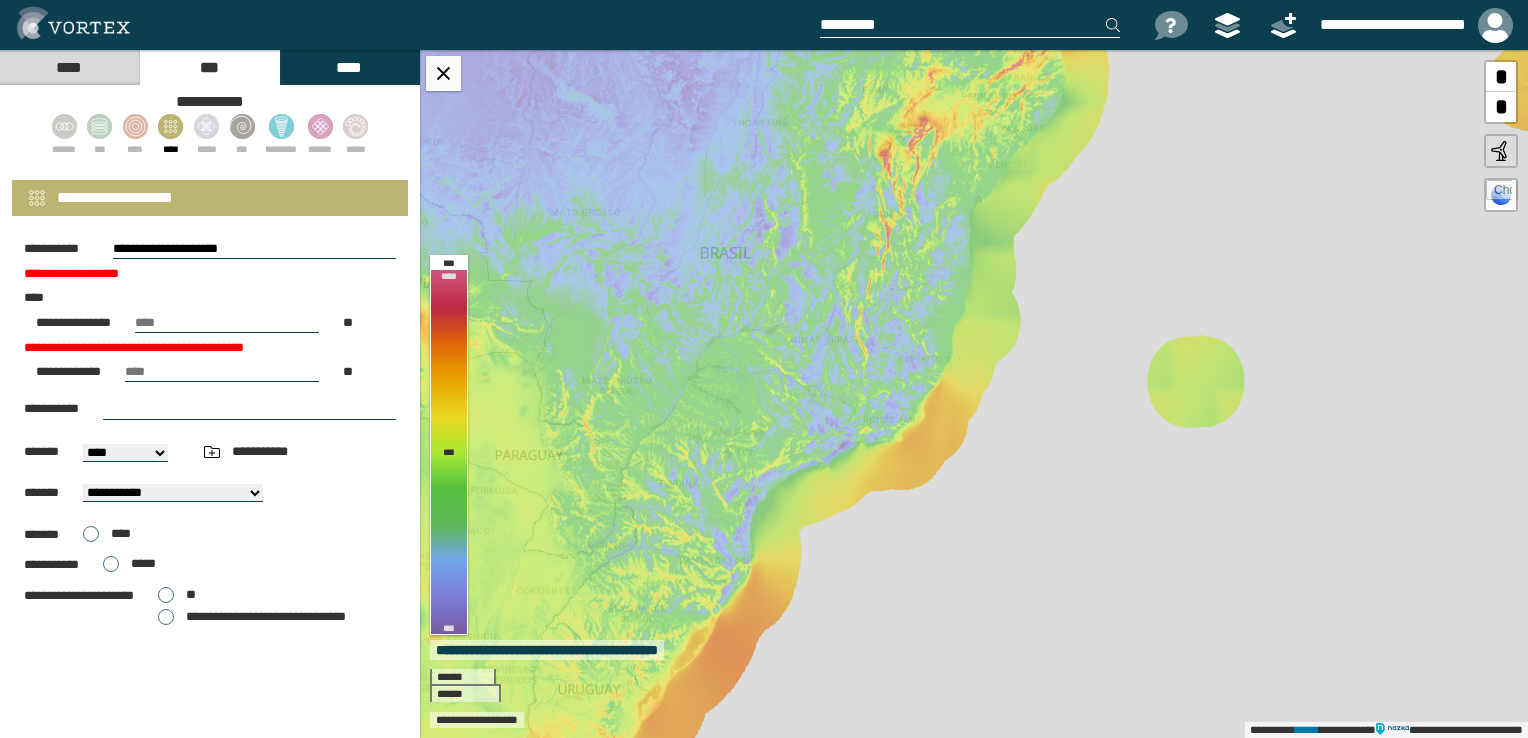 select on "*" 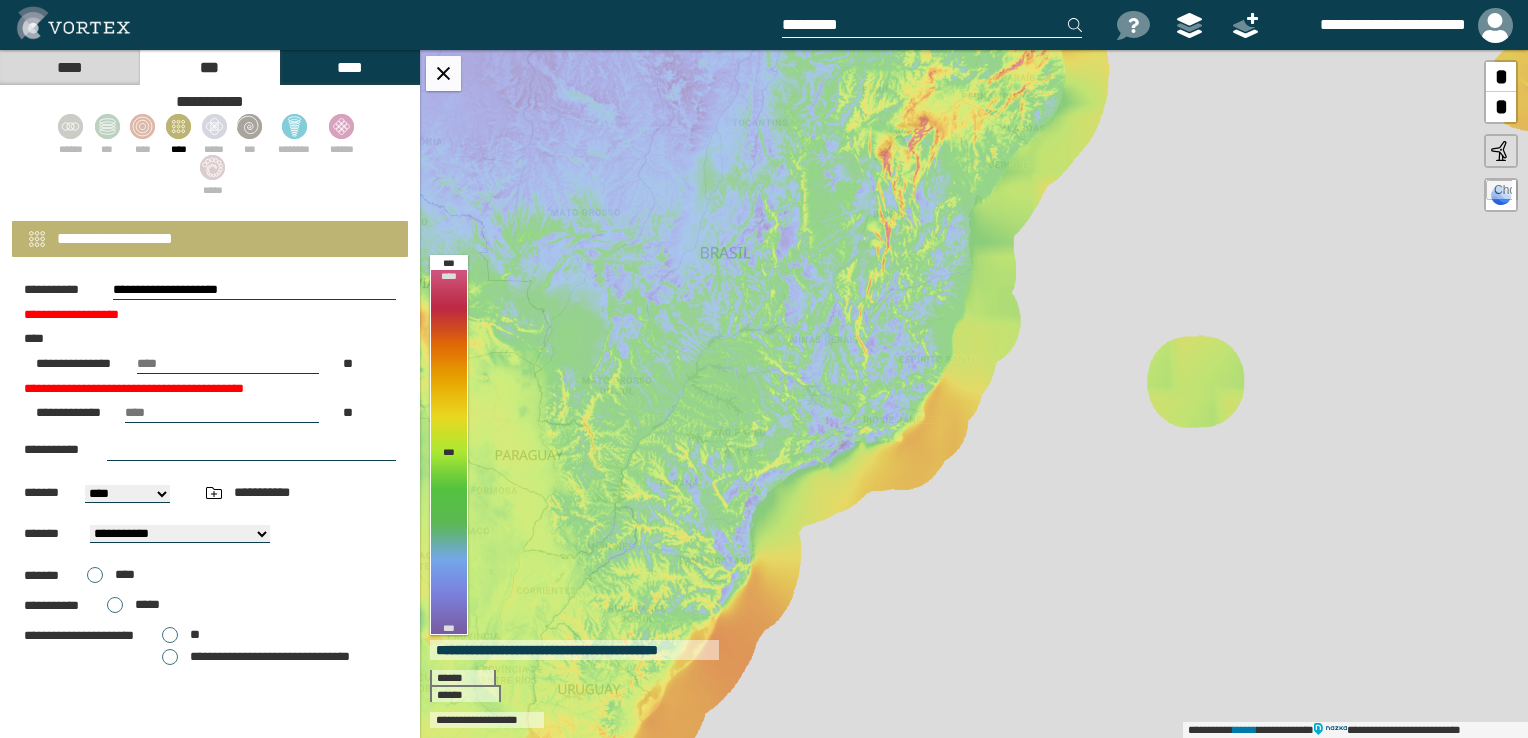 scroll, scrollTop: 0, scrollLeft: 0, axis: both 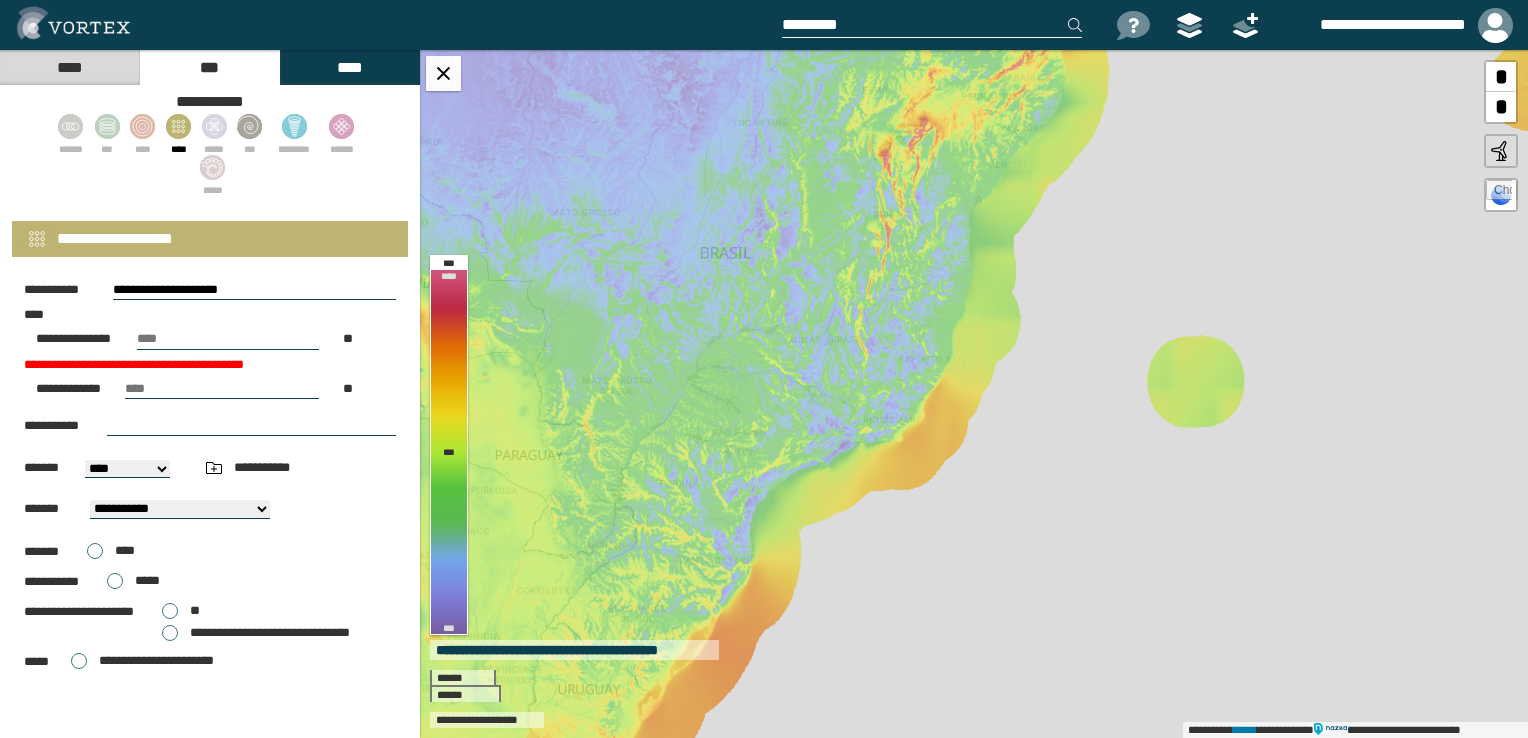 drag, startPoint x: 288, startPoint y: 288, endPoint x: 57, endPoint y: 285, distance: 231.01949 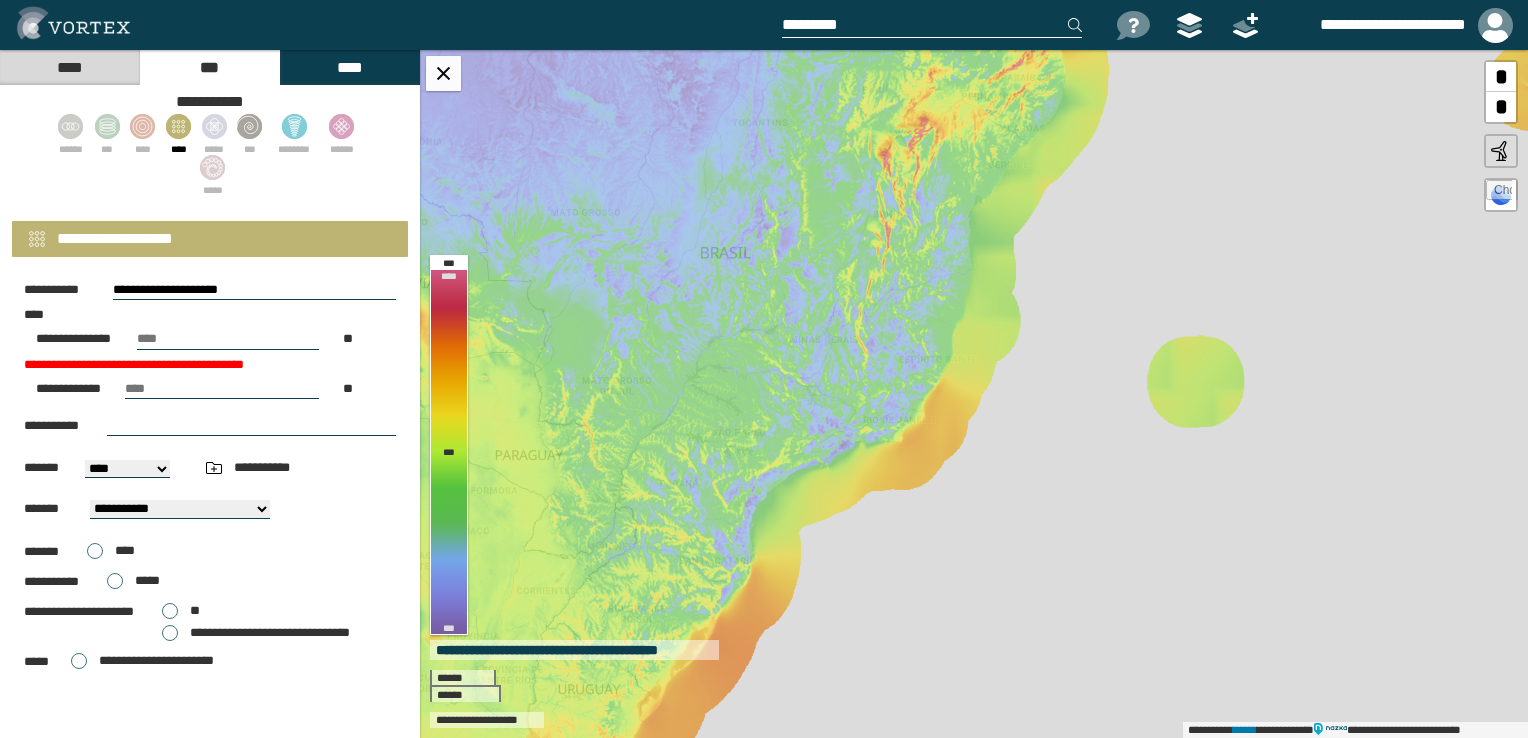 paste on "********" 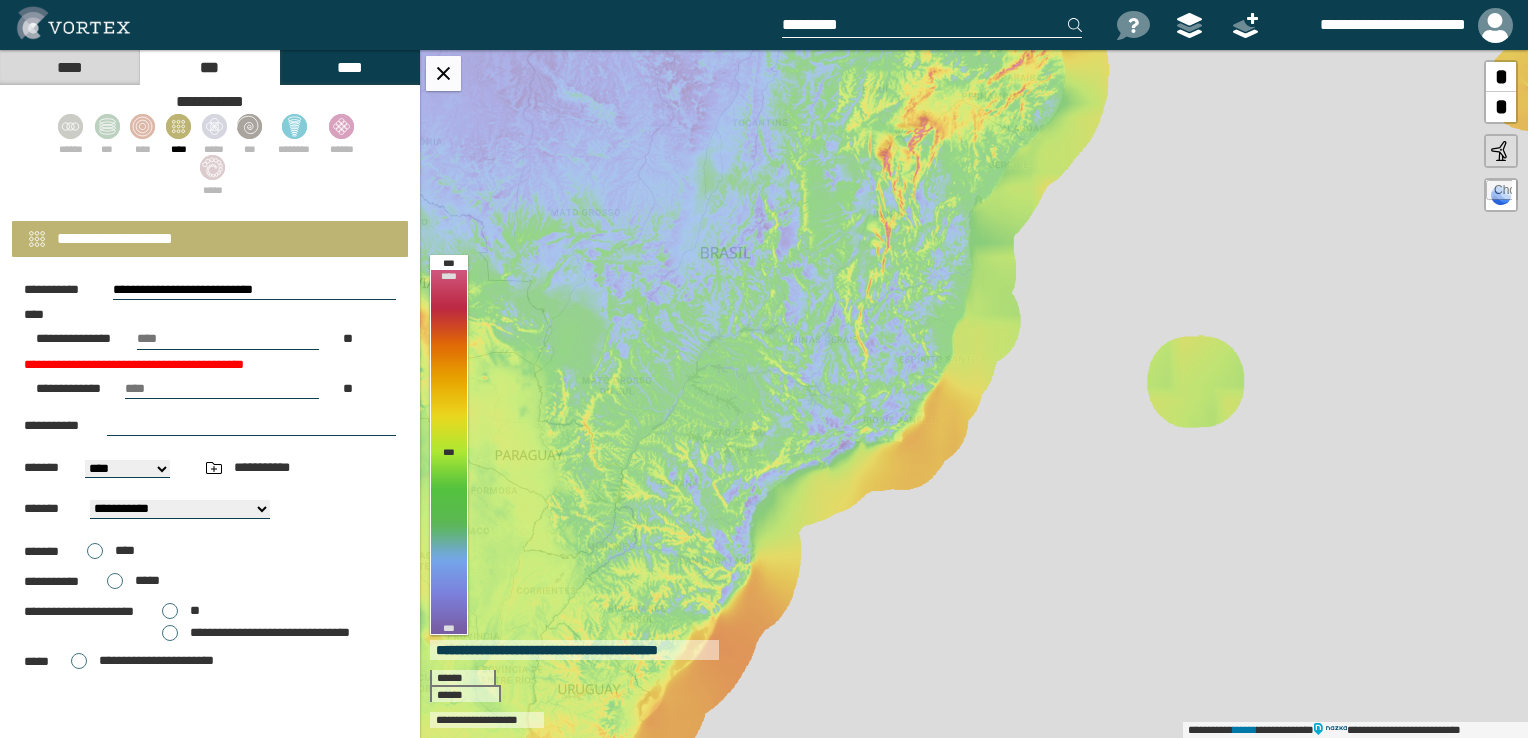 type on "**********" 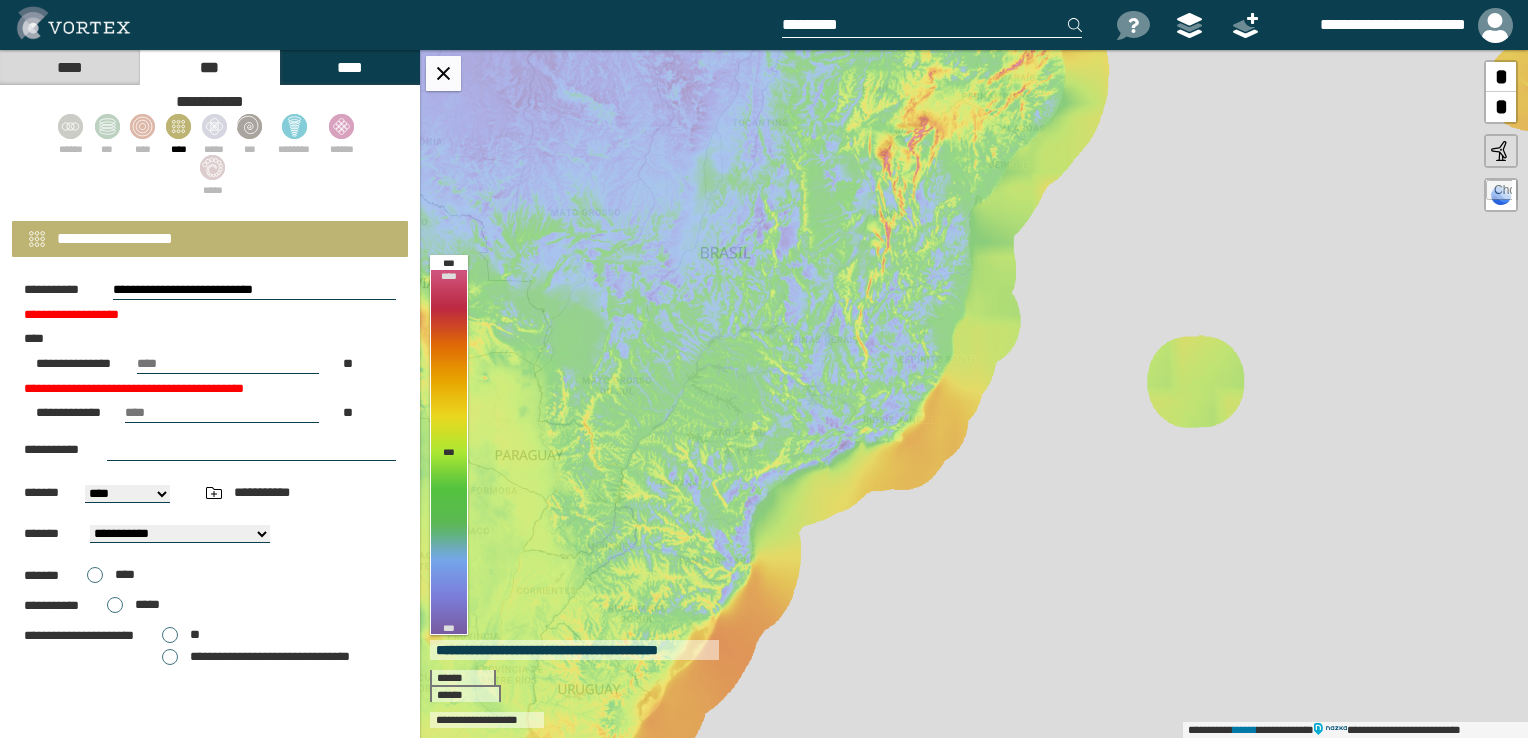 click on "**********" at bounding box center (210, 376) 